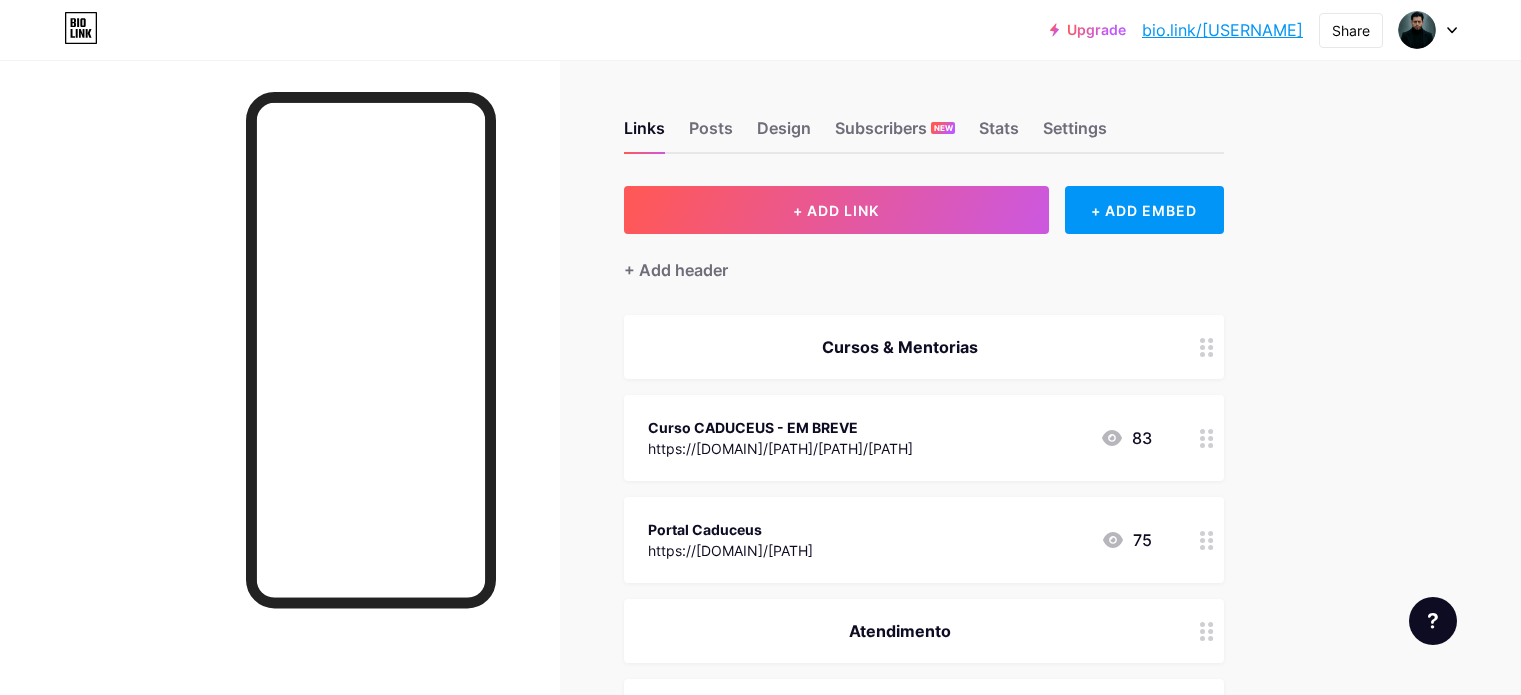 scroll, scrollTop: 0, scrollLeft: 0, axis: both 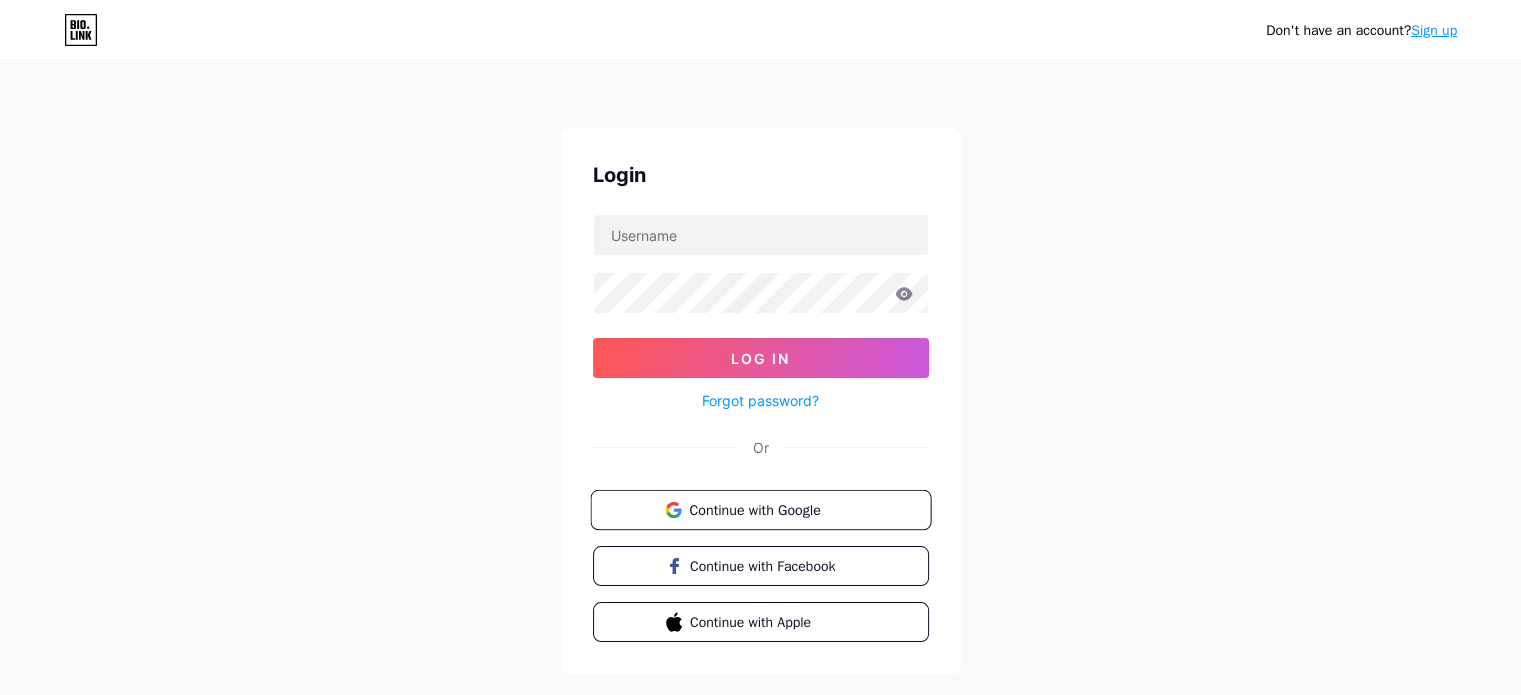 click on "Continue with Google" at bounding box center [772, 509] 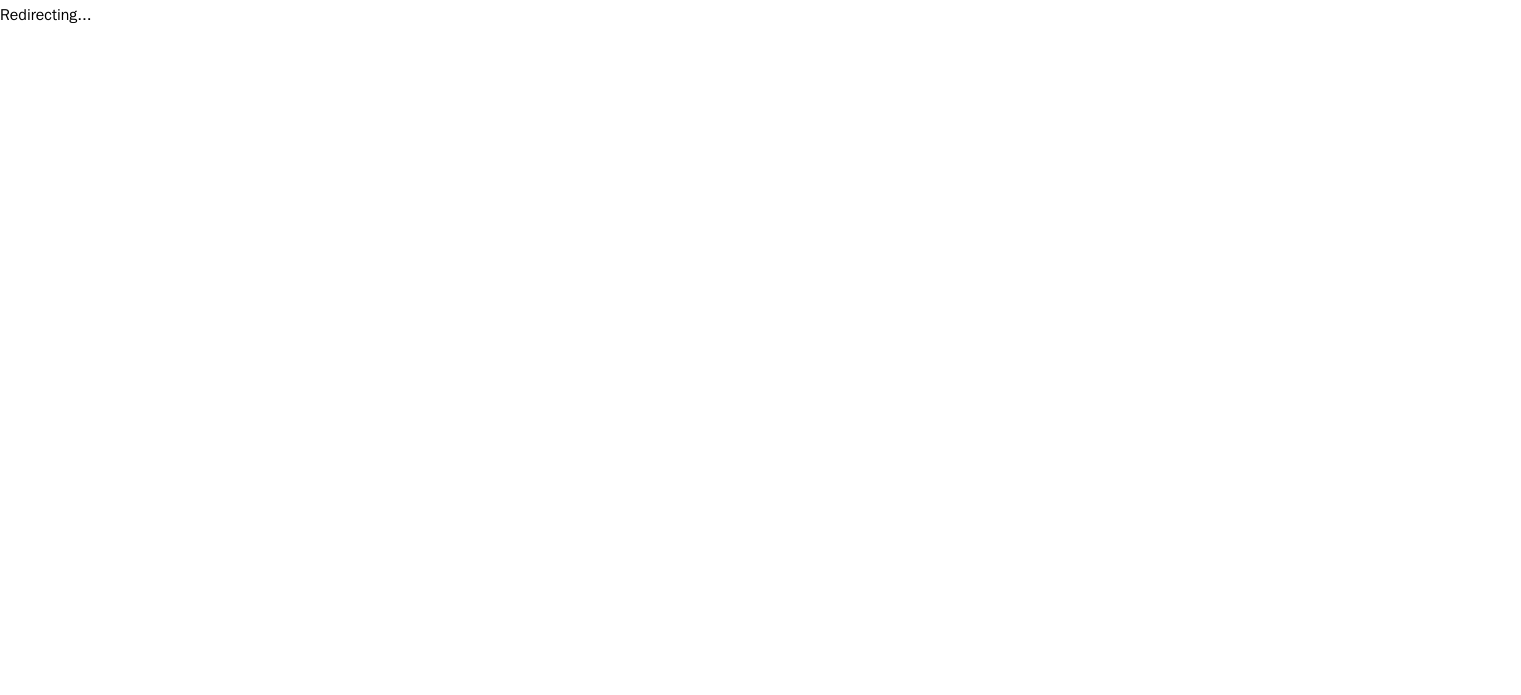scroll, scrollTop: 0, scrollLeft: 0, axis: both 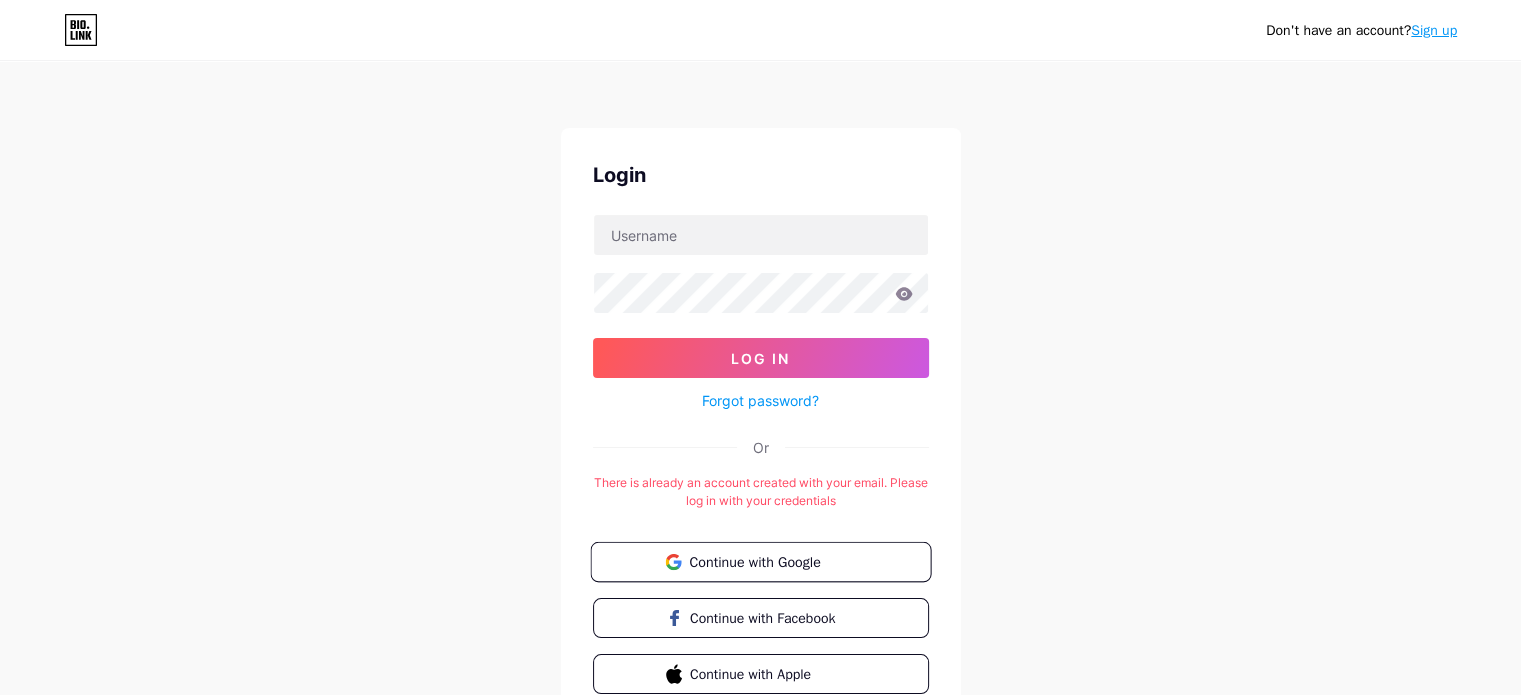 click on "Continue with Google" at bounding box center [772, 561] 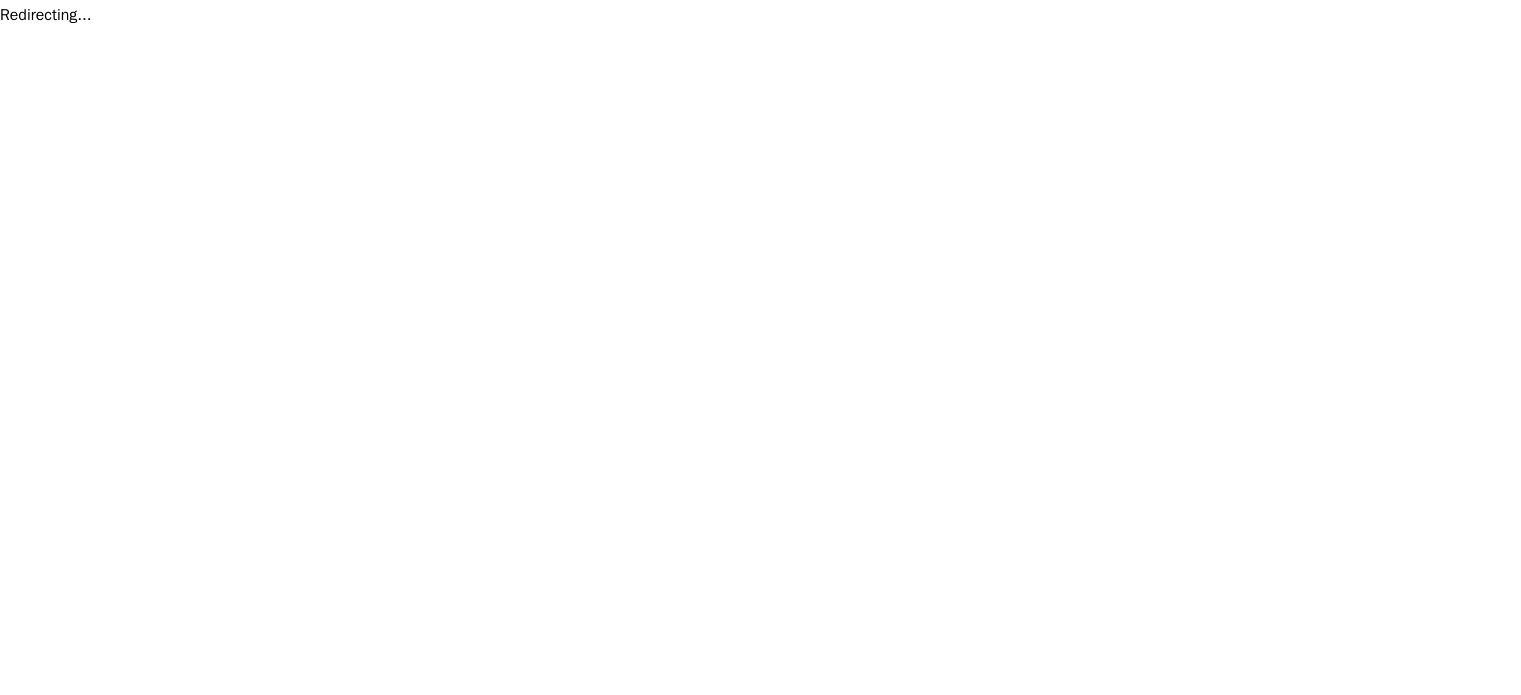 scroll, scrollTop: 0, scrollLeft: 0, axis: both 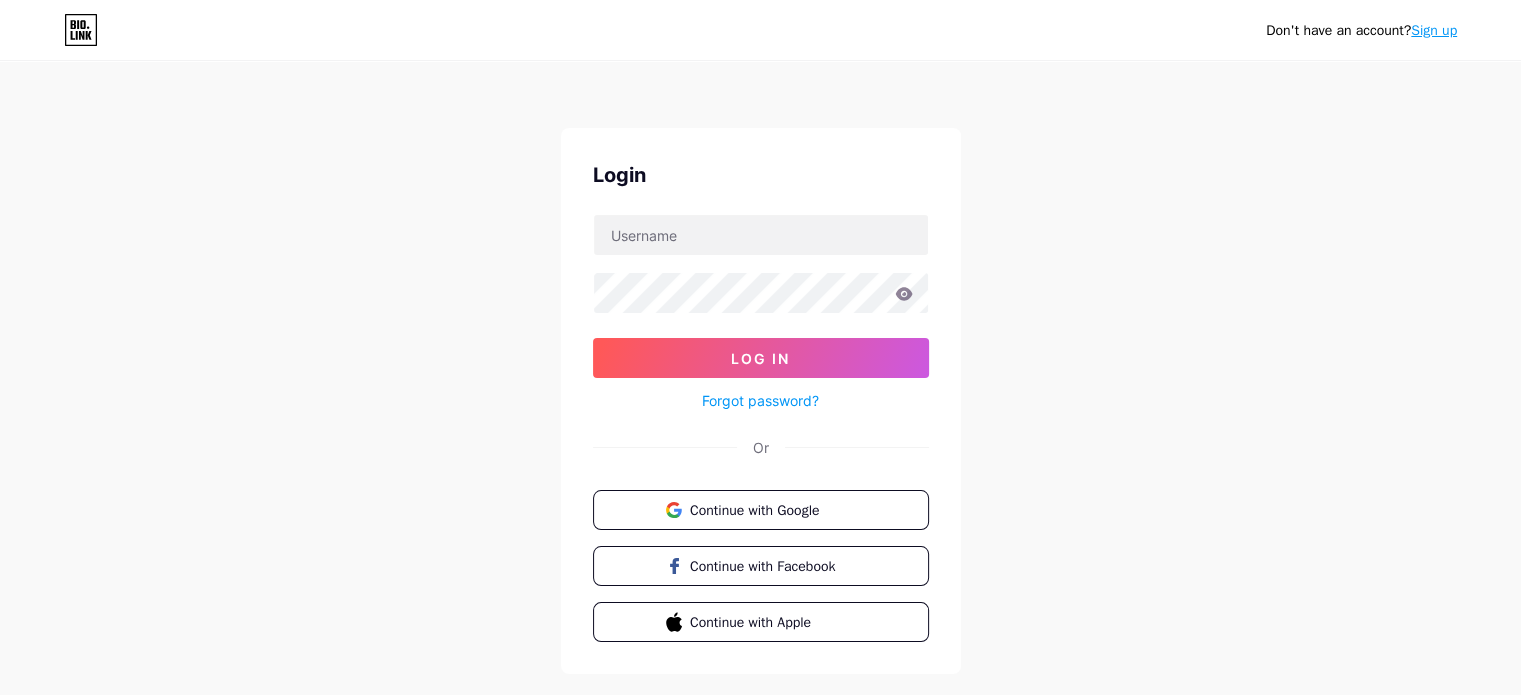 click on "Don't have an account?  Sign up   Login                   Log In
Forgot password?
Or       Continue with Google     Continue with Facebook
Continue with Apple" at bounding box center (760, 369) 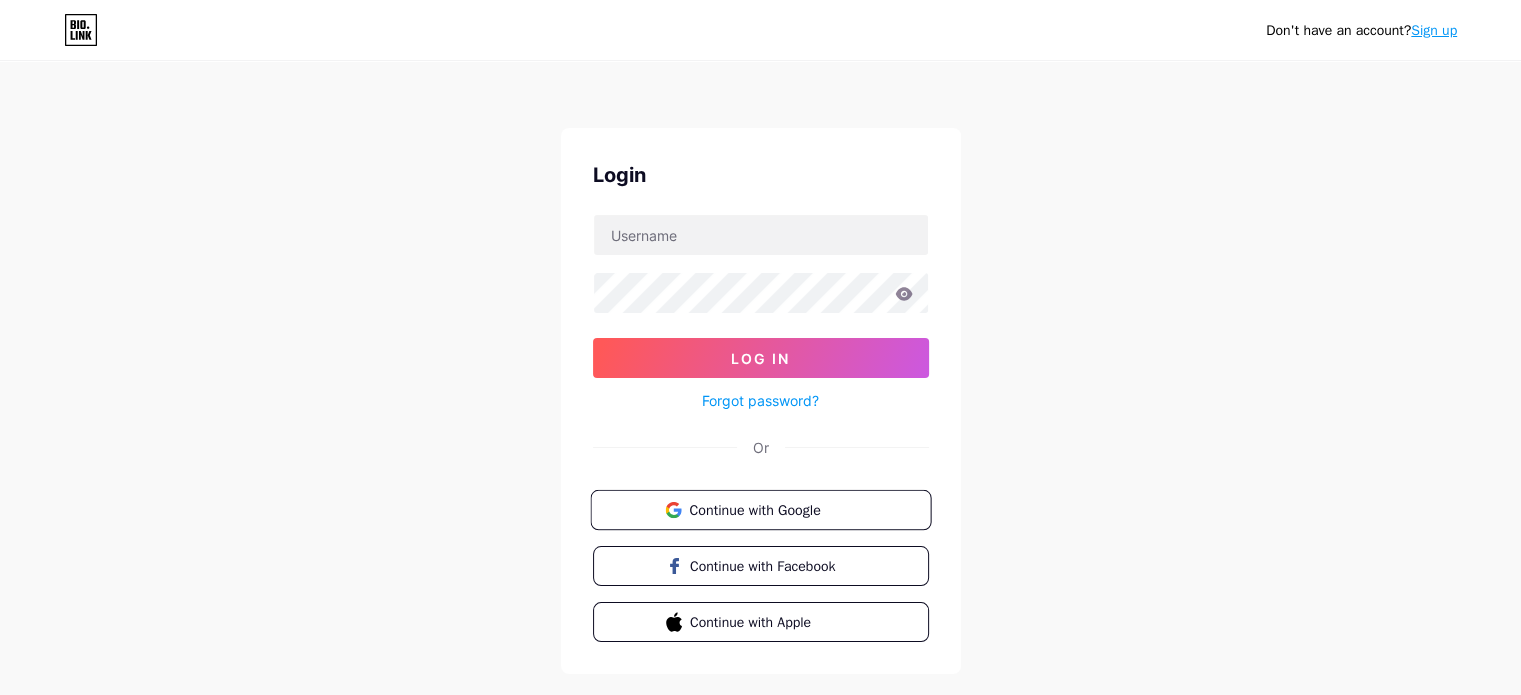 click on "Continue with Google" at bounding box center (772, 509) 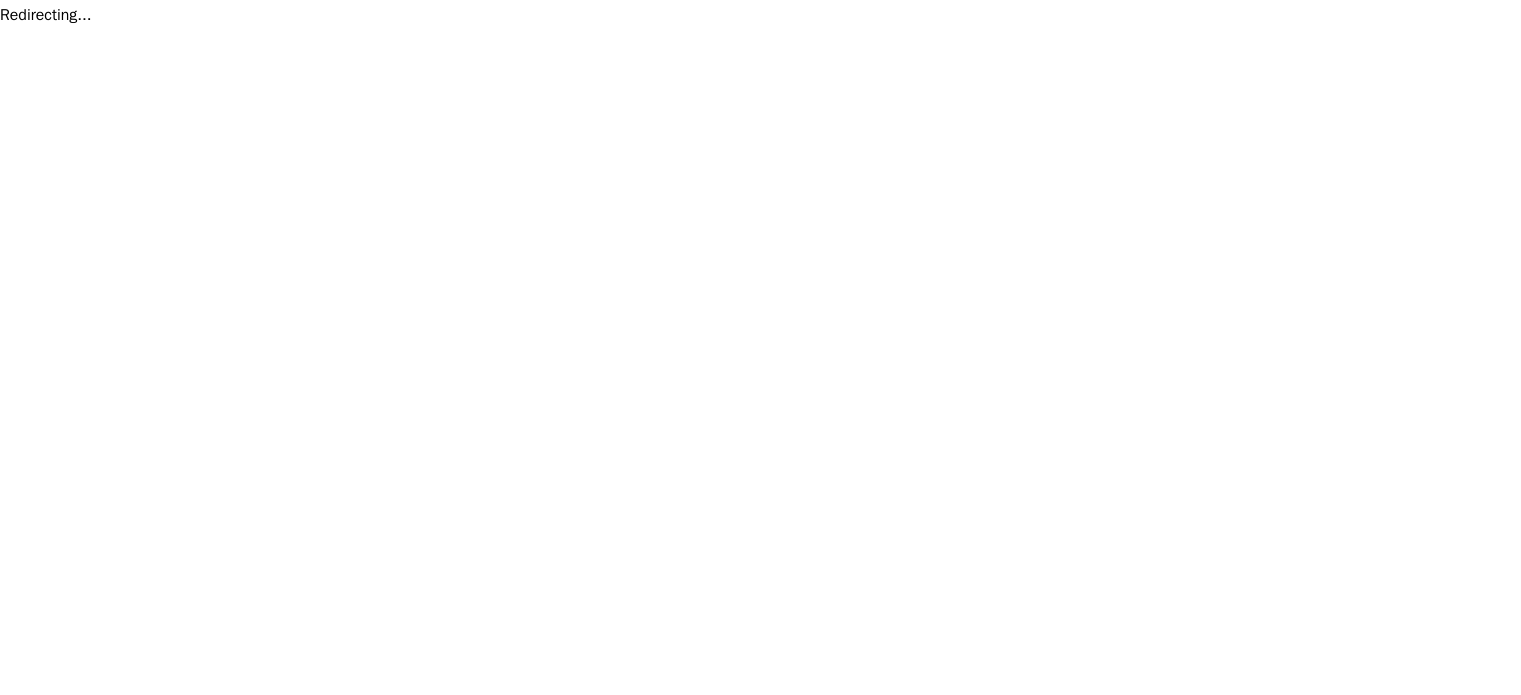 scroll, scrollTop: 0, scrollLeft: 0, axis: both 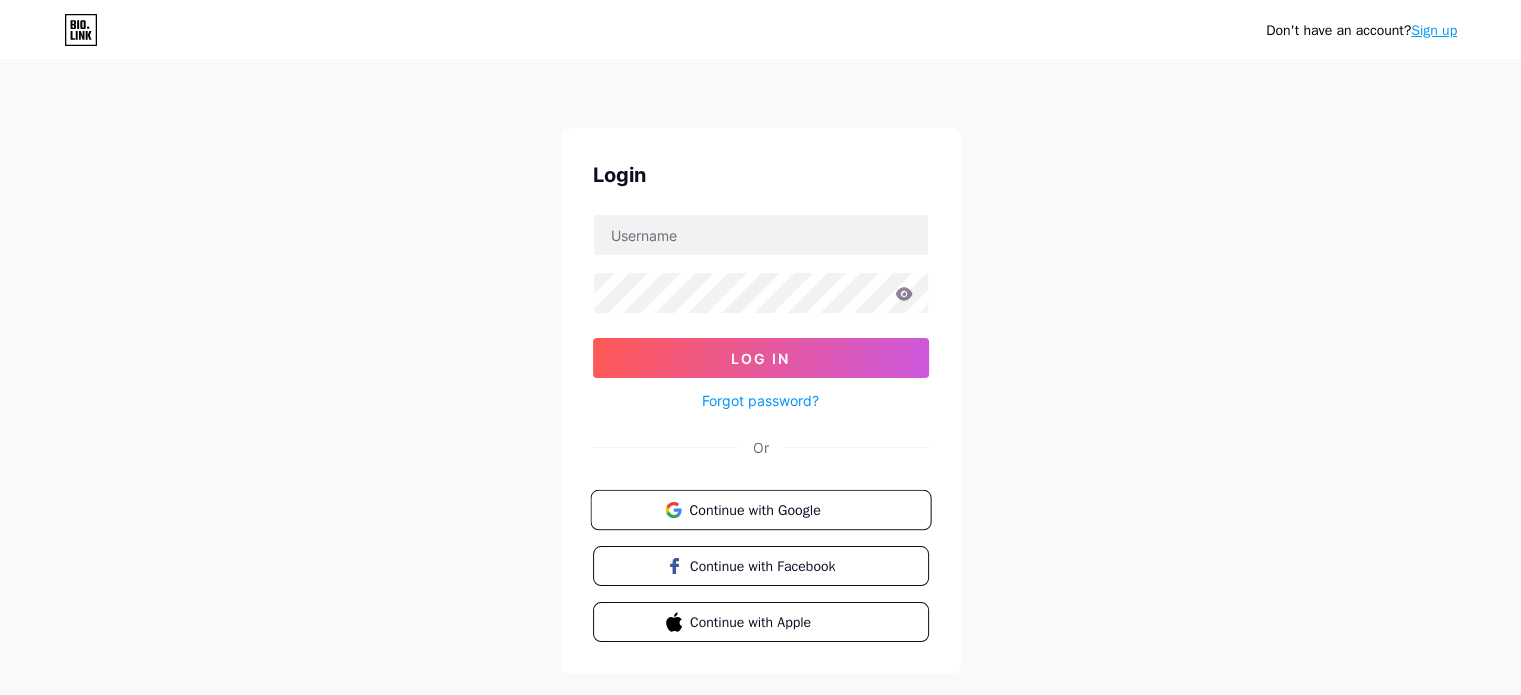 click on "Continue with Google" at bounding box center (772, 509) 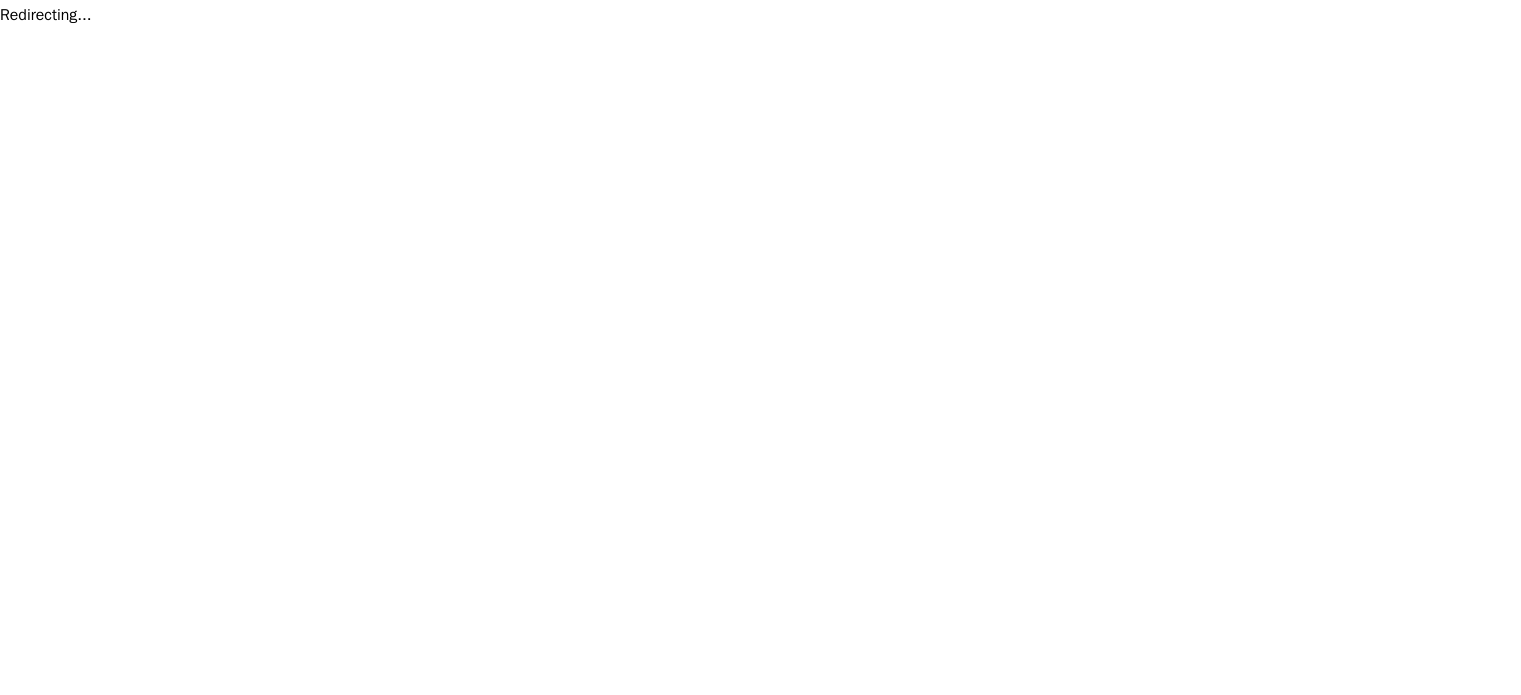 scroll, scrollTop: 0, scrollLeft: 0, axis: both 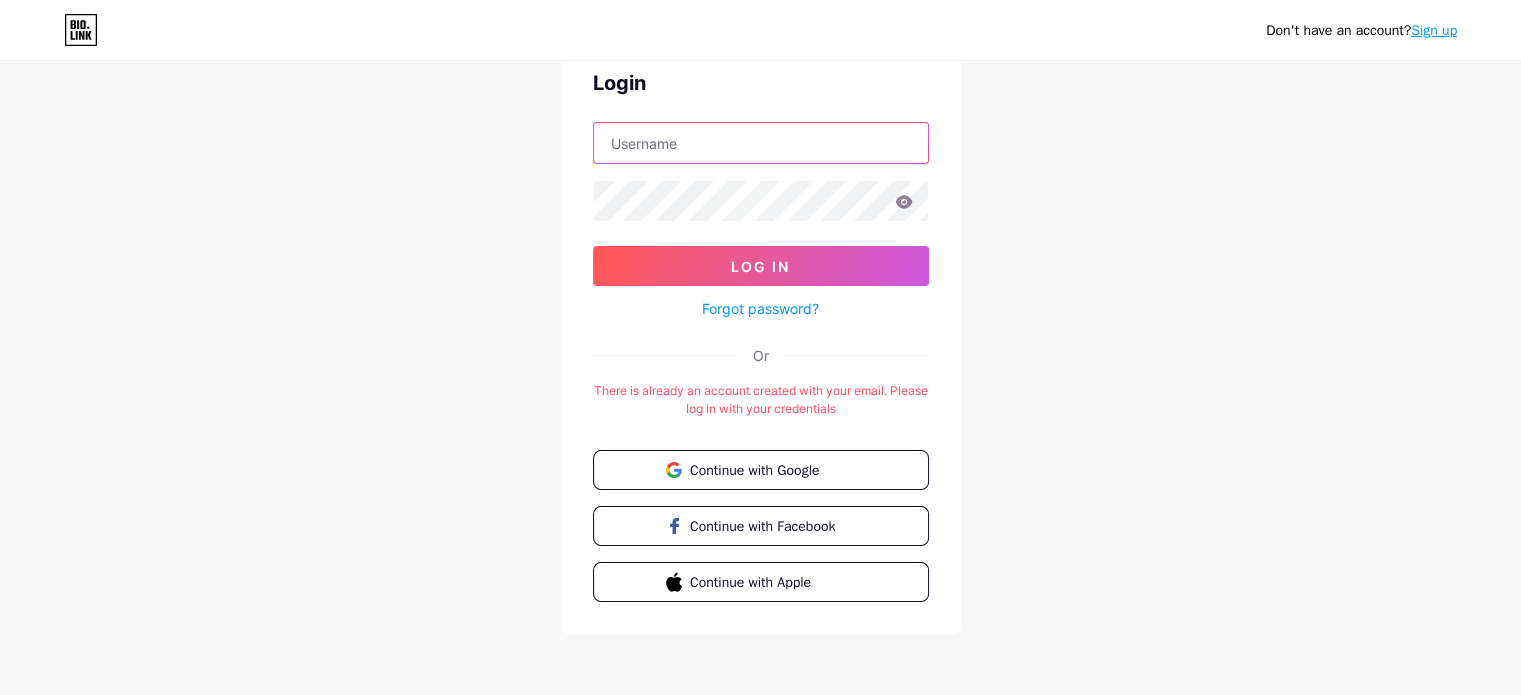 click at bounding box center [761, 143] 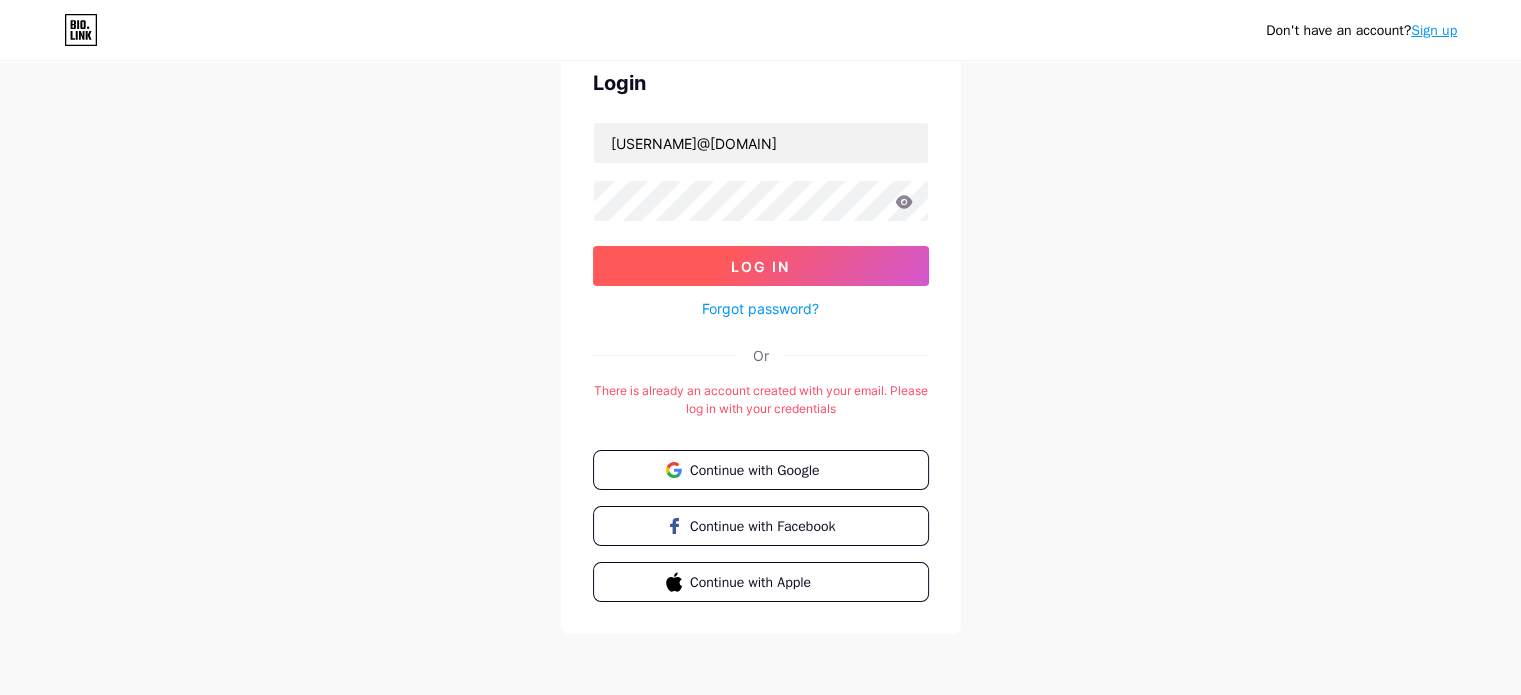 click on "Log In" at bounding box center (761, 266) 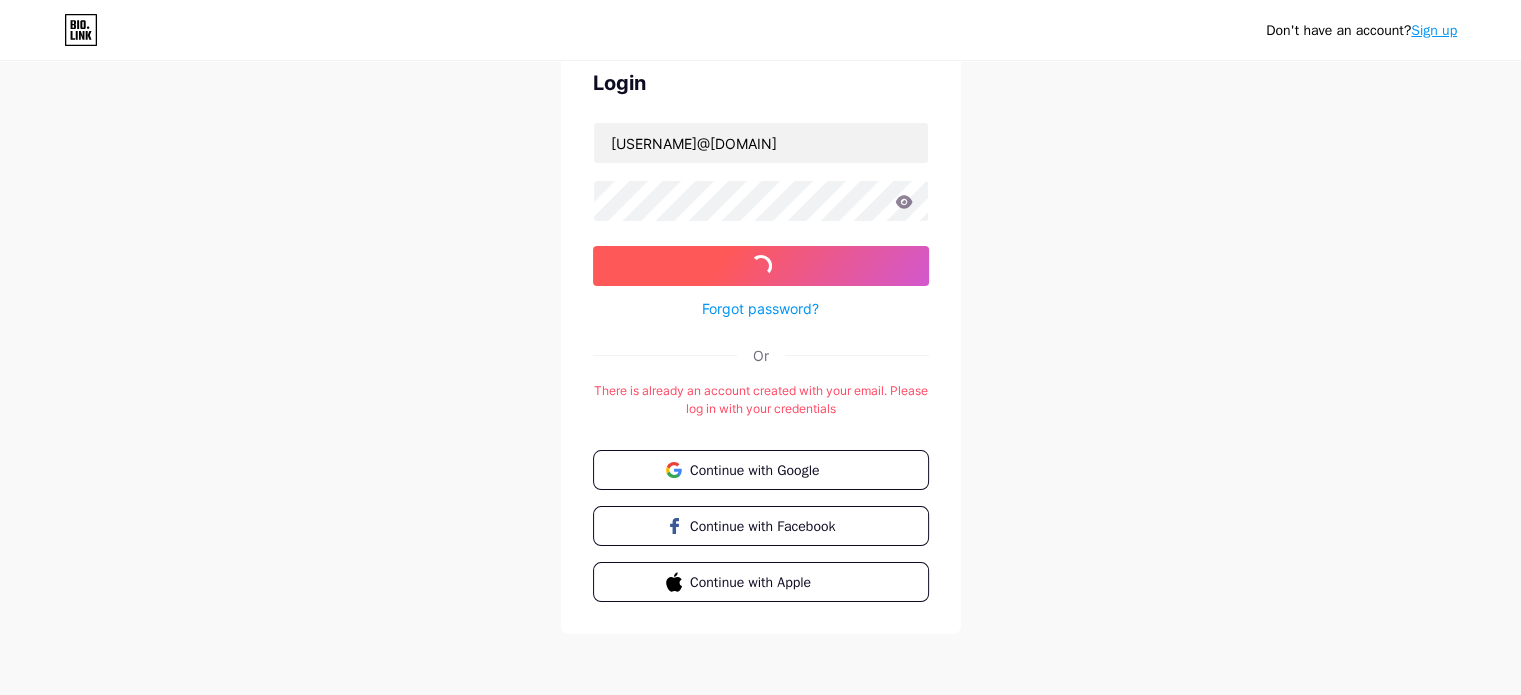 scroll, scrollTop: 0, scrollLeft: 0, axis: both 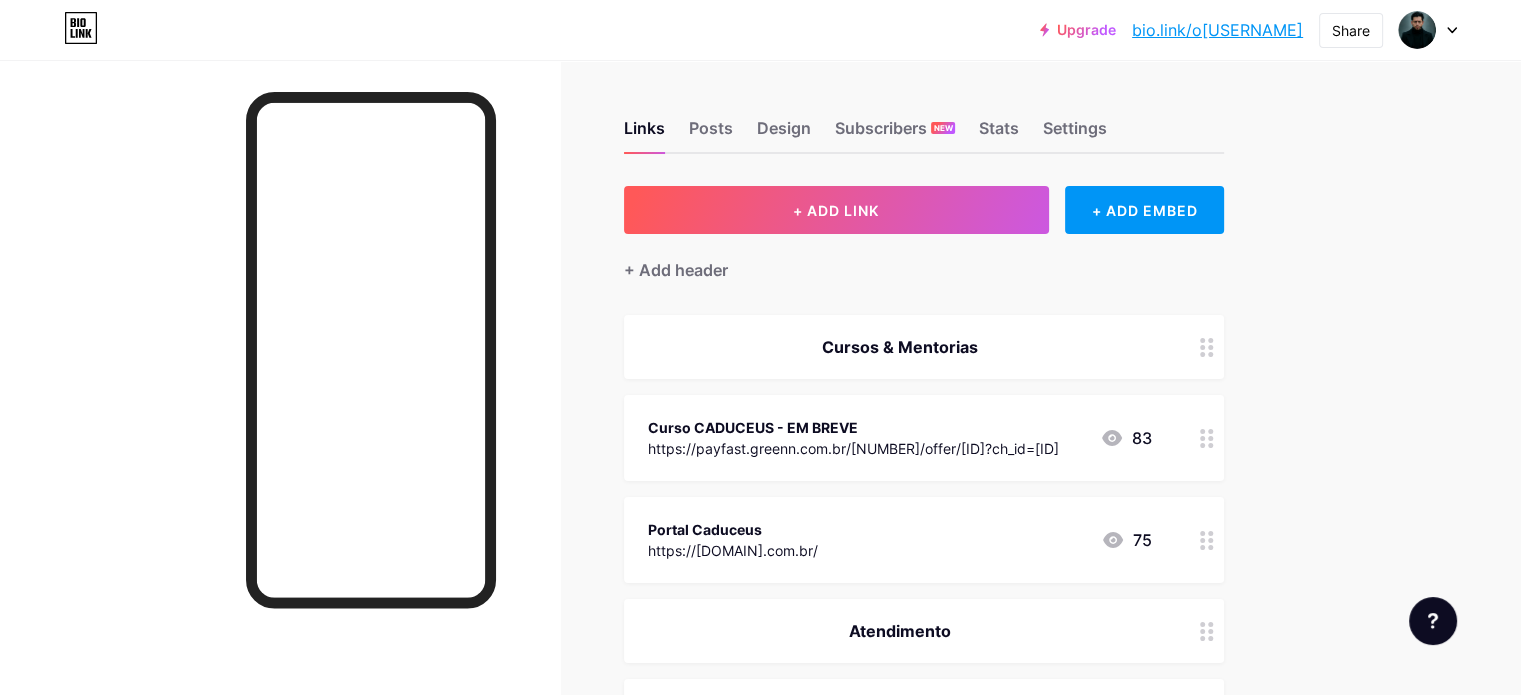 click on "+ Add header" at bounding box center [924, 258] 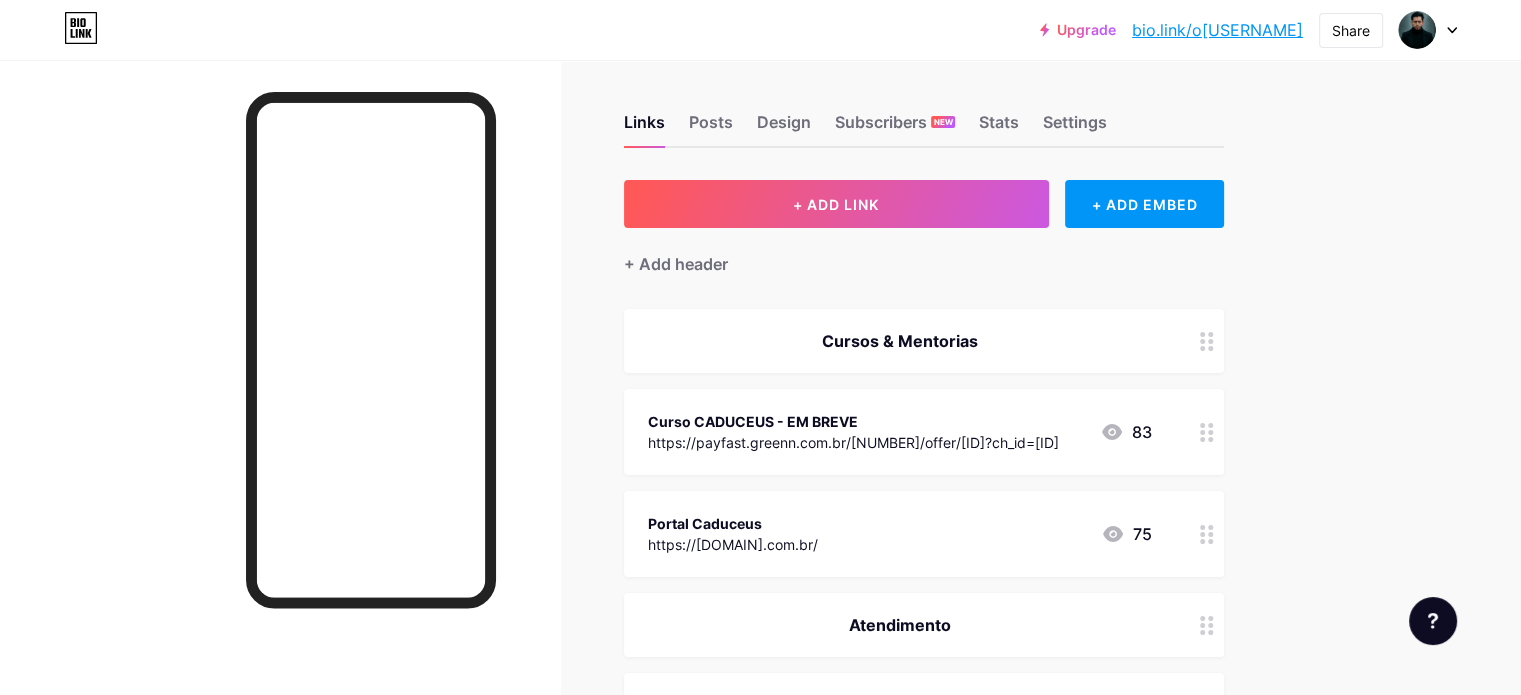 scroll, scrollTop: 0, scrollLeft: 0, axis: both 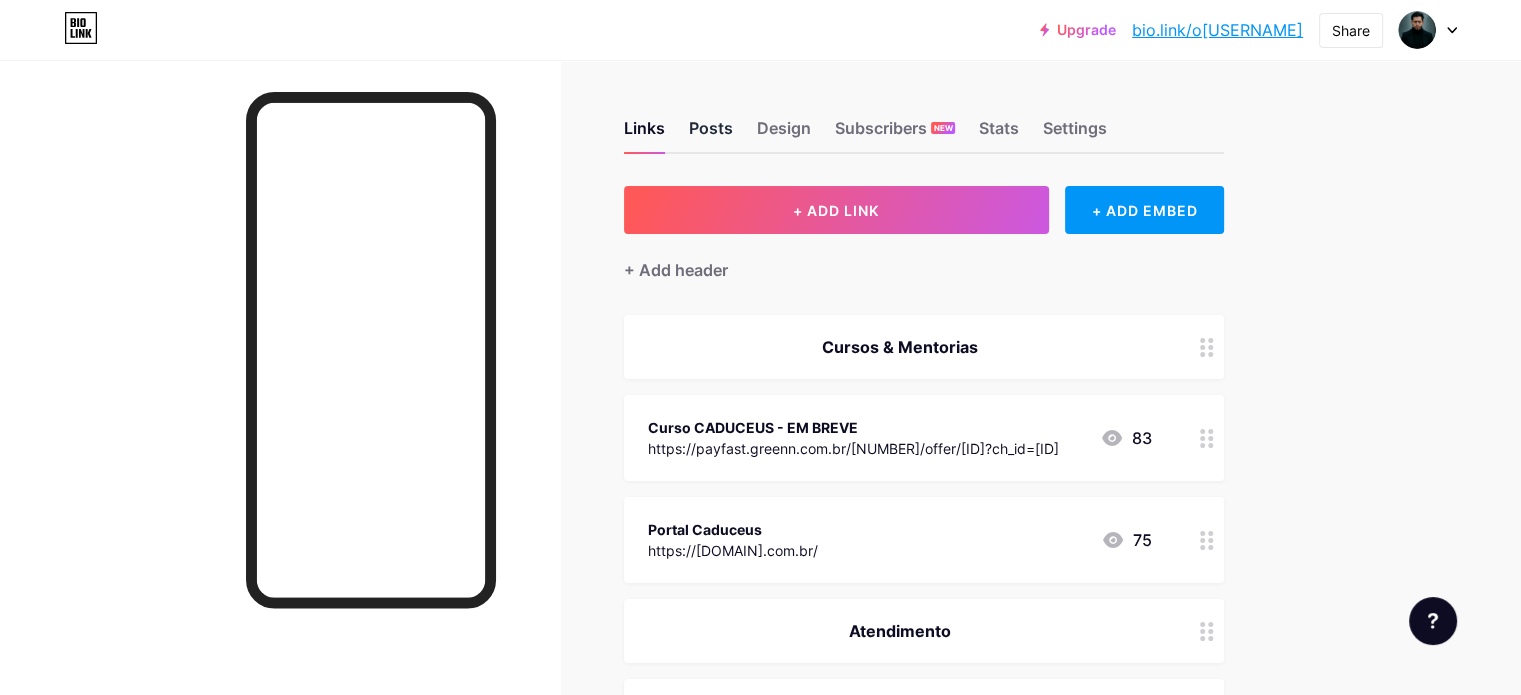 click on "Posts" at bounding box center [711, 134] 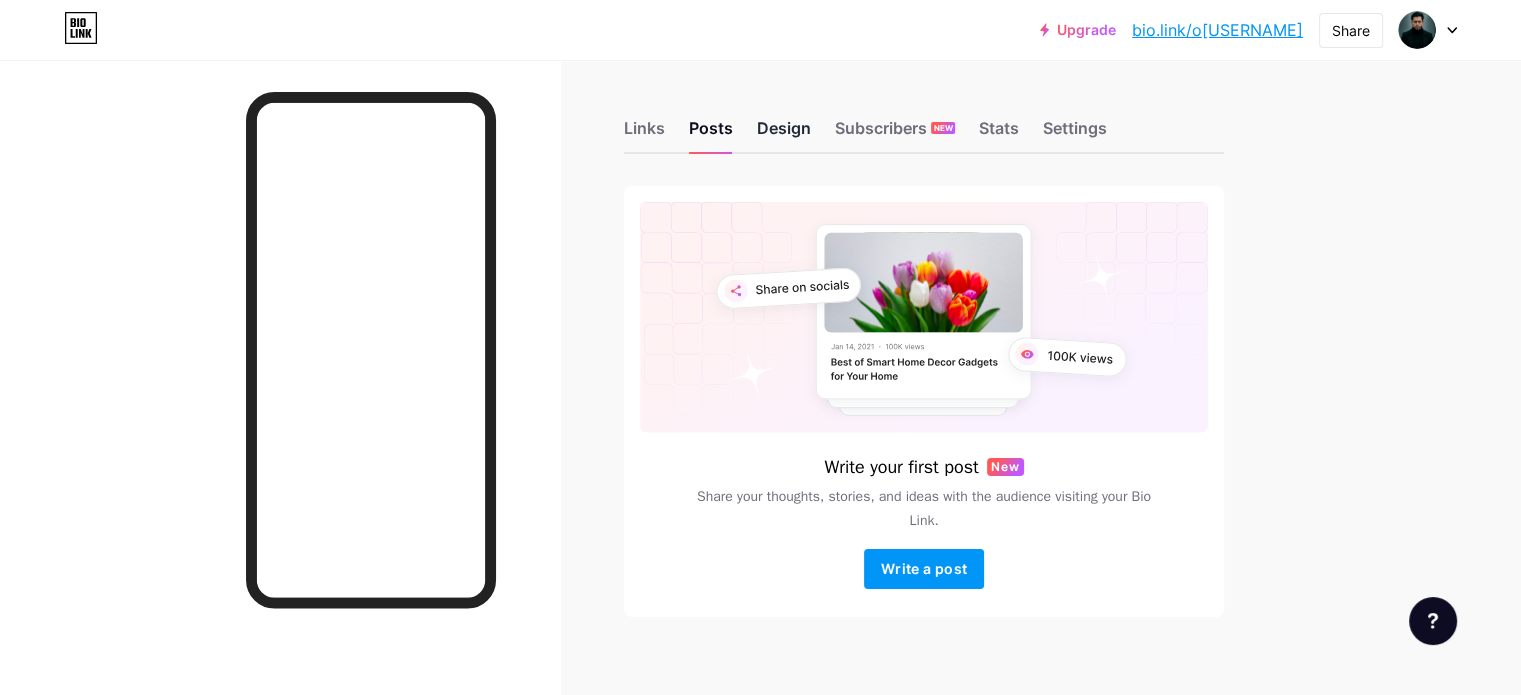 click on "Design" at bounding box center [784, 134] 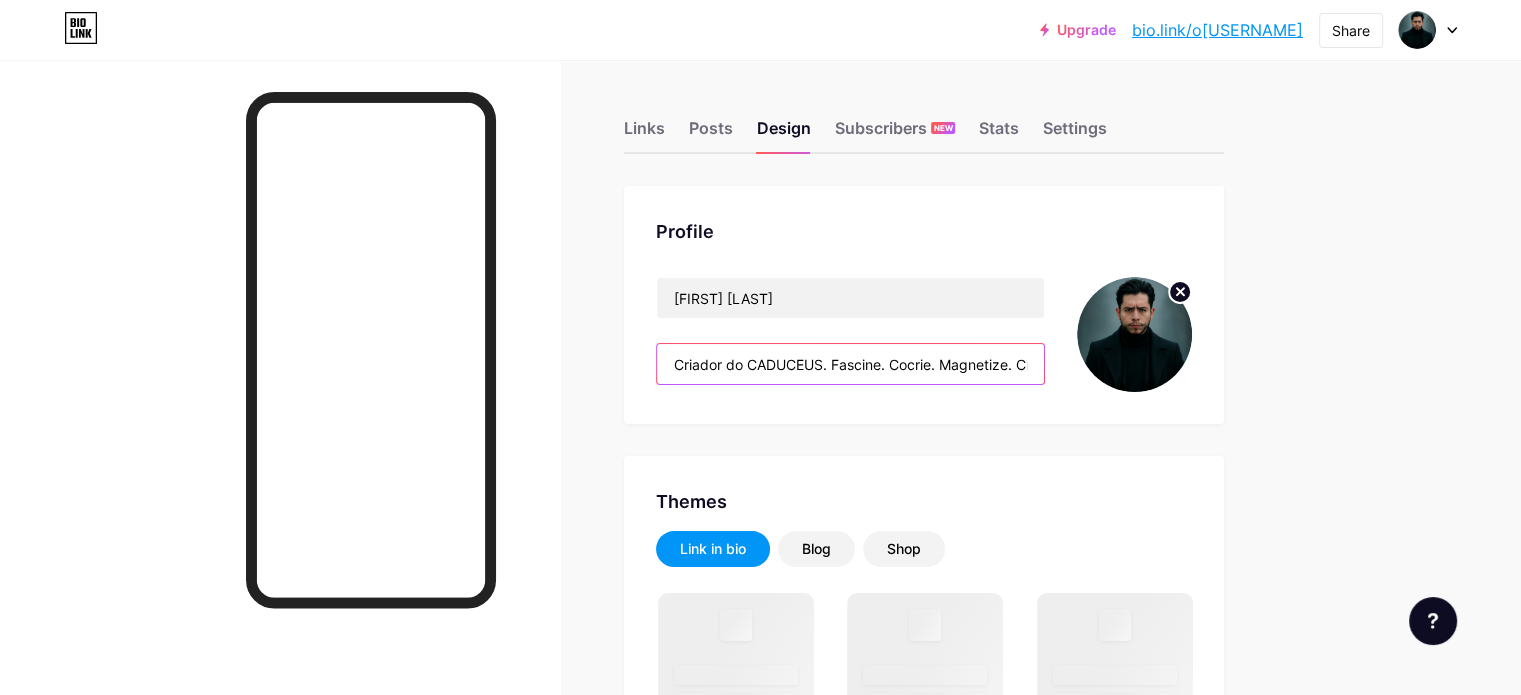 click on "Criador do CADUCEUS. Fascine. Cocrie. Magnetize. Crie o impossível. Transmute o desejo. Toque o portal. Se sentiu algo, você já começou." at bounding box center [850, 364] 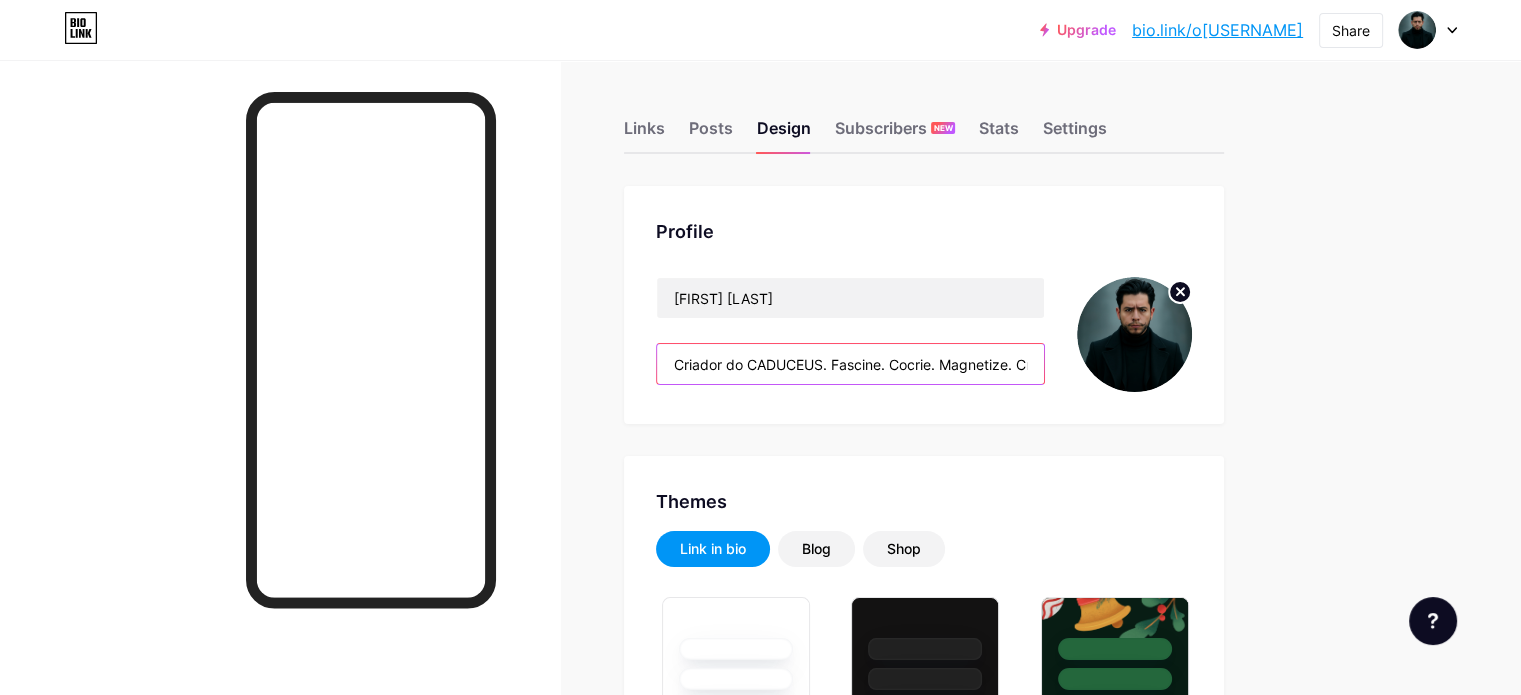 click on "Criador do CADUCEUS. Fascine. Cocrie. Magnetize. Crie o impossível. Transmute o desejo. Toque o portal. Se sentiu algo, você já começou." at bounding box center (850, 364) 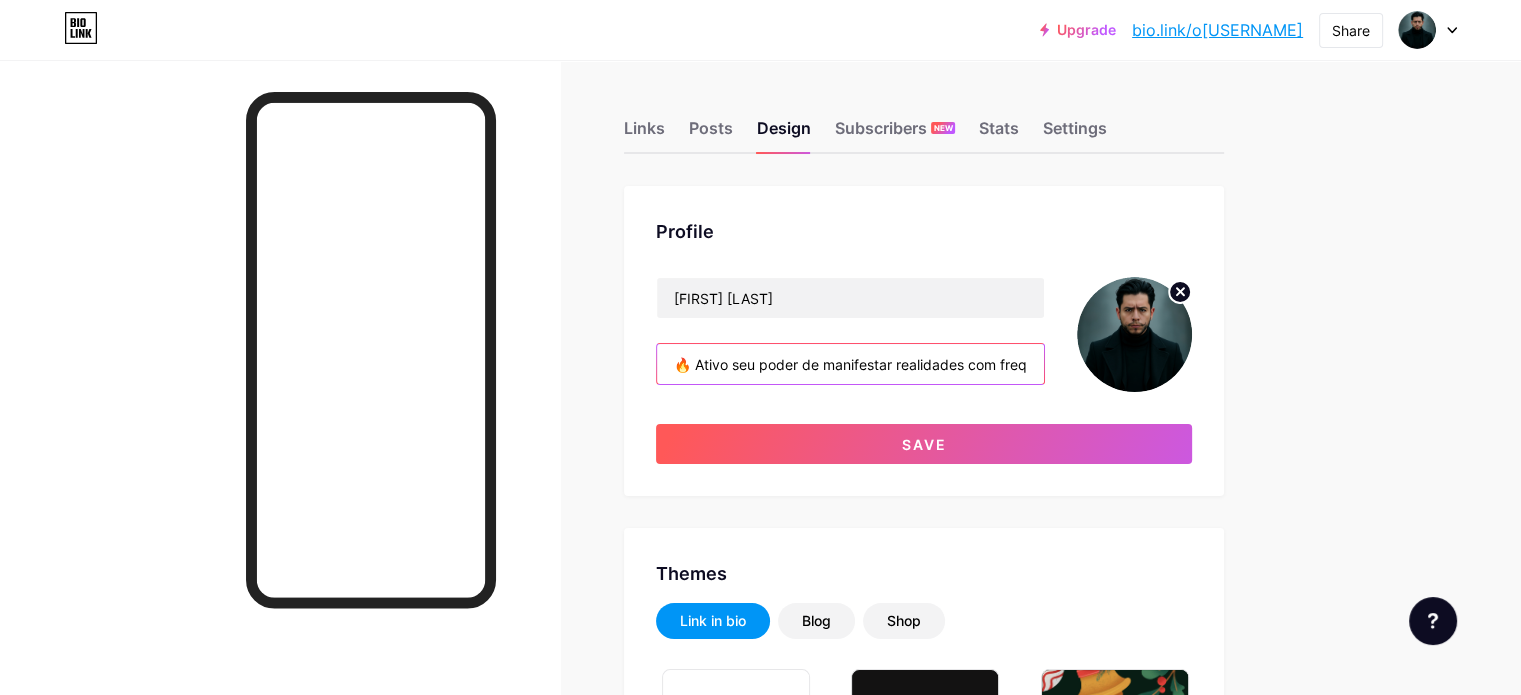 scroll, scrollTop: 0, scrollLeft: 887, axis: horizontal 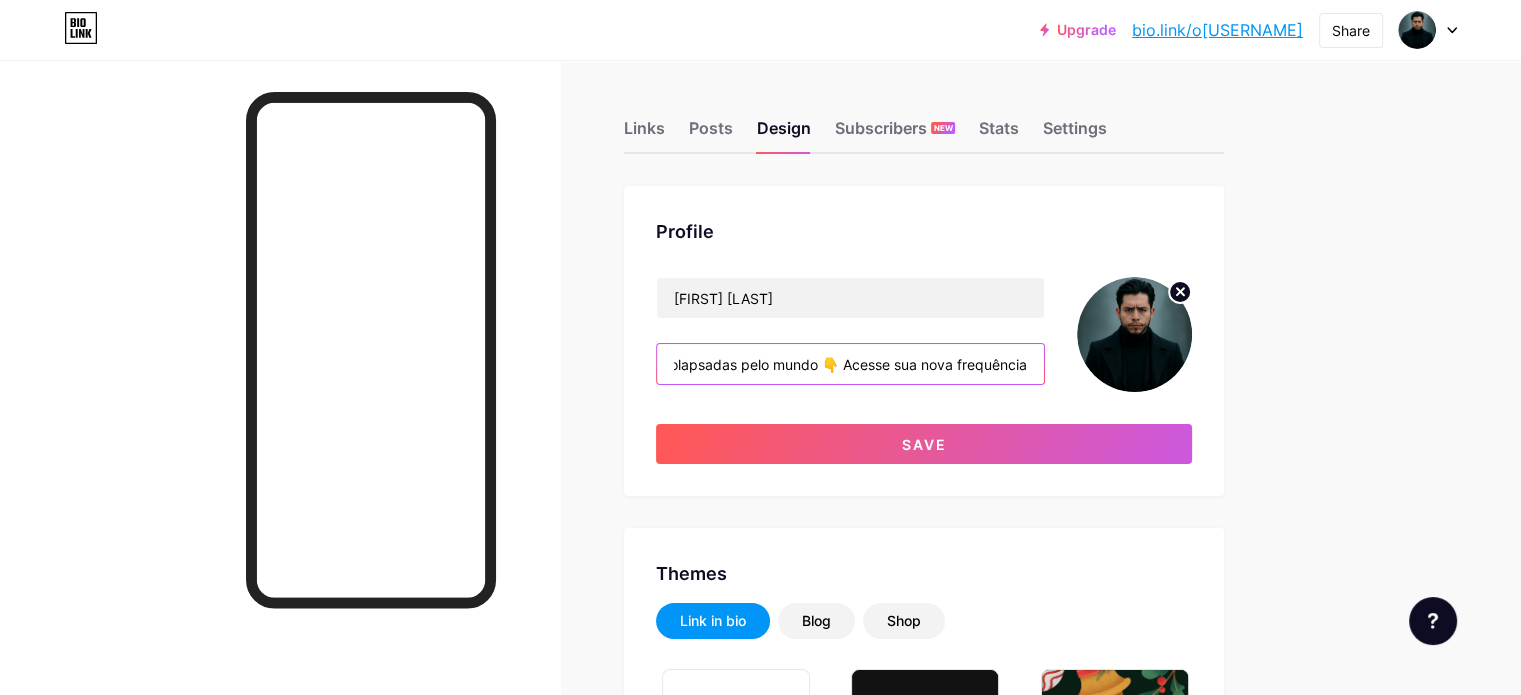 click on "🔥 Ativo seu poder de manifestar realidades com frequência e energia vital. 🐍 Criador do método CADUCEUS 🌍 +700 realidades colapsadas pelo mundo 👇 Acesse sua nova frequência" at bounding box center [850, 364] 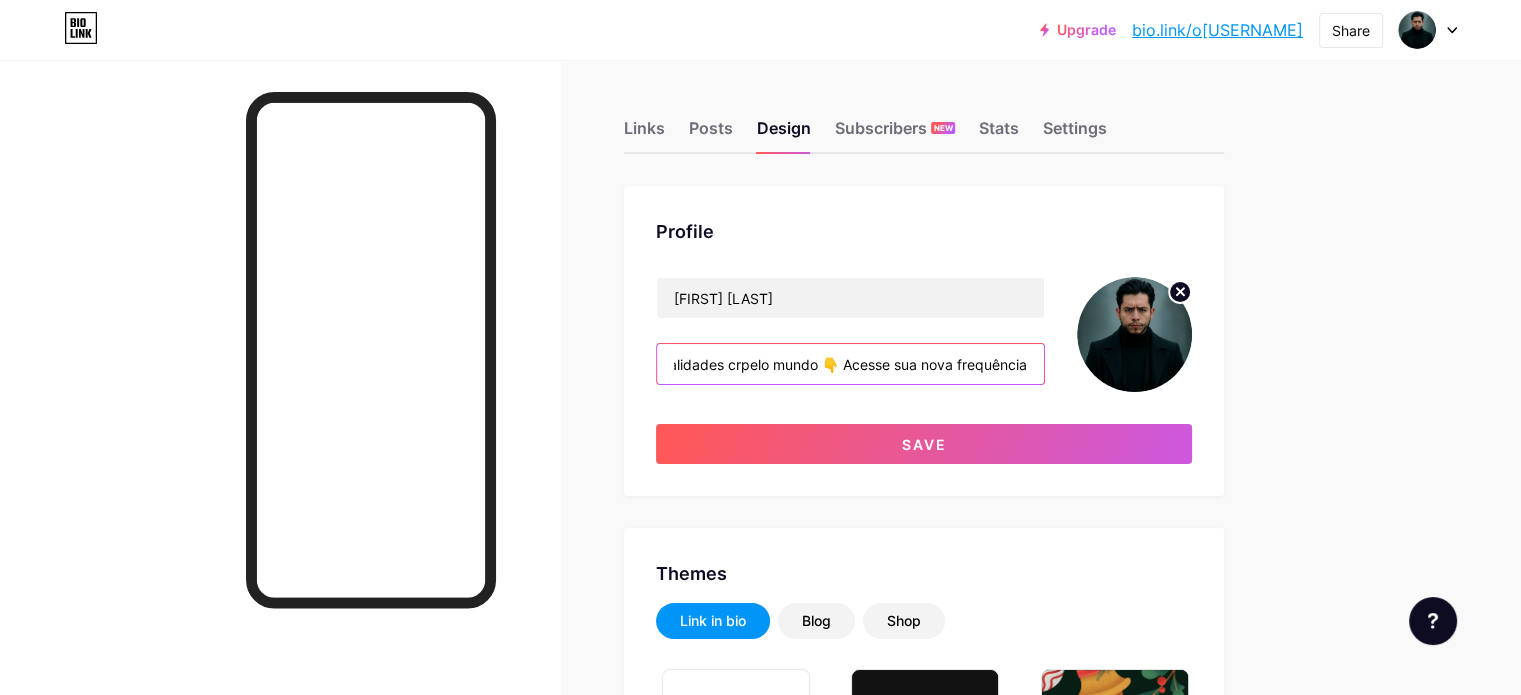 scroll, scrollTop: 0, scrollLeft: 816, axis: horizontal 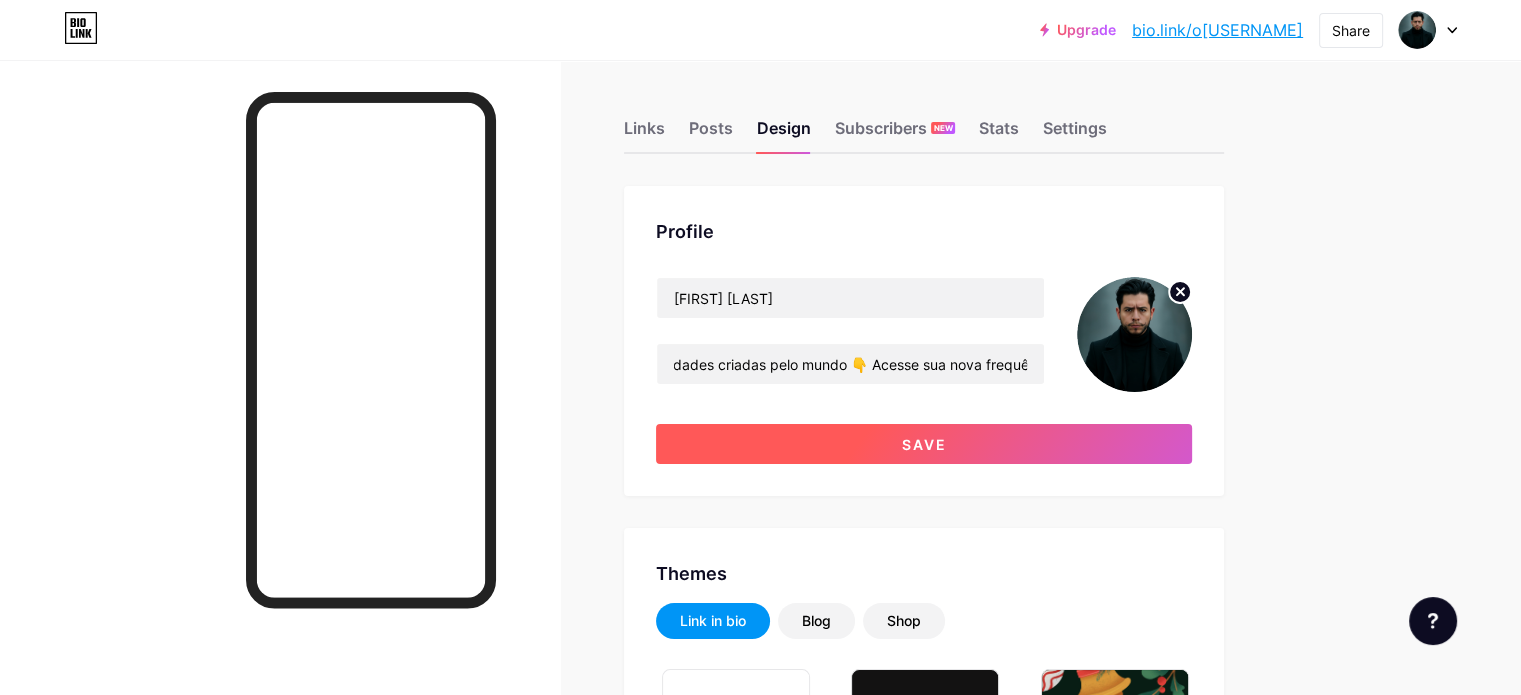 click on "Save" at bounding box center [924, 444] 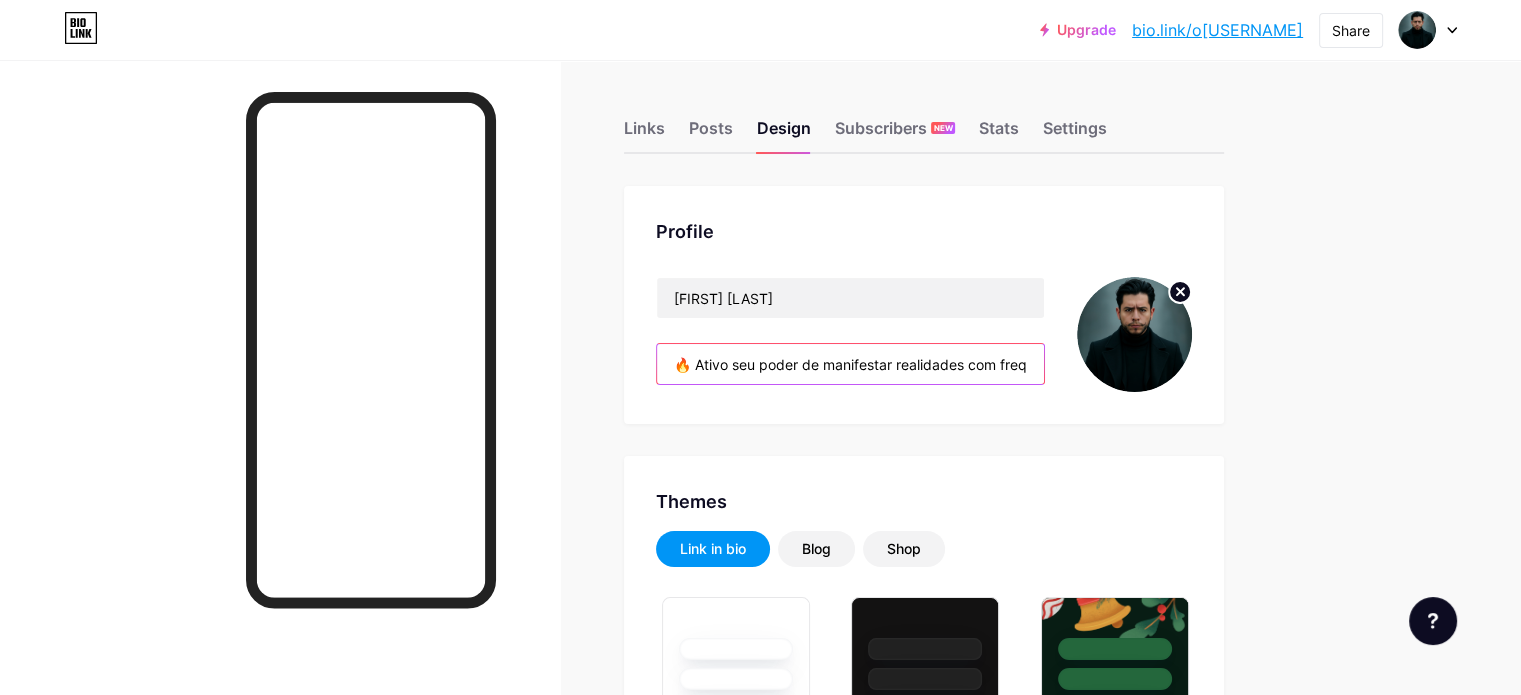 click on "🔥 Ativo seu poder de manifestar realidades com frequência e energia vital. 🐍 Criador do método CADUCEUS 🌍 +700 realidades criadas pelo mundo 👇 Acesse sua nova frequência" at bounding box center (850, 364) 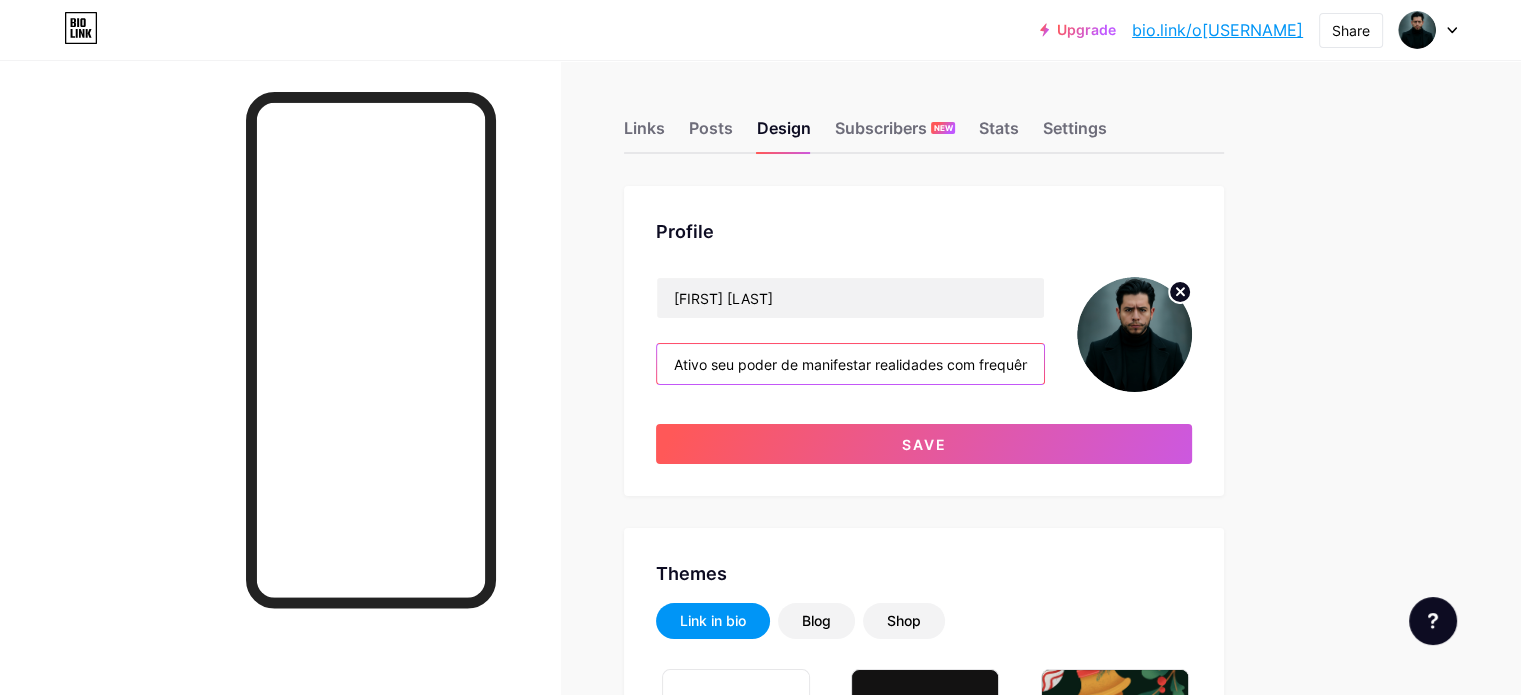 click on "Ativo seu poder de manifestar realidades com frequência e energia vital. 🐍 Criador do método CADUCEUS 🌍 +700 realidades criadas pelo mundo 👇 Acesse sua nova frequência" at bounding box center (850, 364) 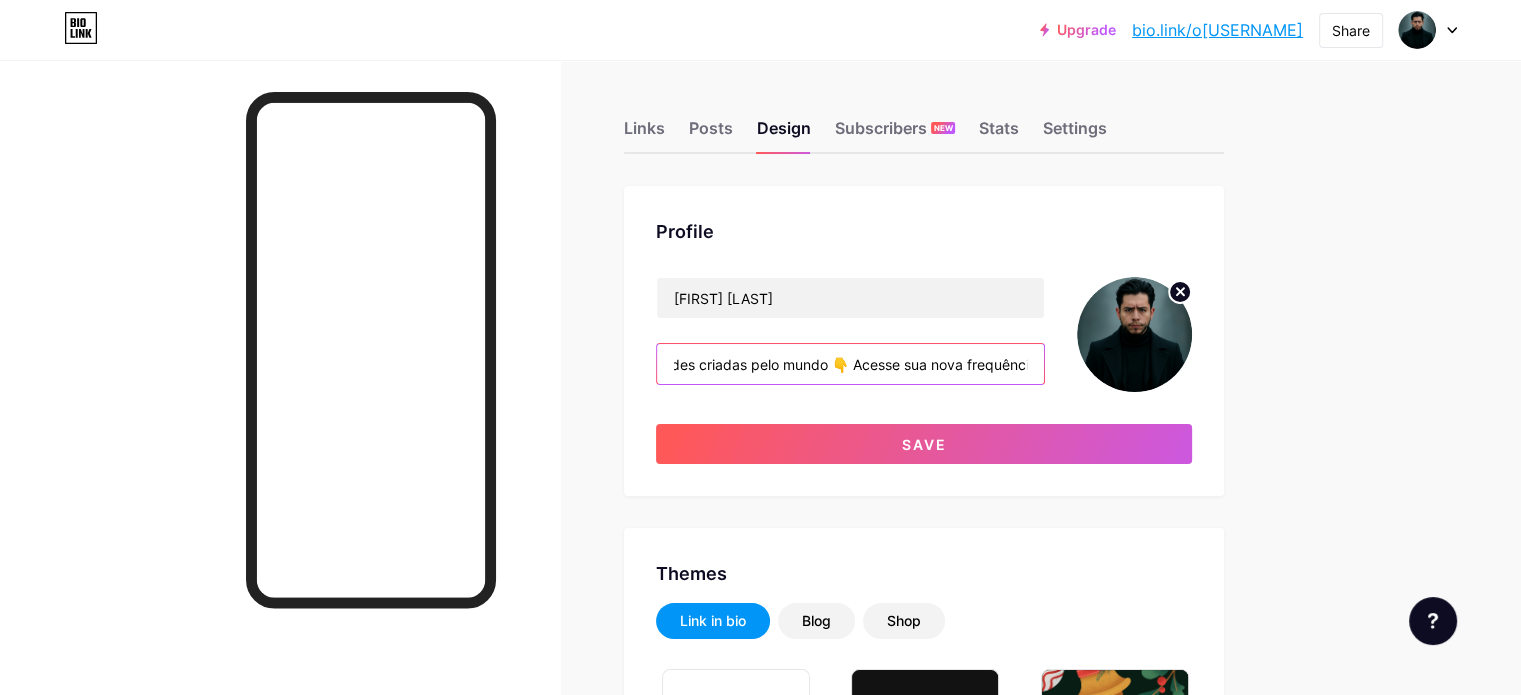 scroll, scrollTop: 0, scrollLeft: 794, axis: horizontal 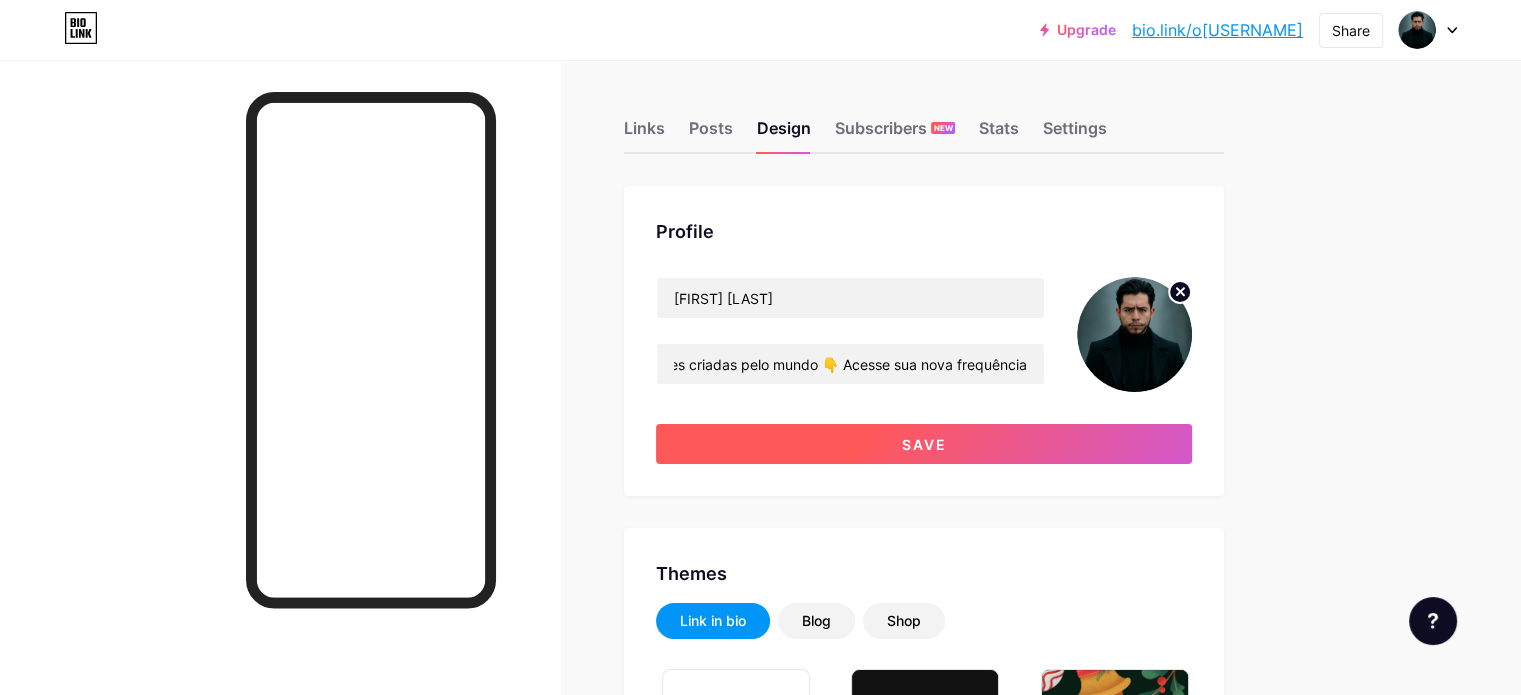 click on "Save" at bounding box center [924, 444] 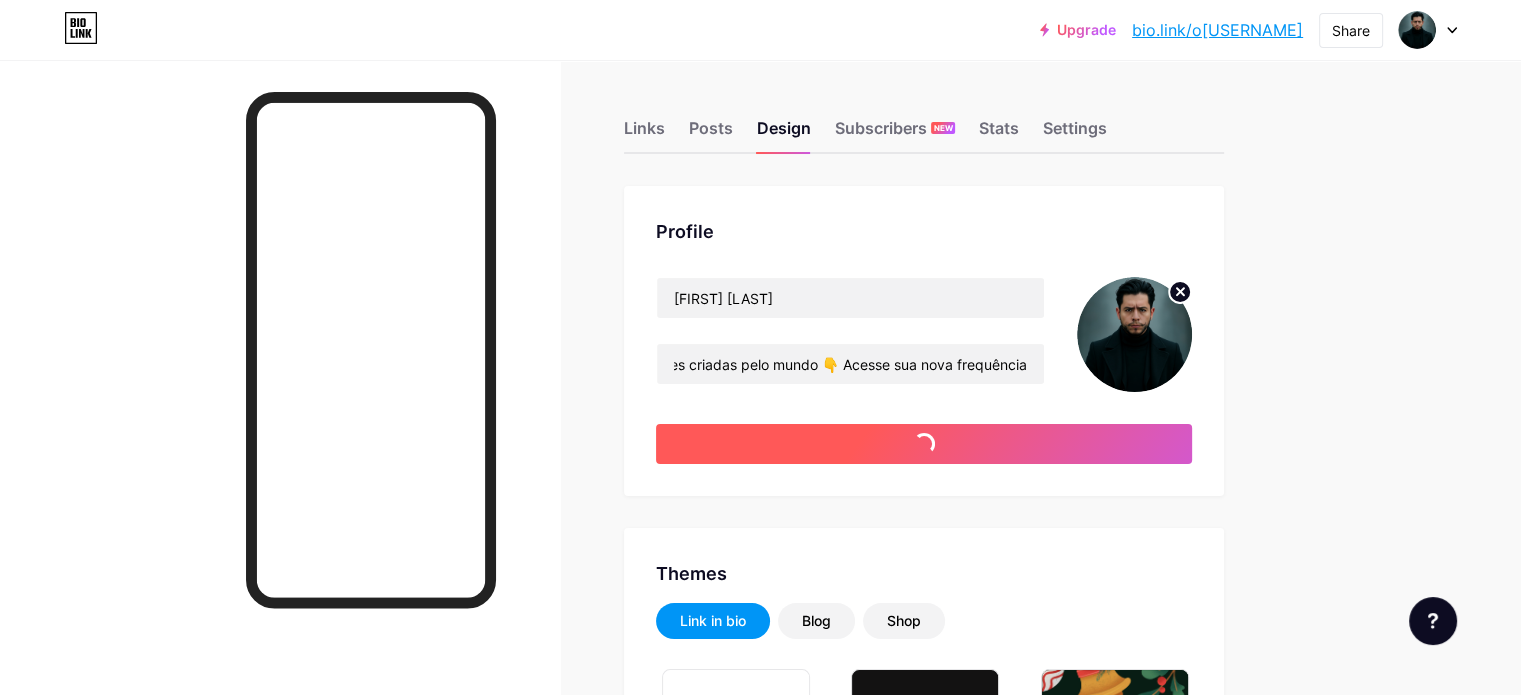 scroll, scrollTop: 0, scrollLeft: 0, axis: both 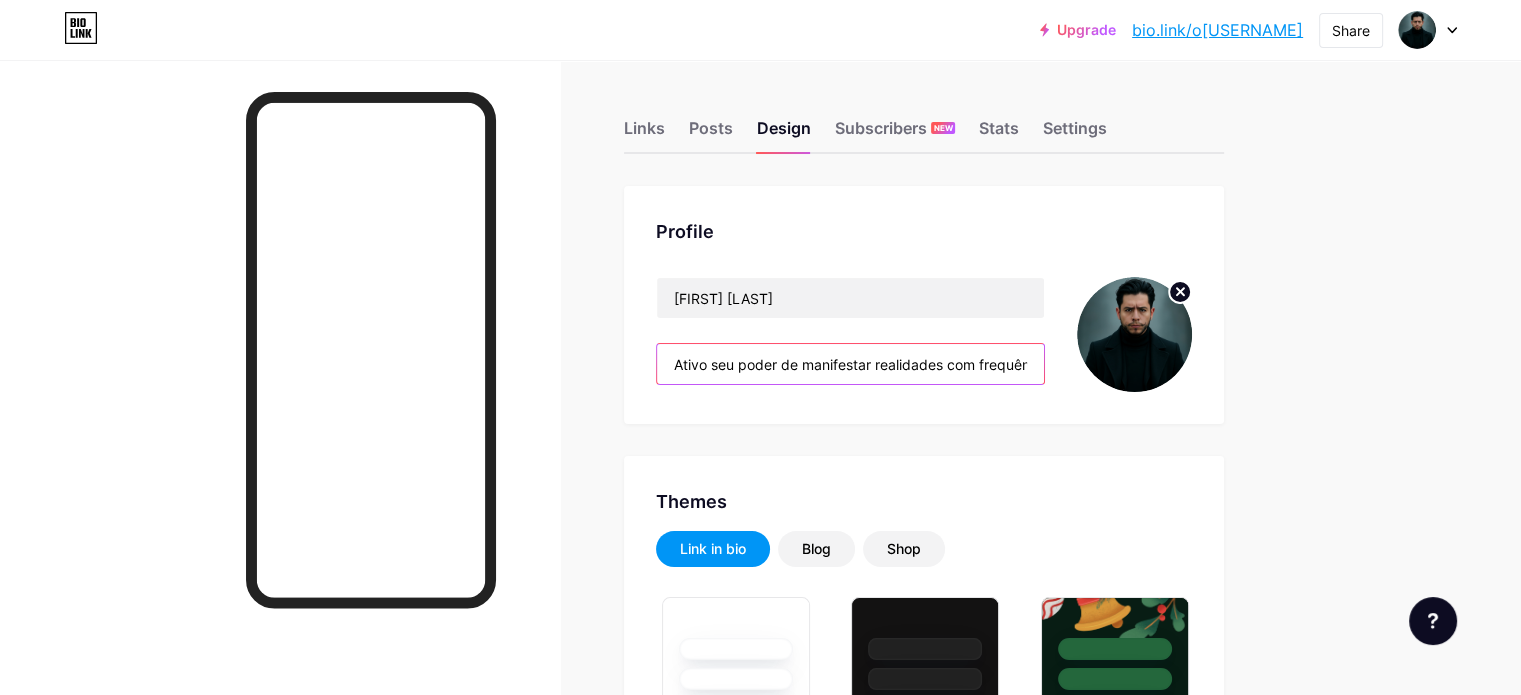 click on "Ativo seu poder de manifestar realidades com frequência e energia vital. Criador do método CADUCEUS. +700 realidades criadas pelo mundo 👇 Acesse sua nova frequência" at bounding box center [850, 364] 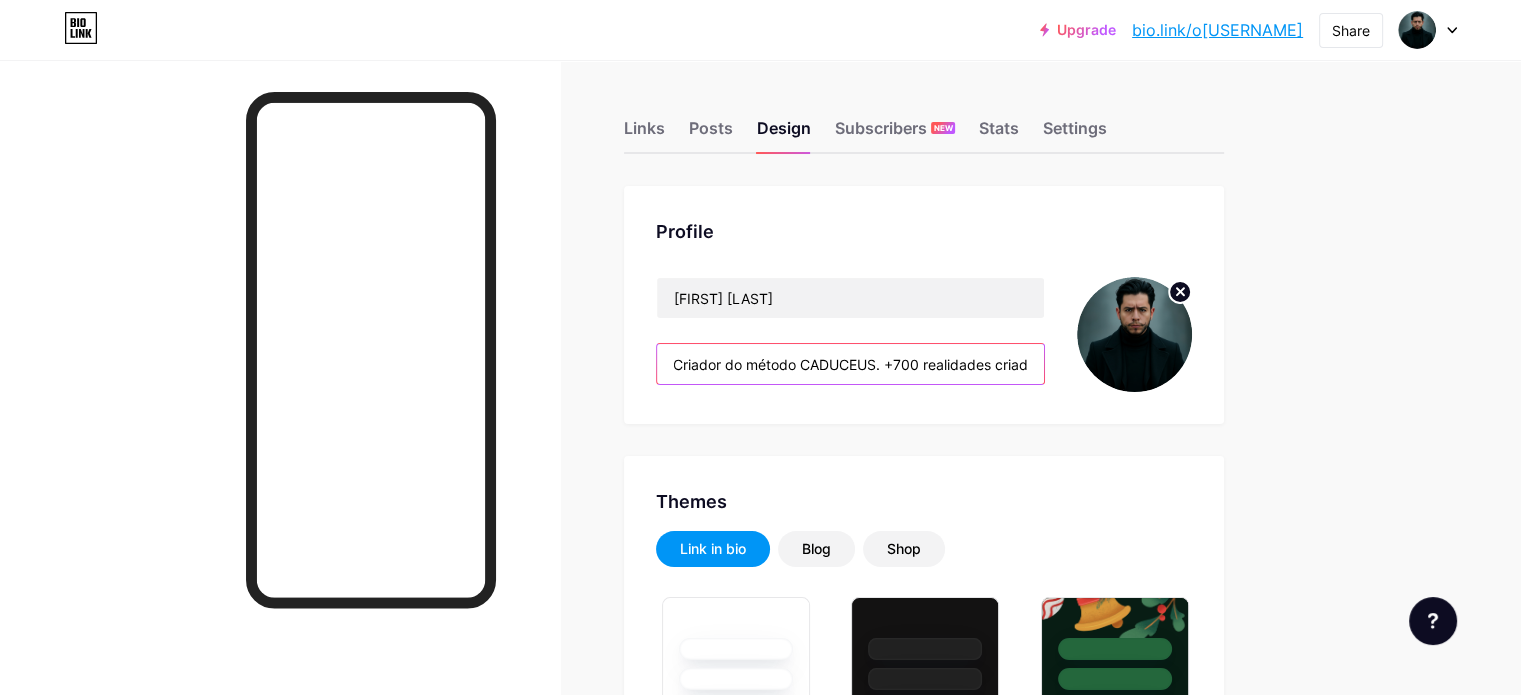 drag, startPoint x: 1056, startPoint y: 371, endPoint x: 1185, endPoint y: 368, distance: 129.03488 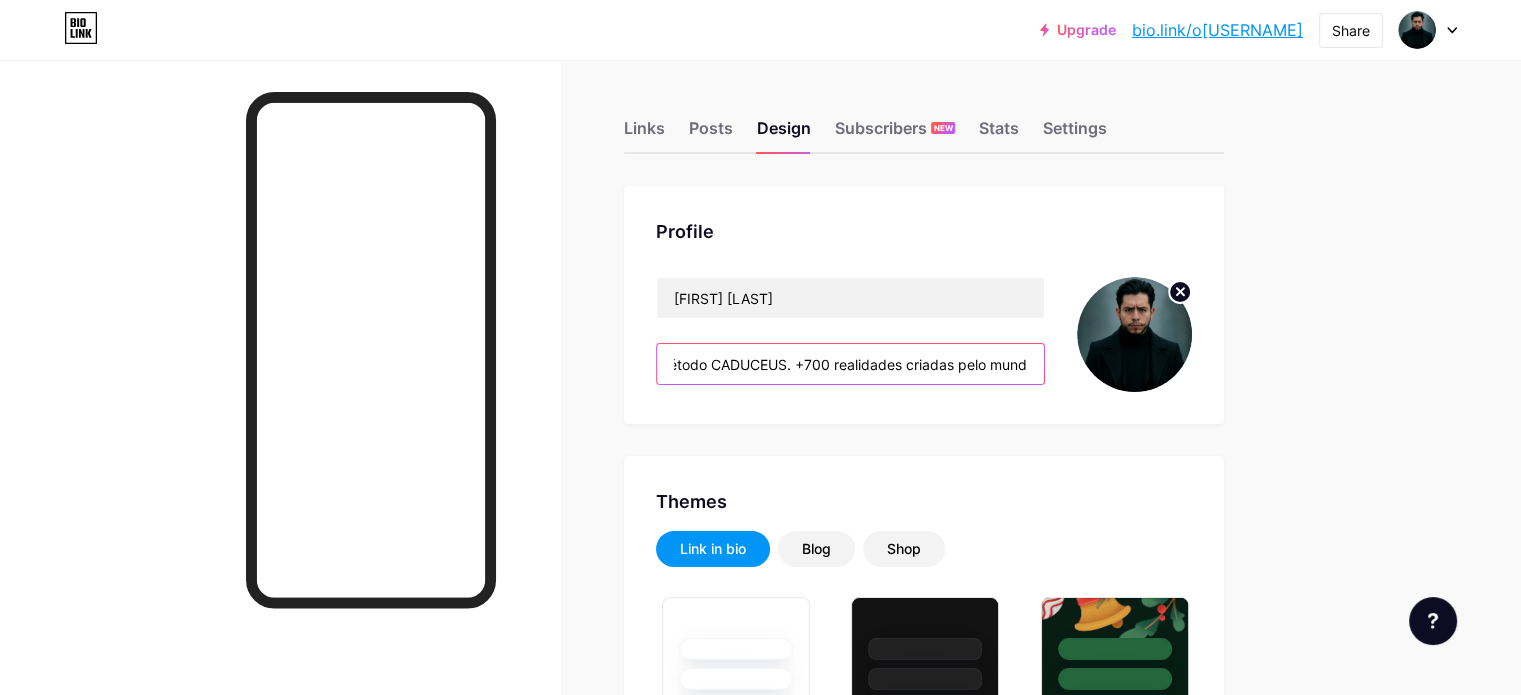 click on "Ativo seu poder de manifestar realidades com frequência e energia vital. Criador do método CADUCEUS. +700 realidades criadas pelo mundo 👇 Acesse sua nova frequência" at bounding box center [850, 364] 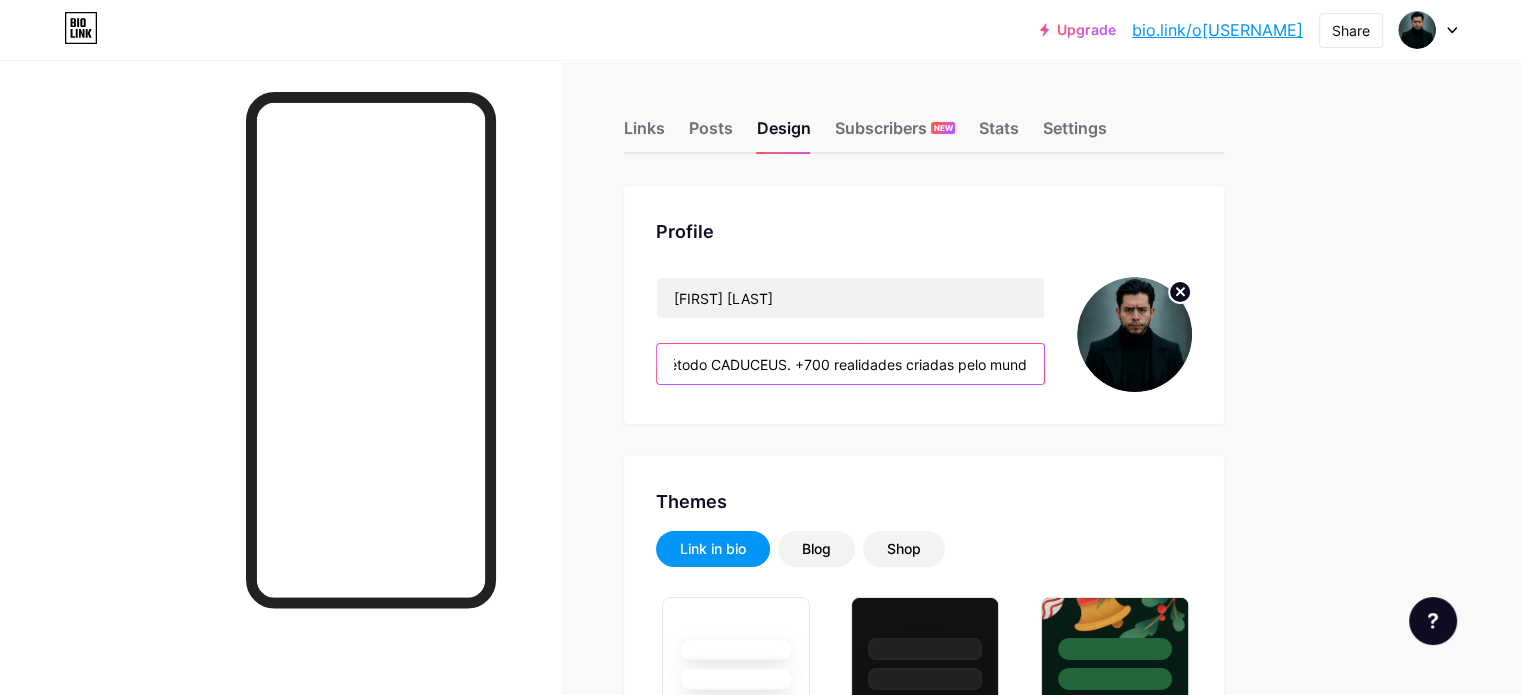 drag, startPoint x: 1034, startPoint y: 373, endPoint x: 1136, endPoint y: 367, distance: 102.176315 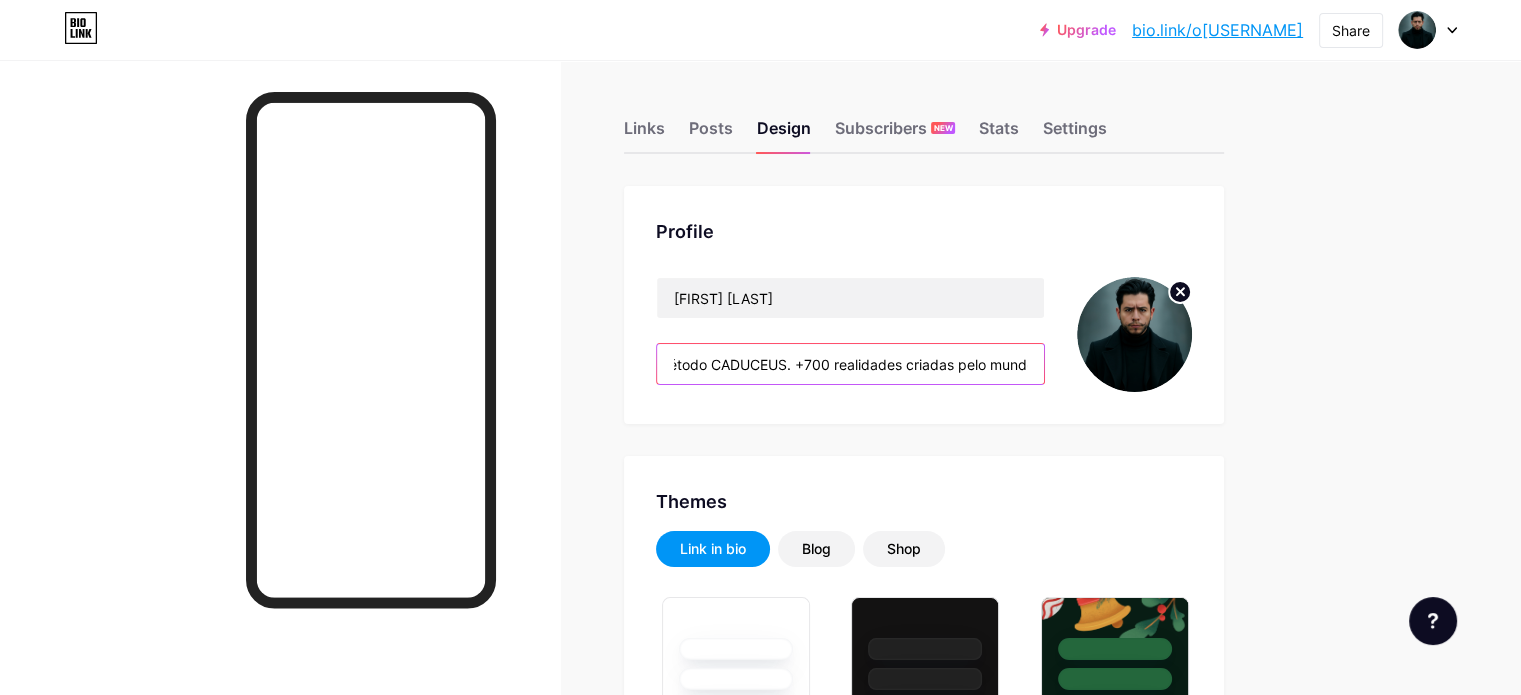 click on "Ativo seu poder de manifestar realidades com frequência e energia vital. Criador do método CADUCEUS. +700 realidades criadas pelo mundo 👇 Acesse sua nova frequência" at bounding box center (850, 364) 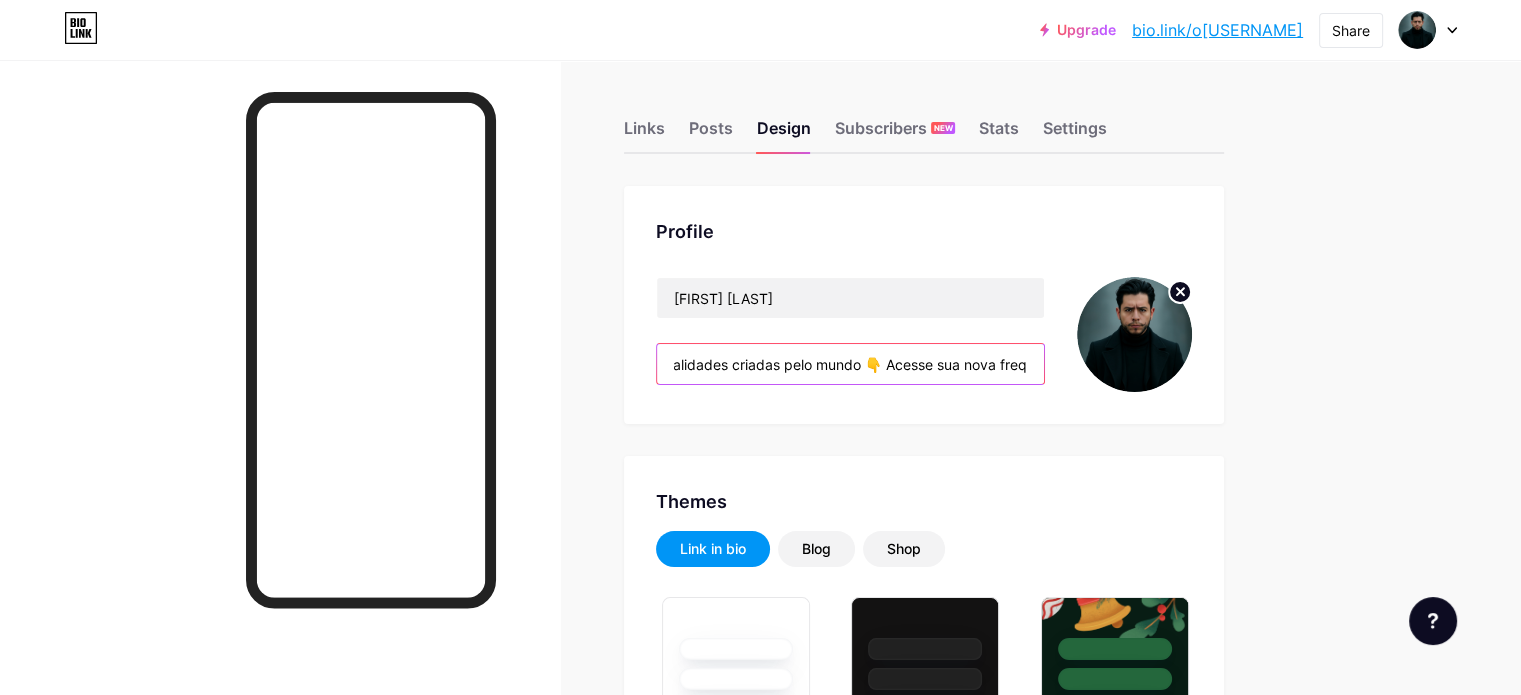 scroll, scrollTop: 0, scrollLeft: 794, axis: horizontal 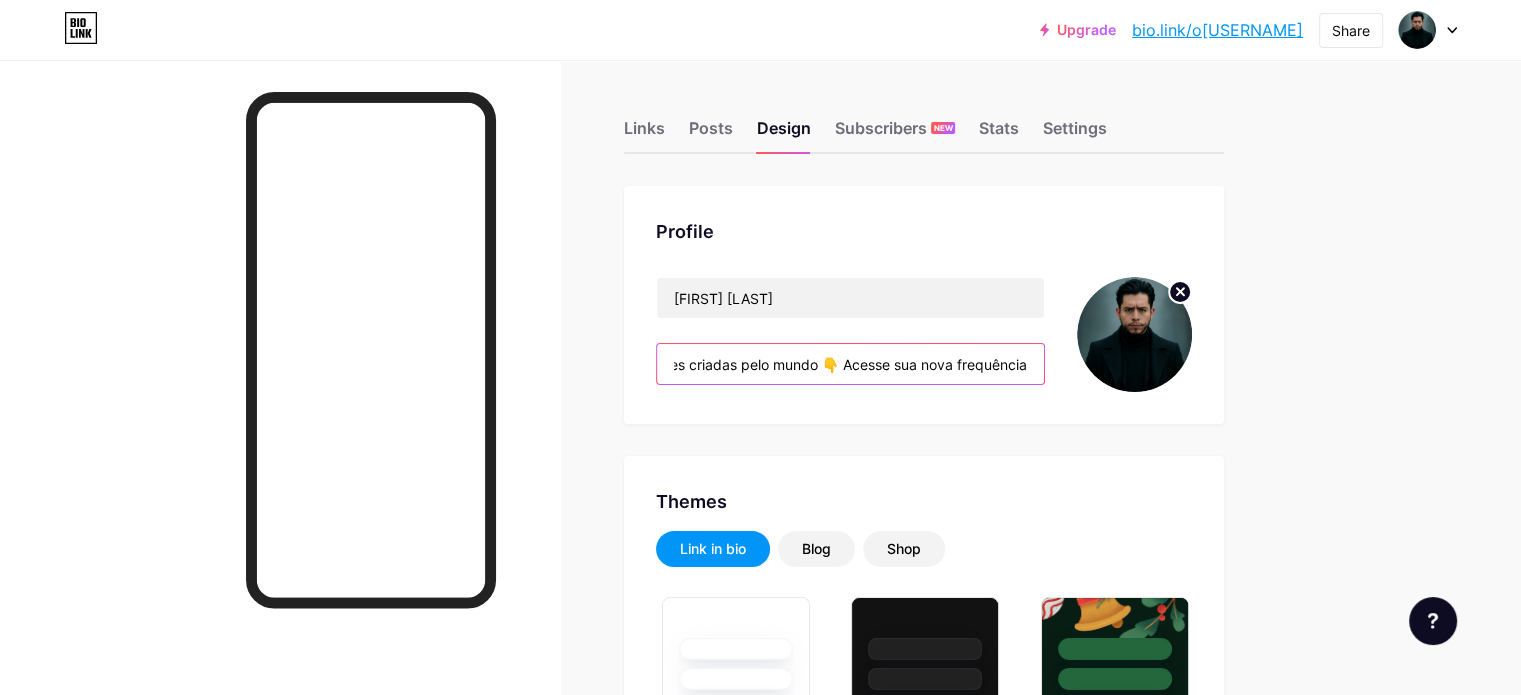 click on "Ativo seu poder de manifestar realidades com frequência e energia vital. Criador do método CADUCEUS. +700 realidades criadas pelo mundo 👇 Acesse sua nova frequência" at bounding box center [850, 364] 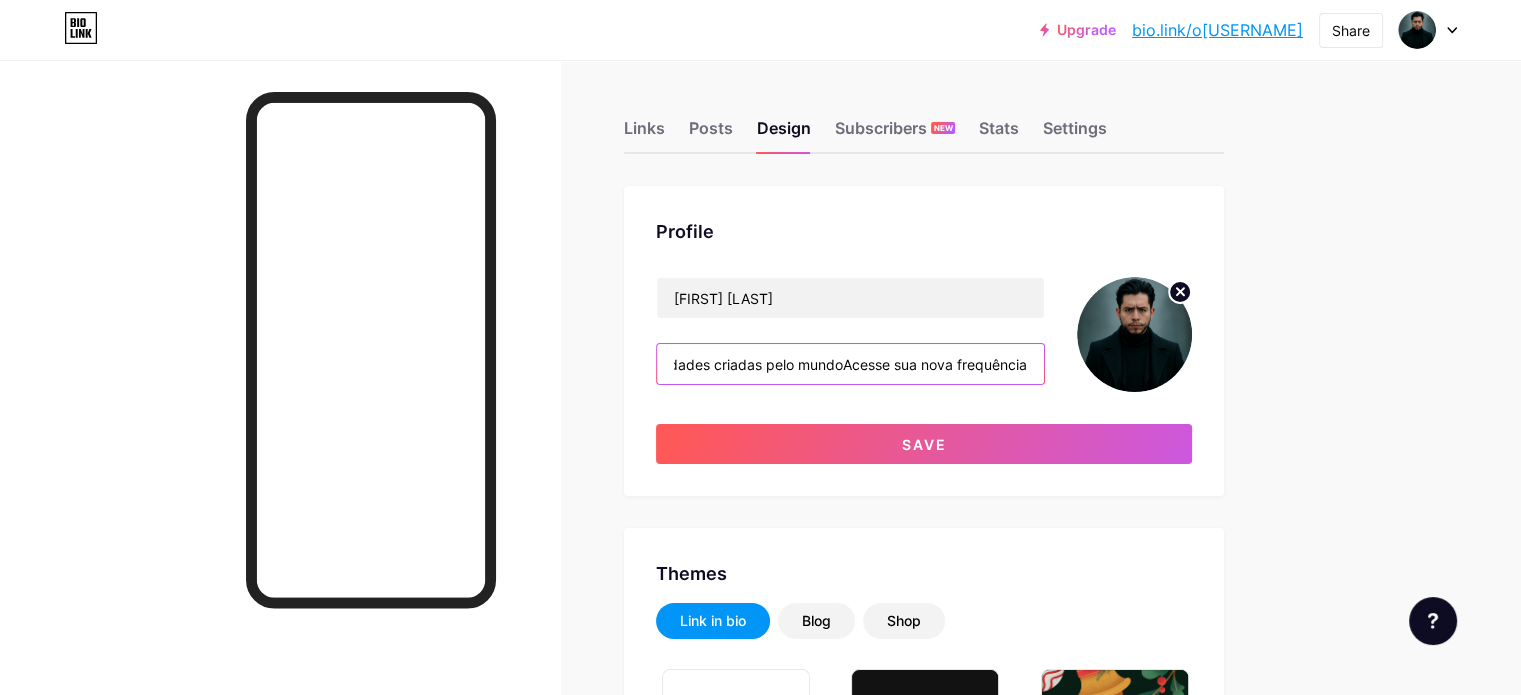 scroll, scrollTop: 0, scrollLeft: 767, axis: horizontal 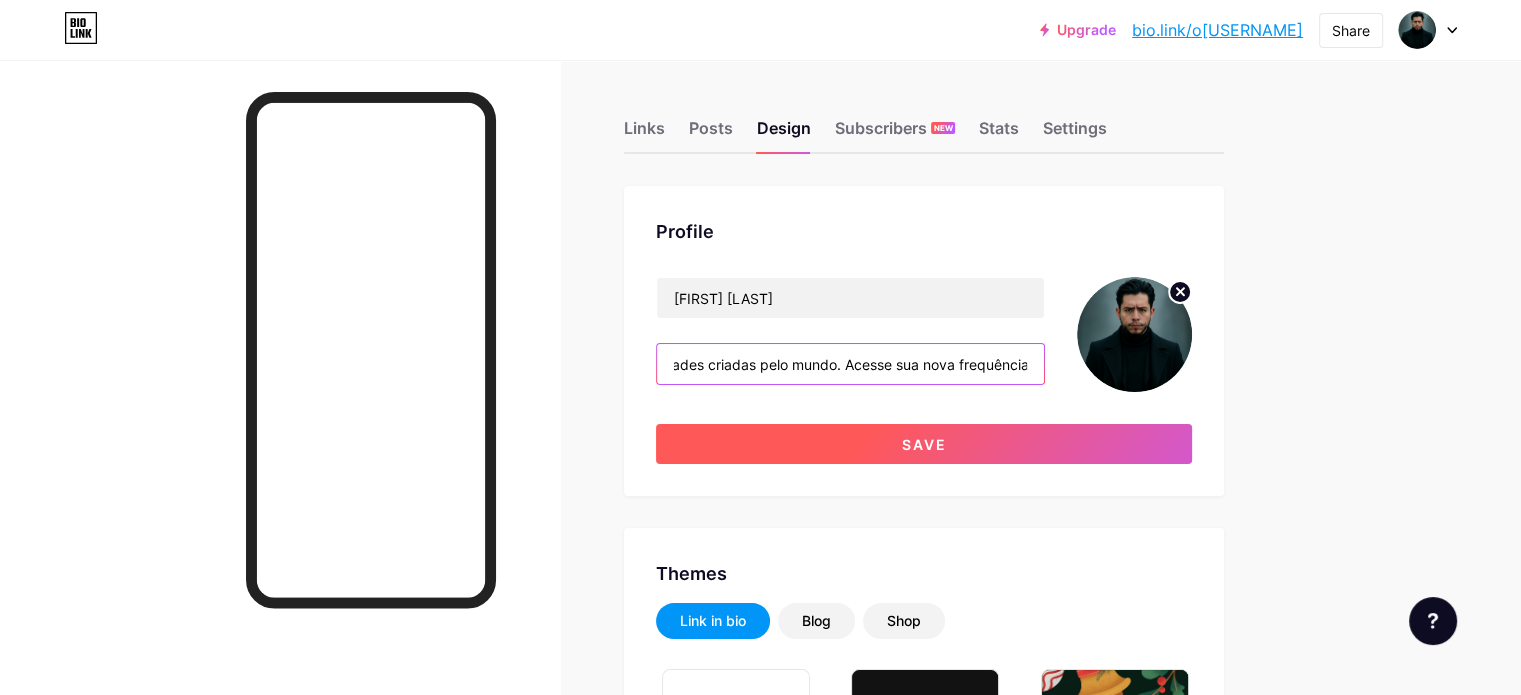 type on "Ativo seu poder de manifestar realidades com frequência e energia vital. Criador do método CADUCEUS. +700 realidades criadas pelo mundo. Acesse sua nova frequência" 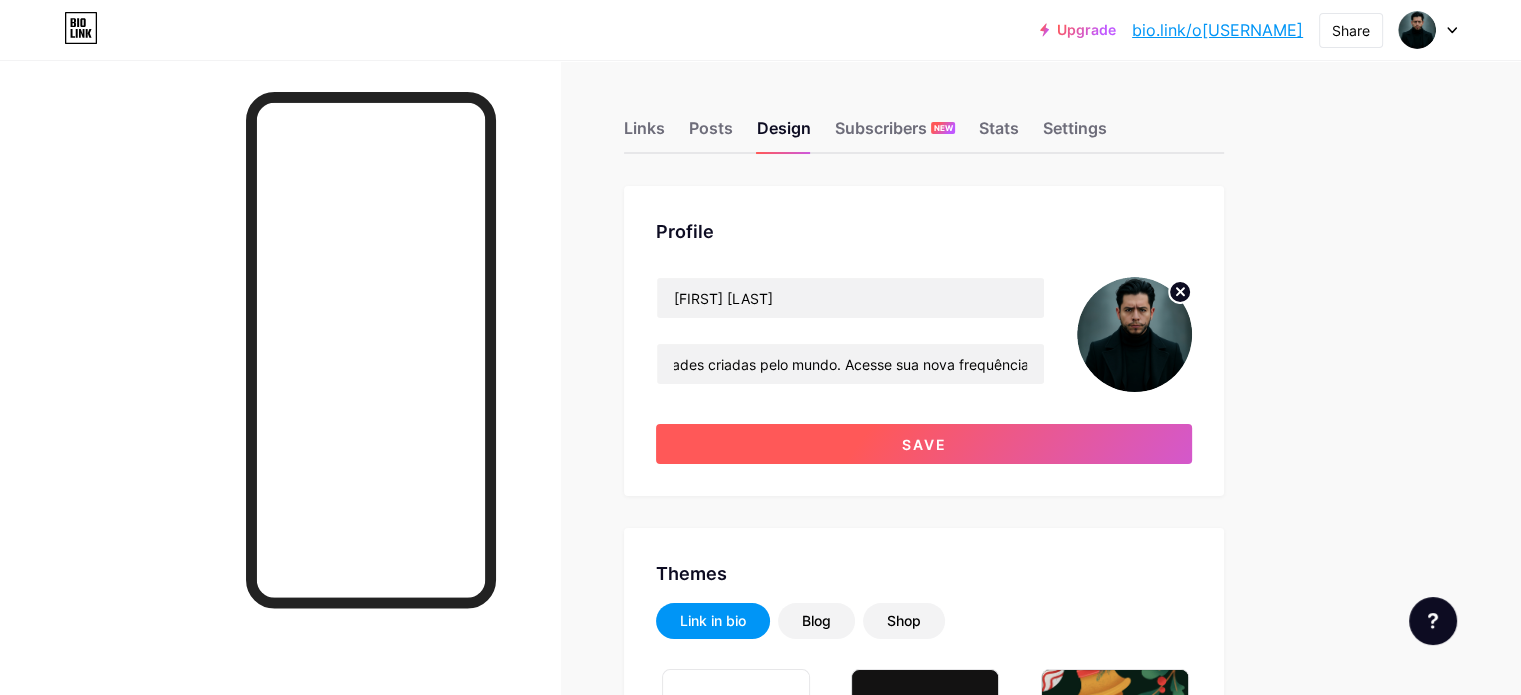 click on "Save" at bounding box center [924, 444] 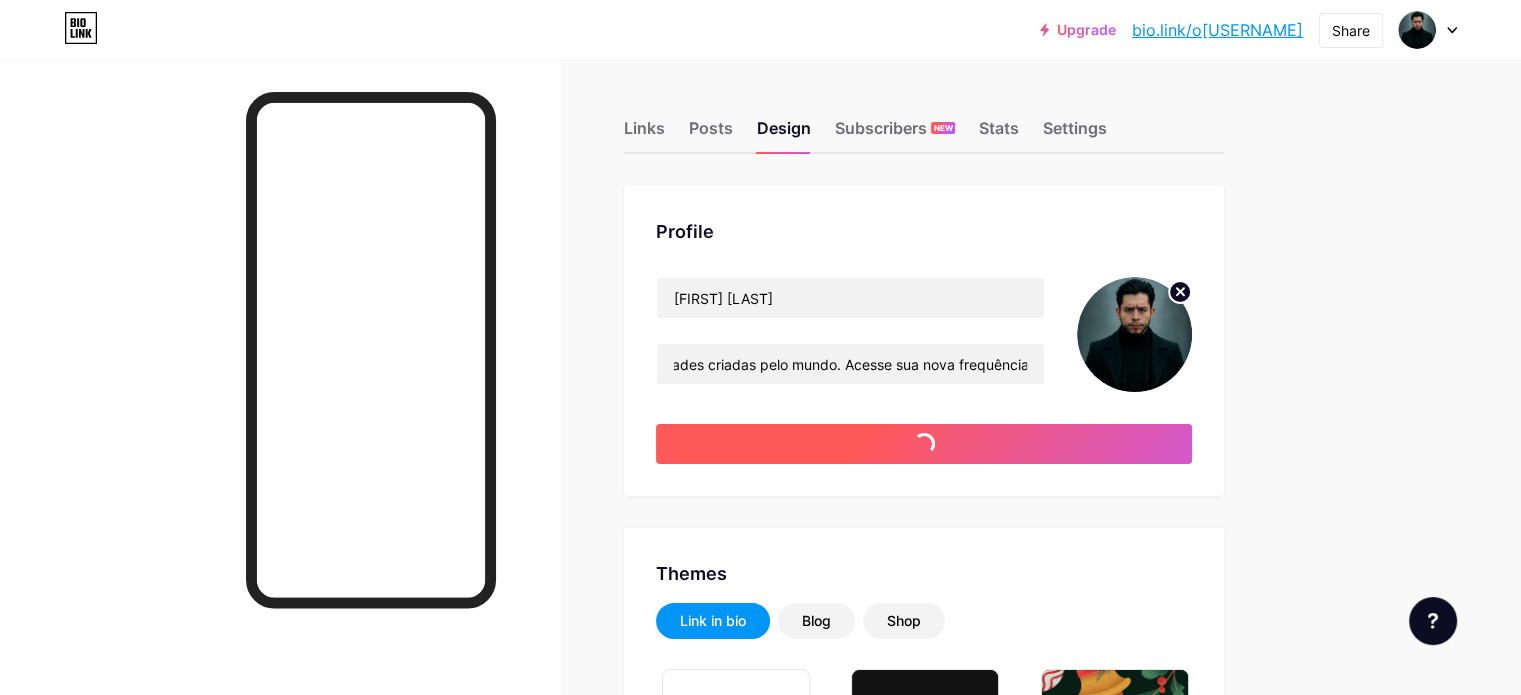 scroll, scrollTop: 0, scrollLeft: 0, axis: both 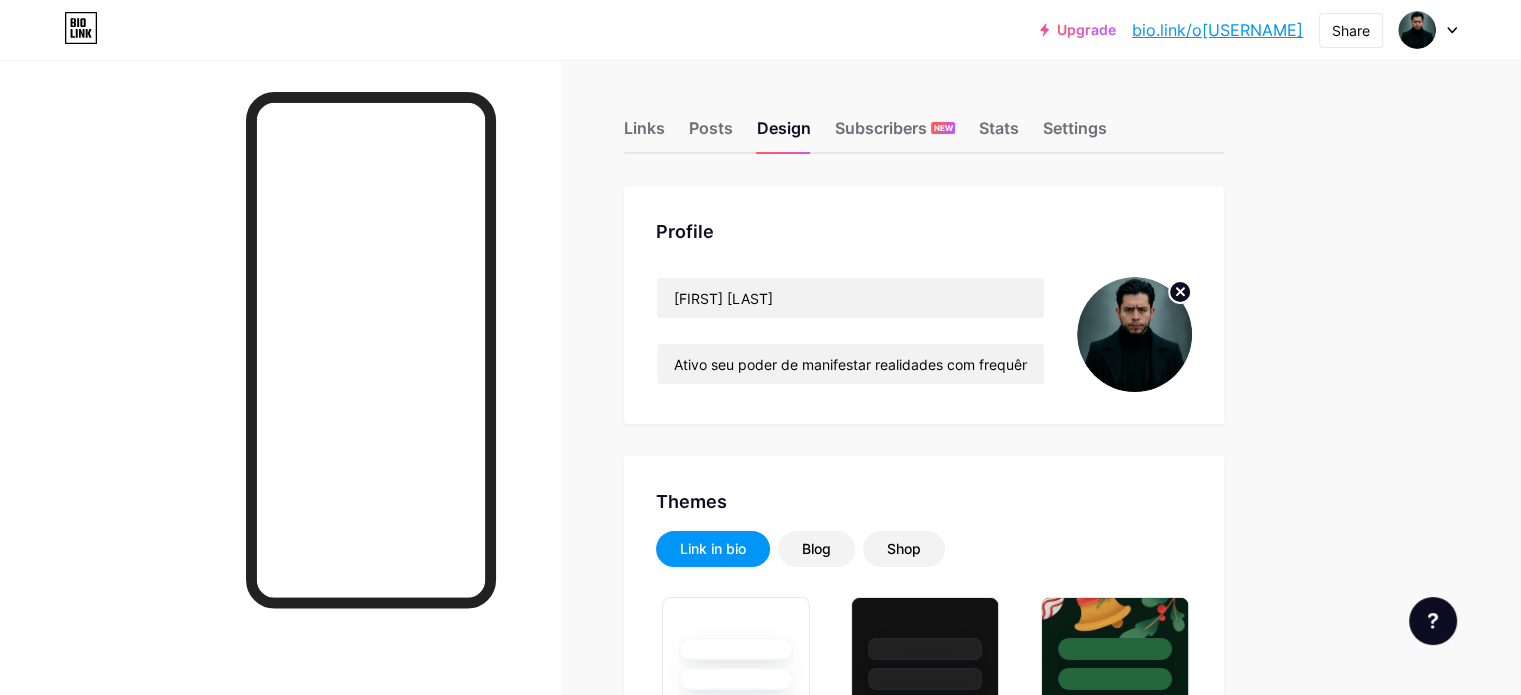 click on "Links" at bounding box center (644, 134) 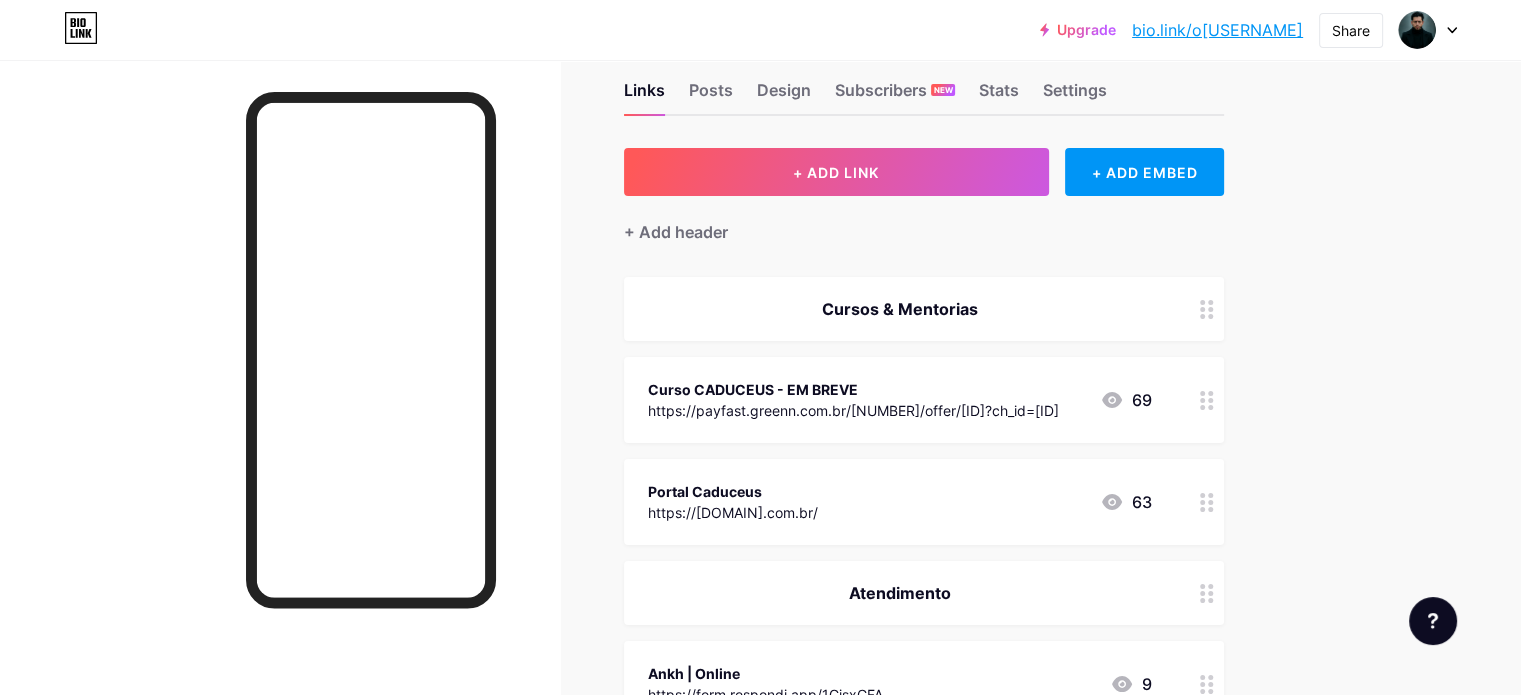 scroll, scrollTop: 0, scrollLeft: 0, axis: both 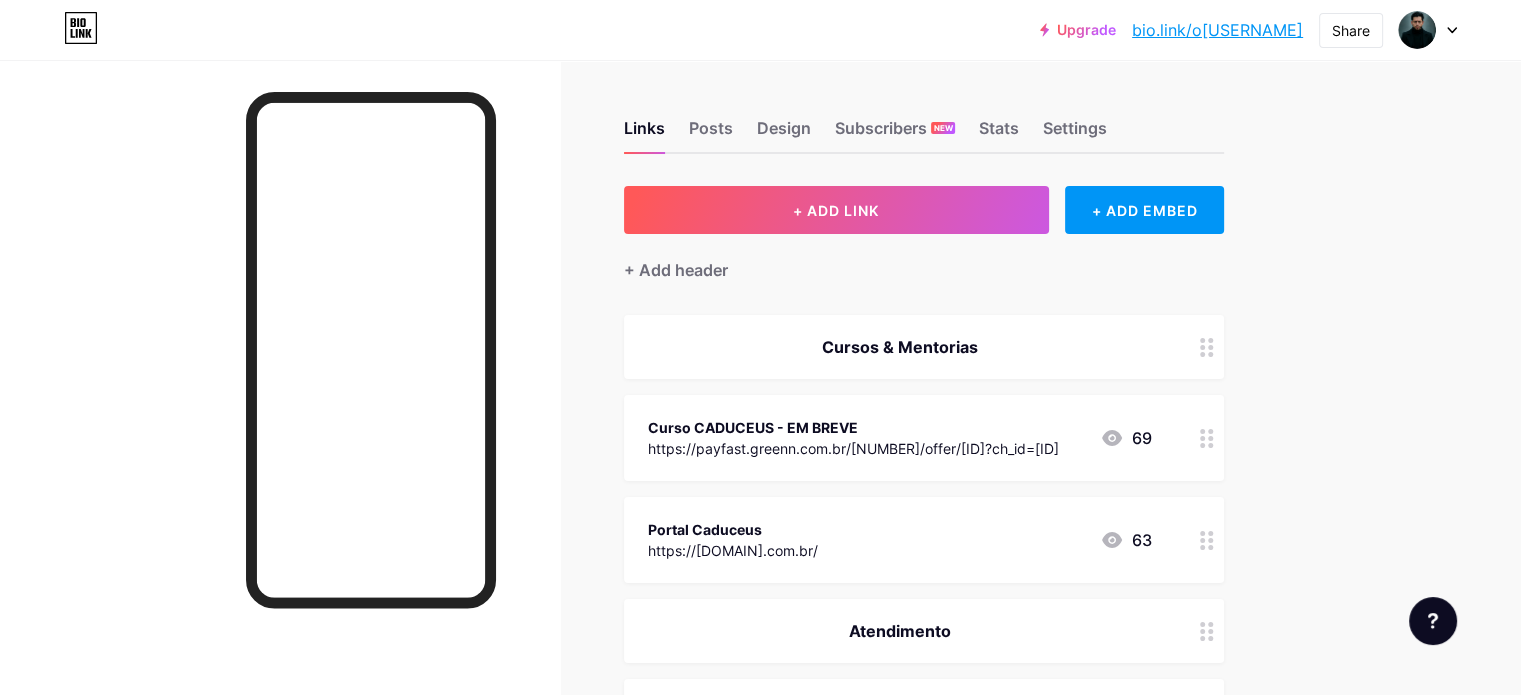 click on "Cursos & Mentorias" at bounding box center (900, 347) 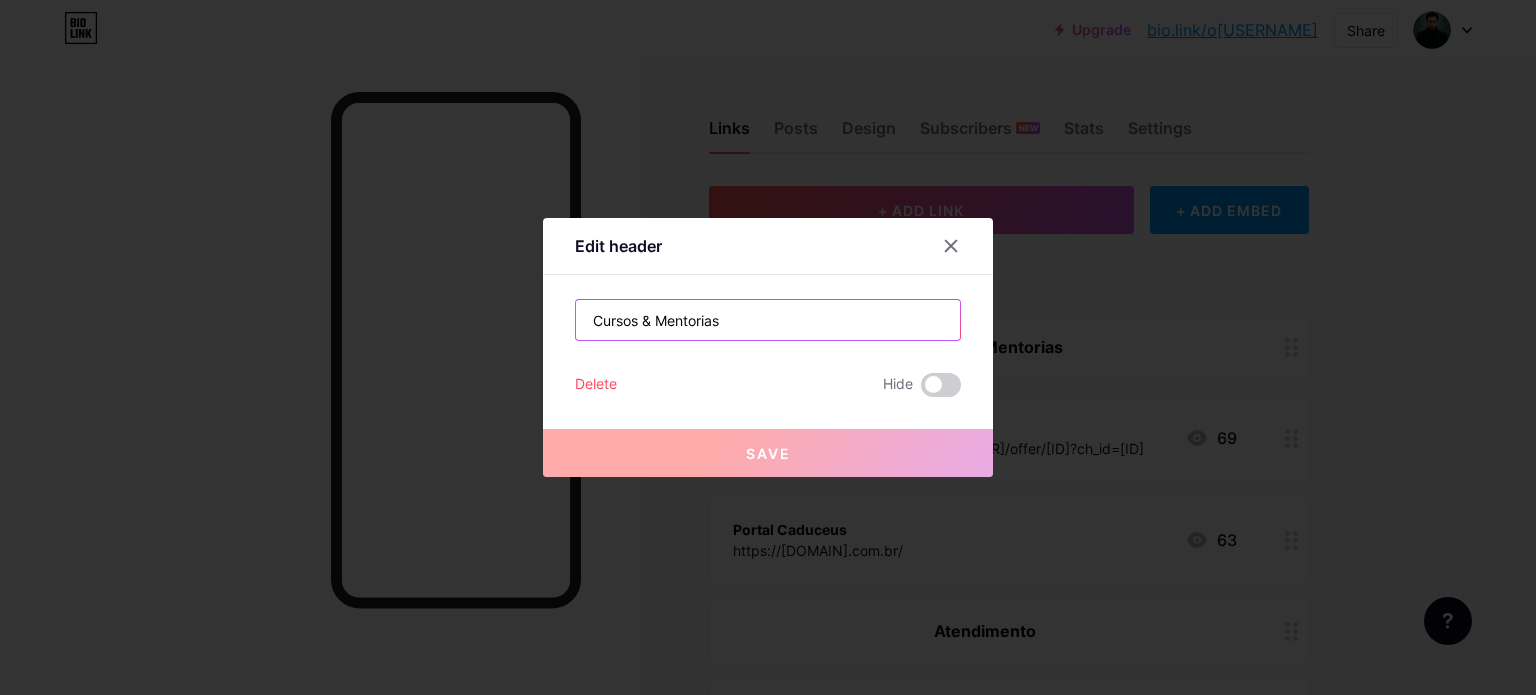 click on "Cursos & Mentorias" at bounding box center [768, 320] 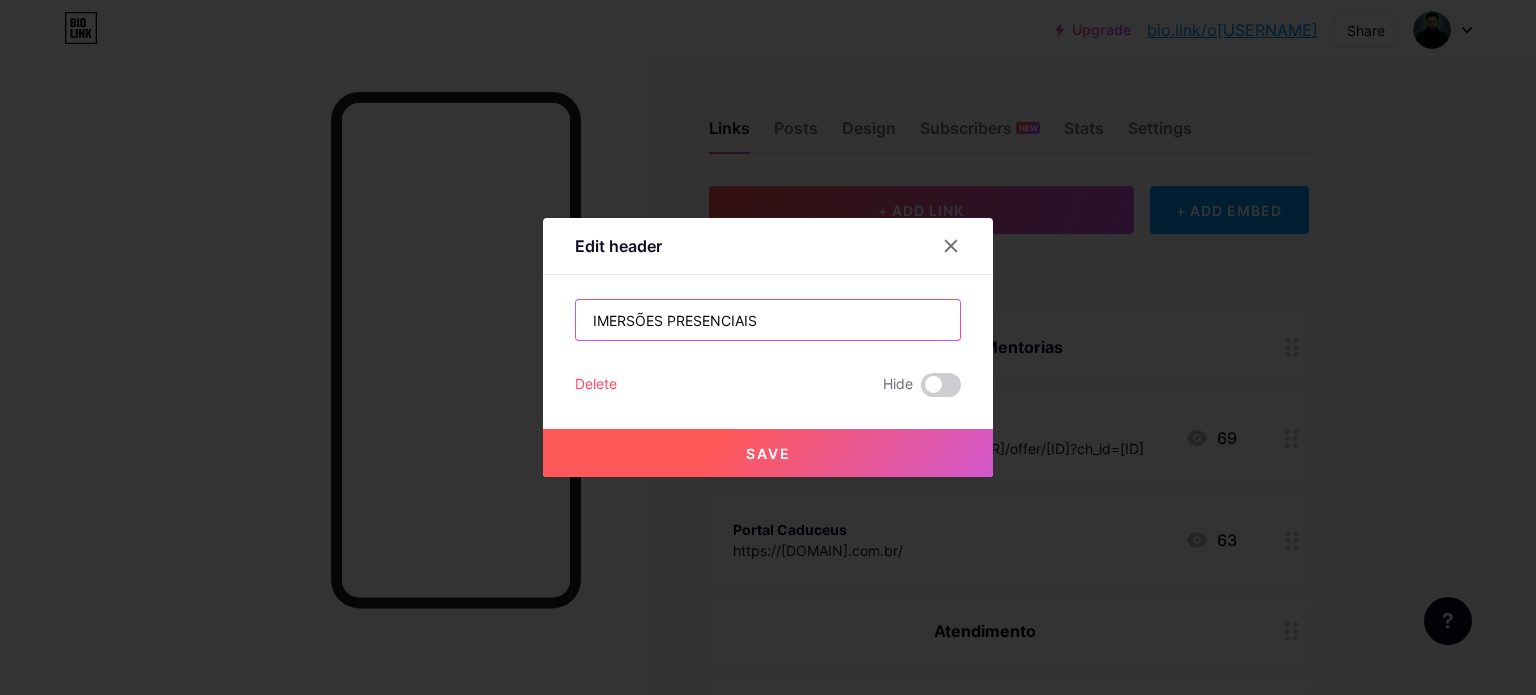 type on "IMERSÕES PRESENCIAIS" 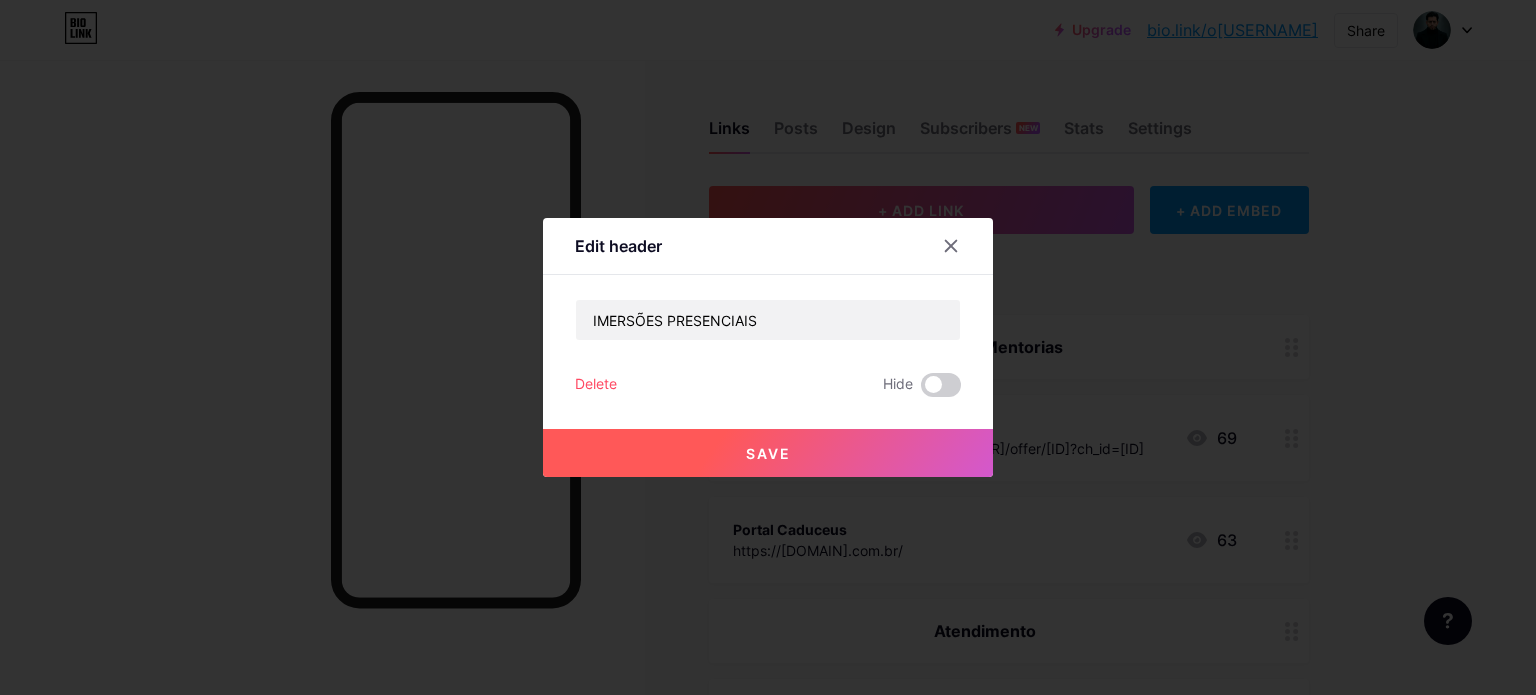 click on "Save" at bounding box center [768, 453] 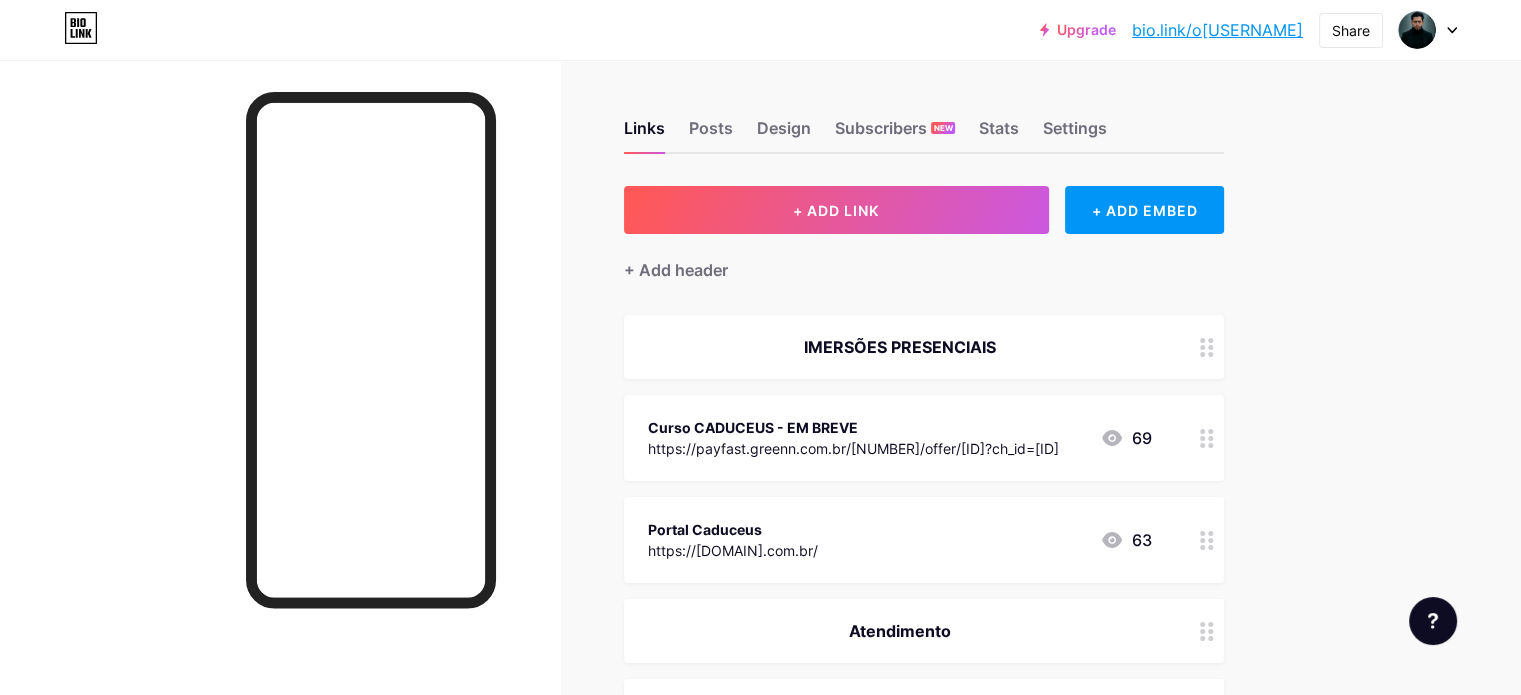 click on "https://payfast.greenn.com.br/[NUMBER]/offer/[ID]?ch_id=[ID]" at bounding box center [853, 448] 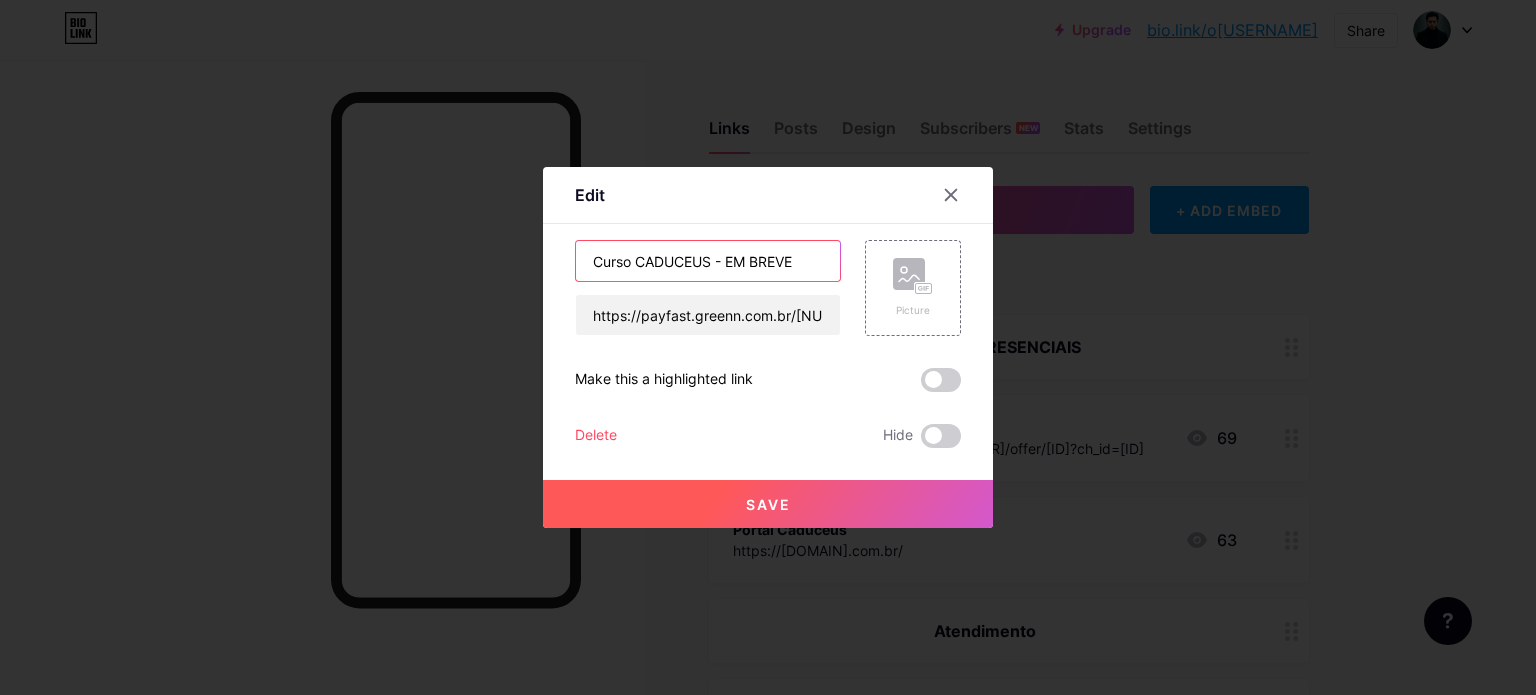 click on "Curso CADUCEUS - EM BREVE" at bounding box center [708, 261] 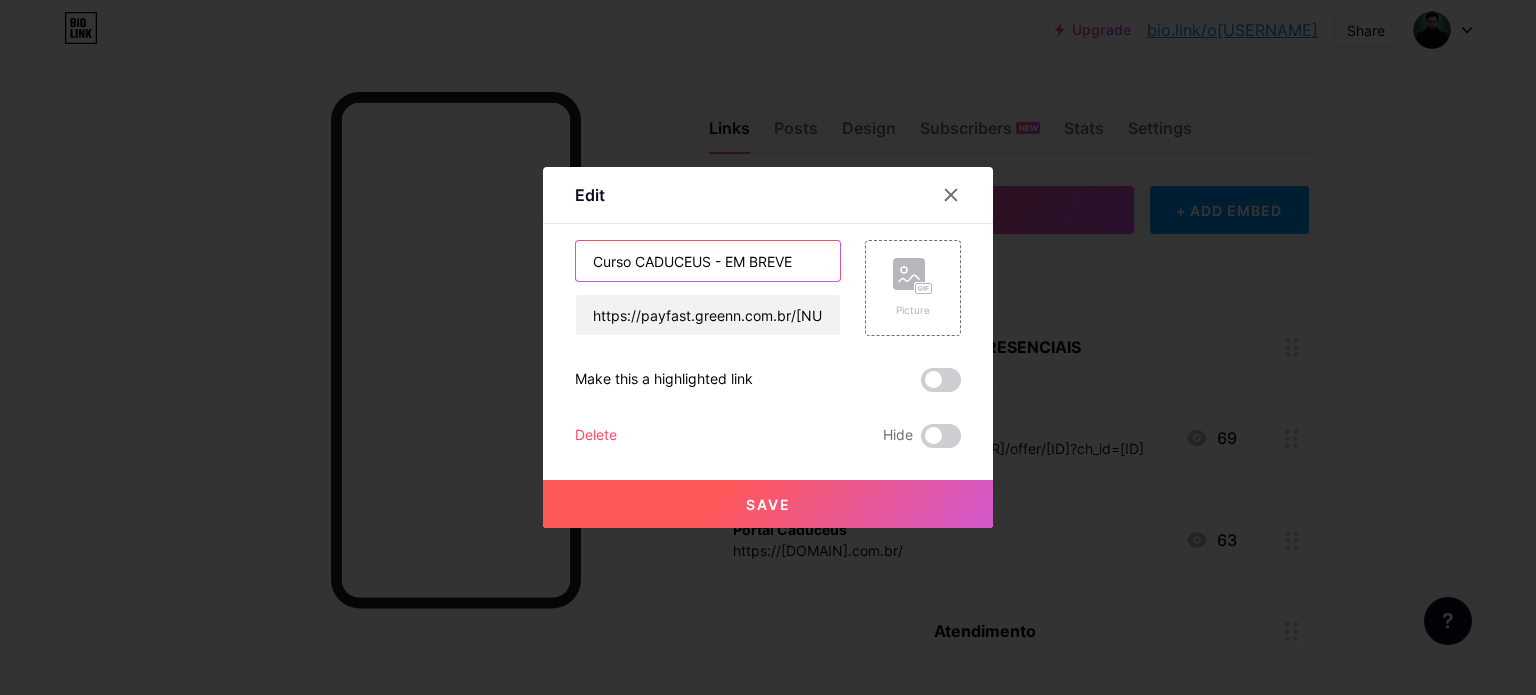 drag, startPoint x: 766, startPoint y: 263, endPoint x: 477, endPoint y: 241, distance: 289.83615 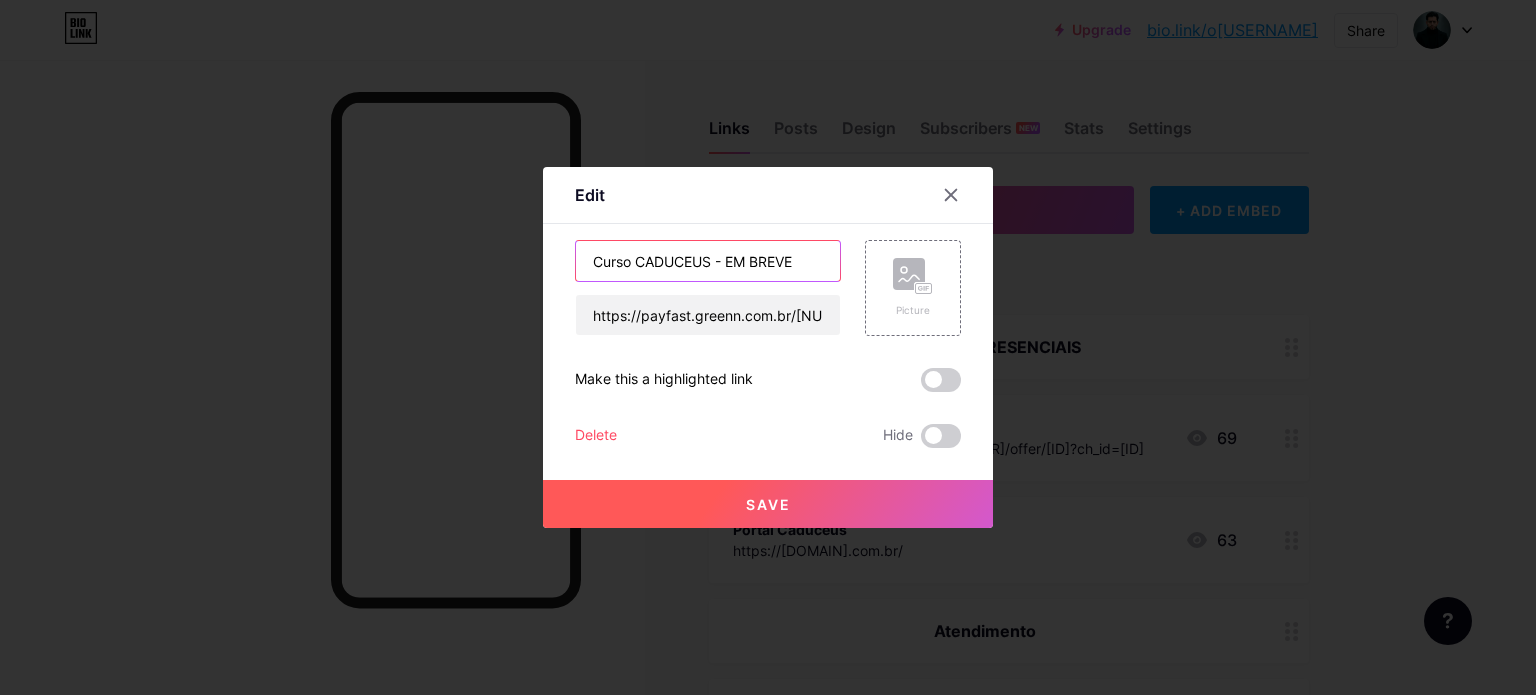 click on "Edit           Content
YouTube
Play YouTube video without leaving your page.
ADD
Vimeo
Play Vimeo video without leaving your page.
ADD
Tiktok
Grow your TikTok following
ADD
Tweet
Embed a tweet.
ADD
Reddit
Showcase your Reddit profile
ADD
Spotify
Embed Spotify to play the preview of a track.
ADD
Twitch
Play Twitch video without leaving your page.
ADD
SoundCloud" at bounding box center (768, 347) 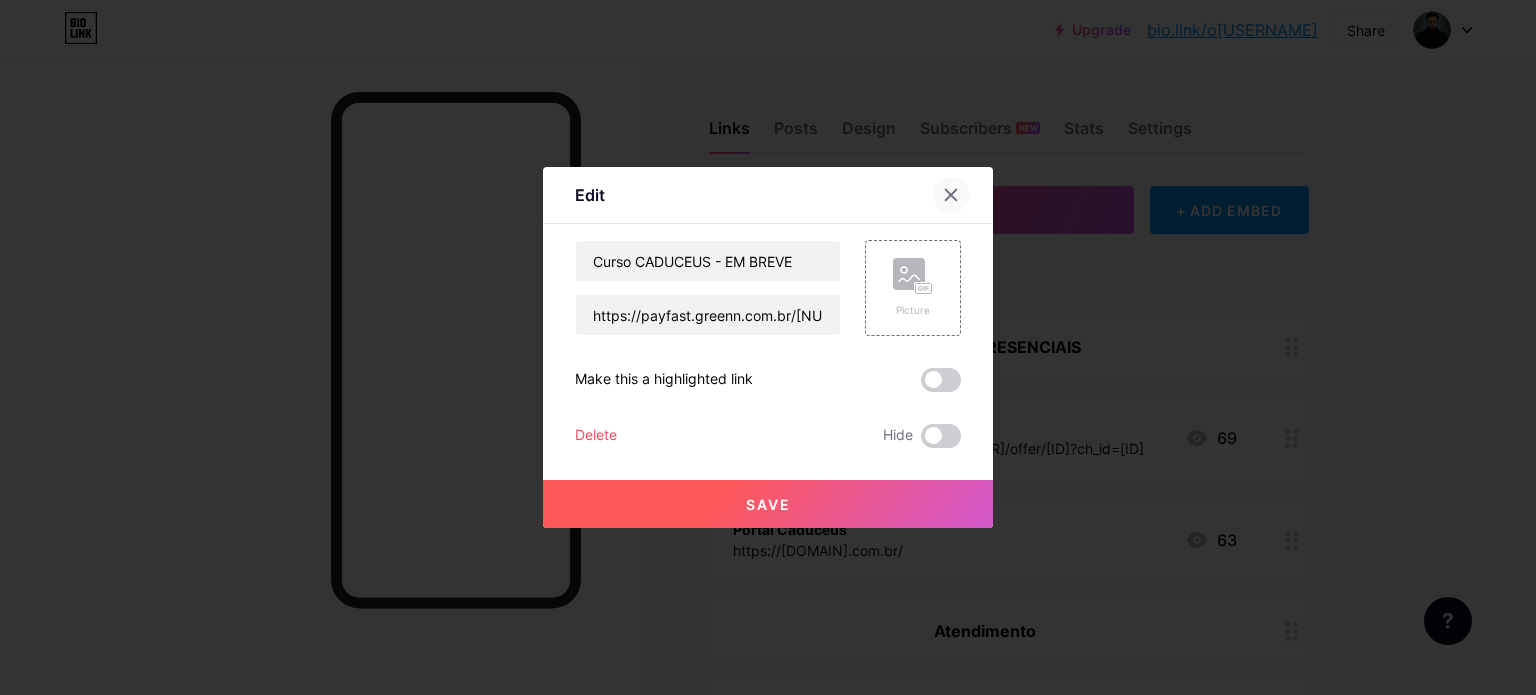 click at bounding box center (951, 195) 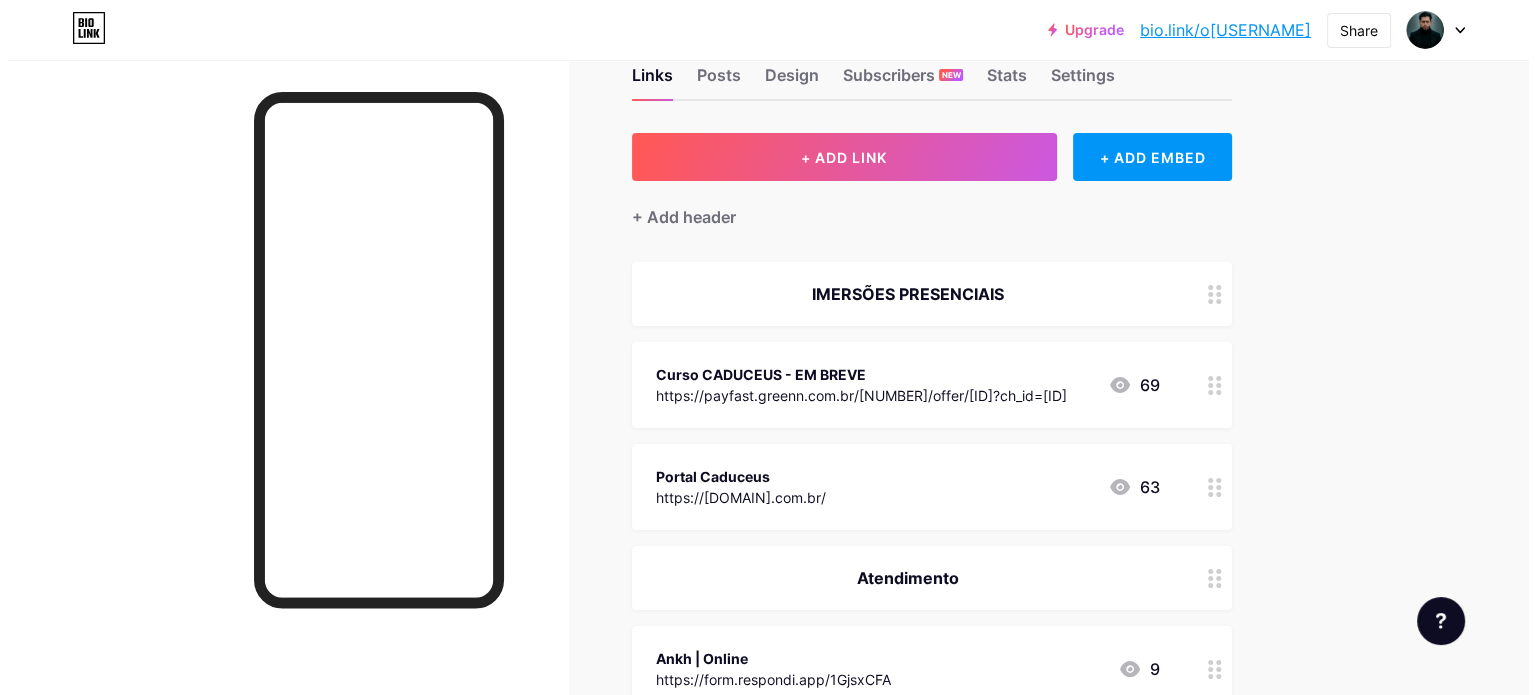 scroll, scrollTop: 100, scrollLeft: 0, axis: vertical 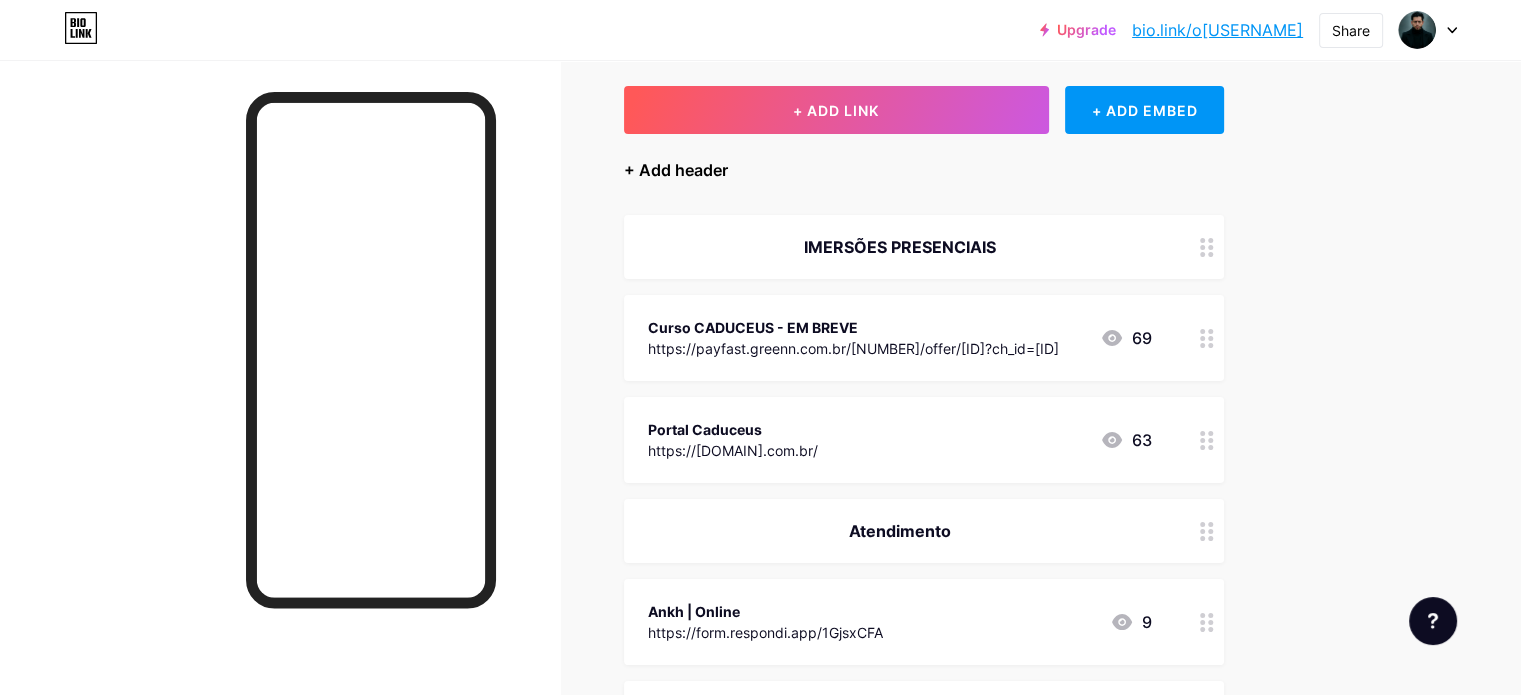 click on "+ Add header" at bounding box center [676, 170] 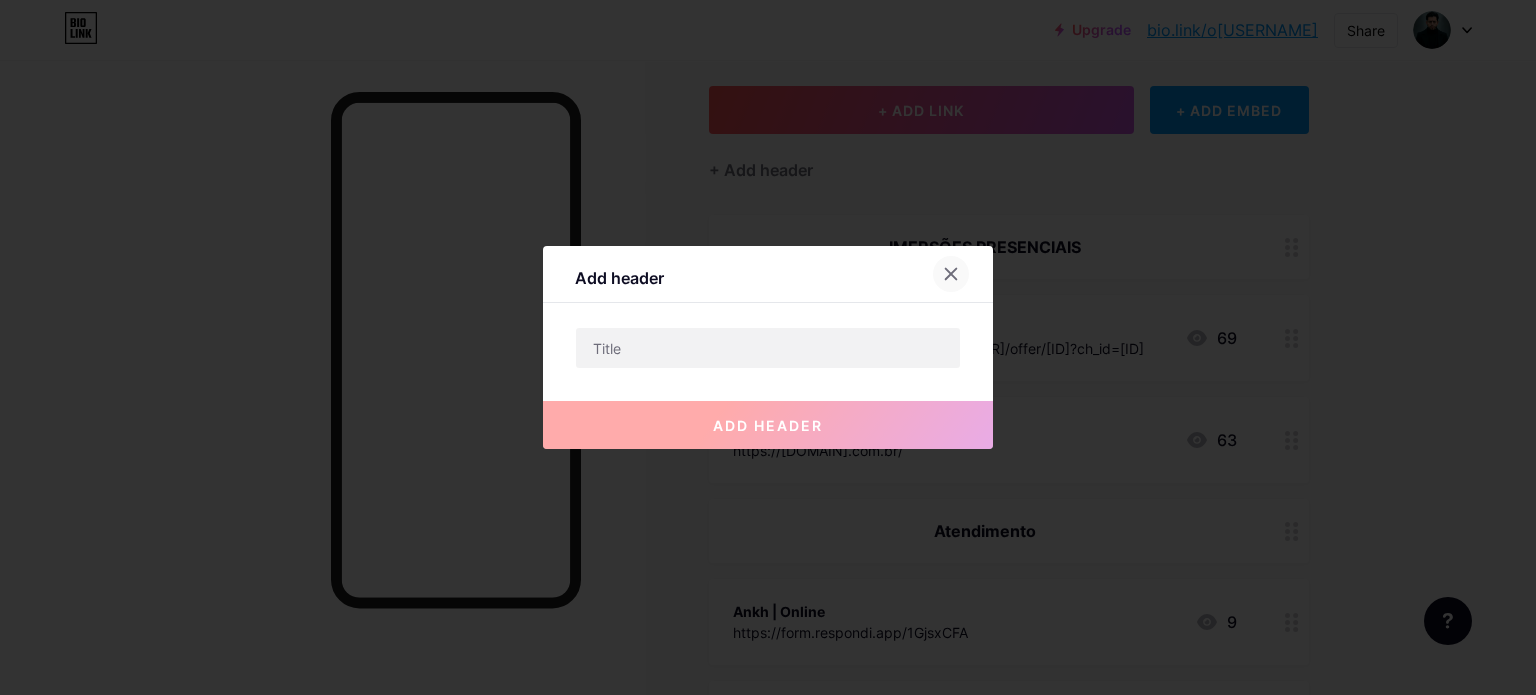 click 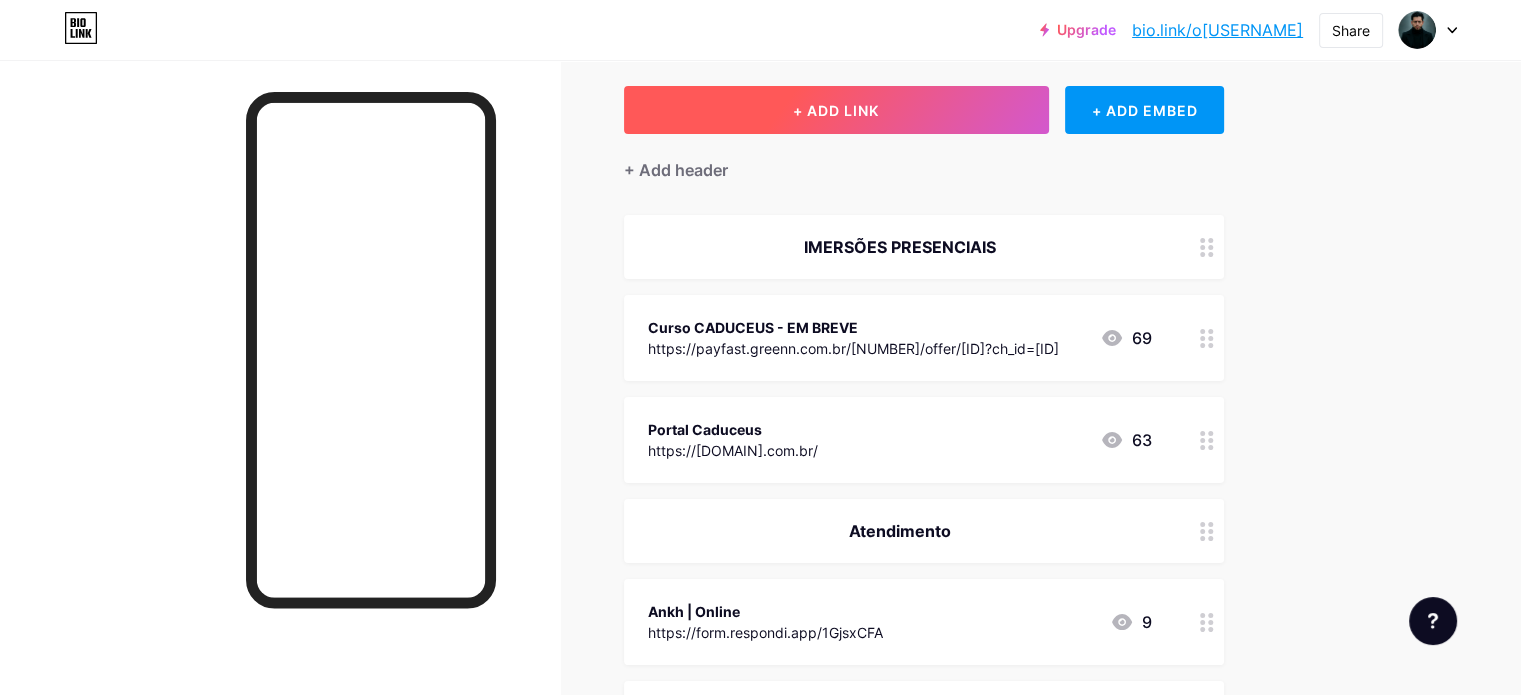 click on "+ ADD LINK" at bounding box center [836, 110] 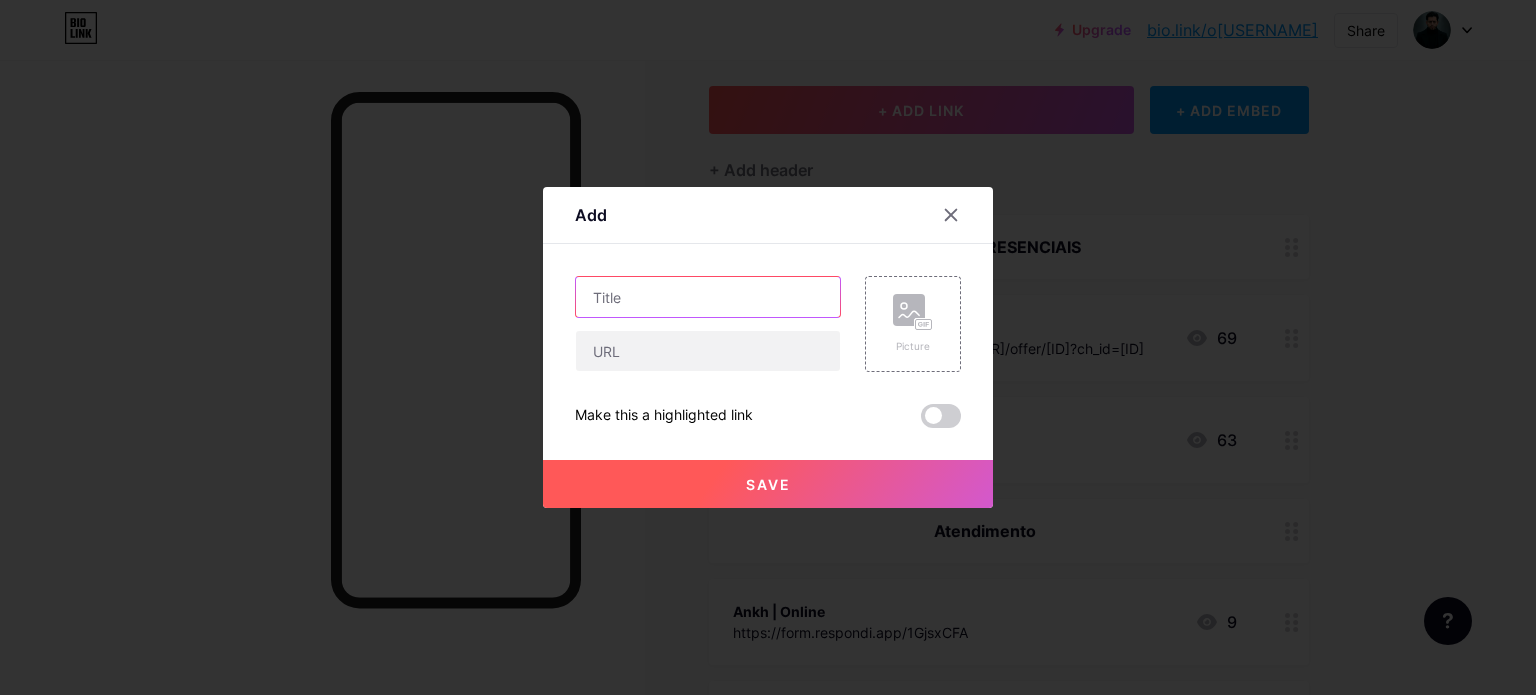 click at bounding box center [708, 297] 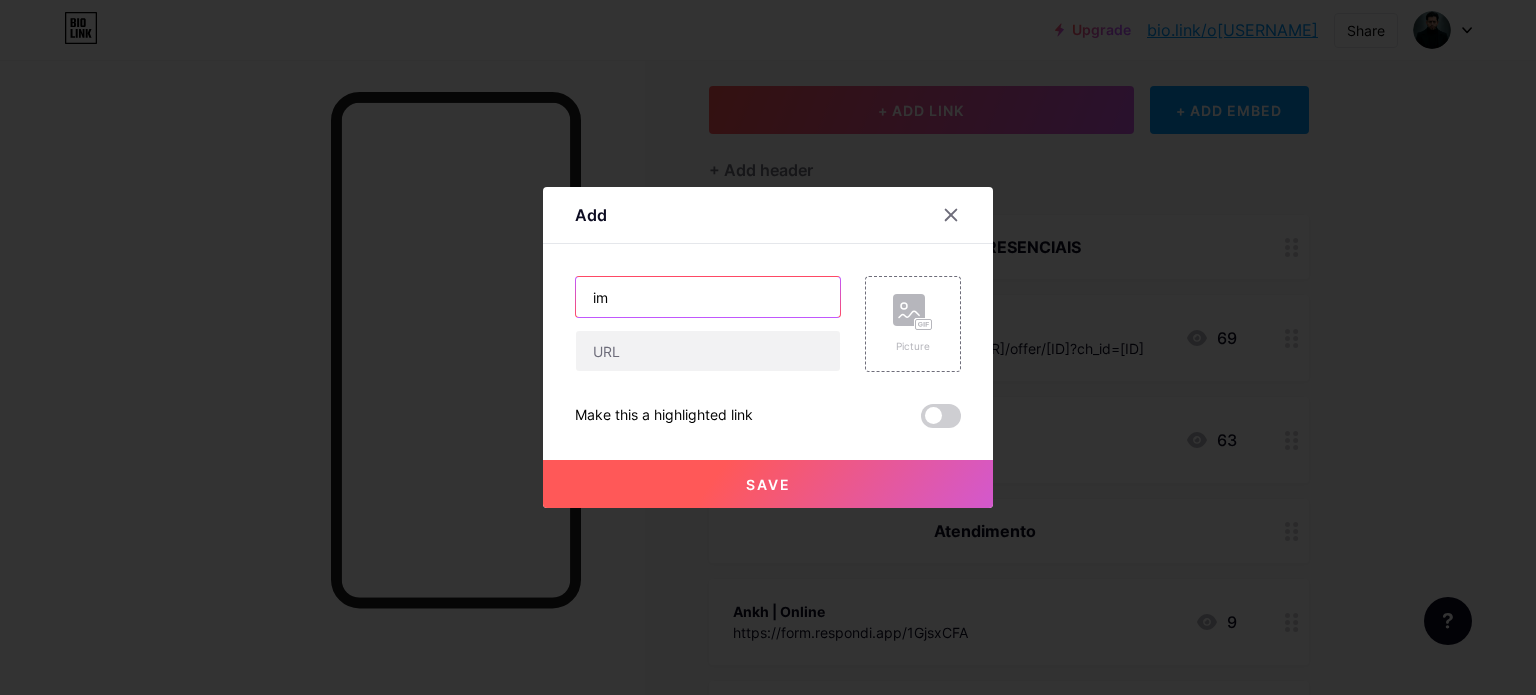 type on "i" 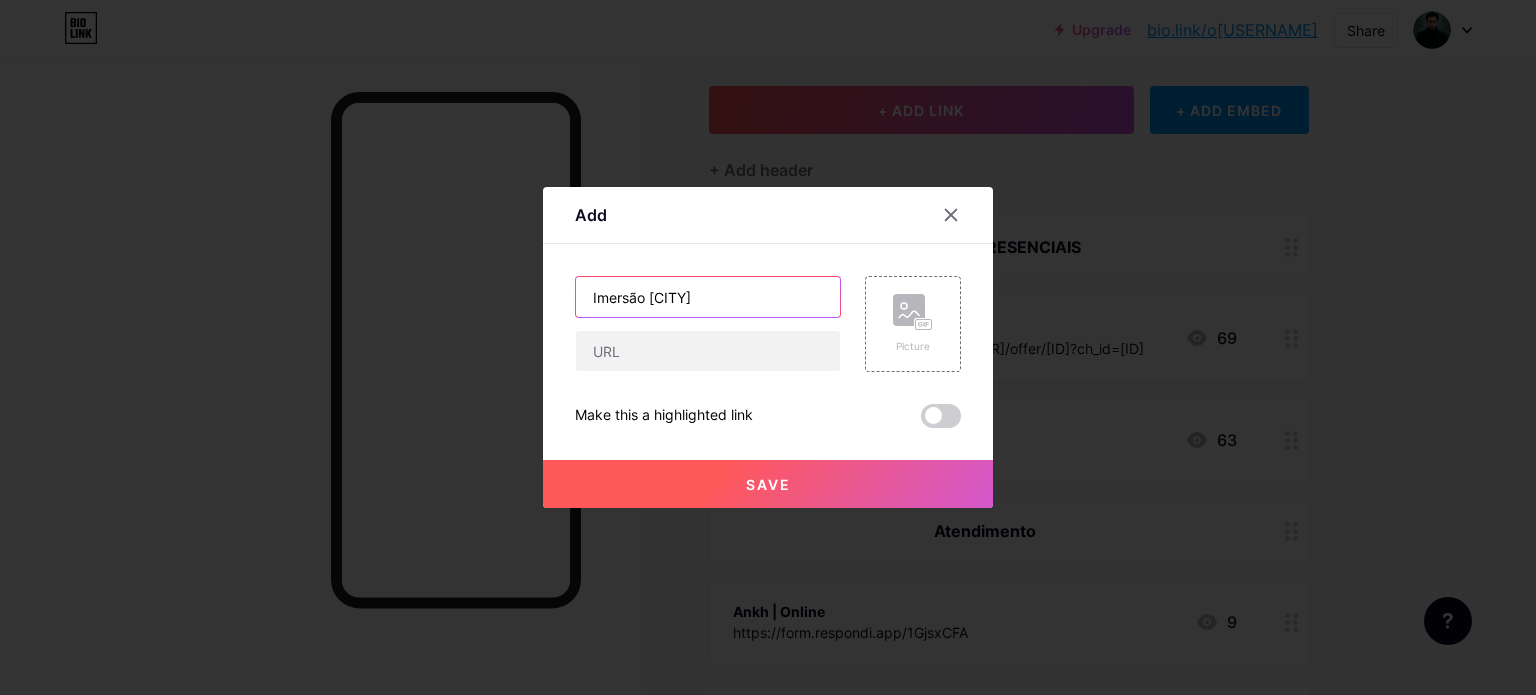 type on "Imersão [CITY]" 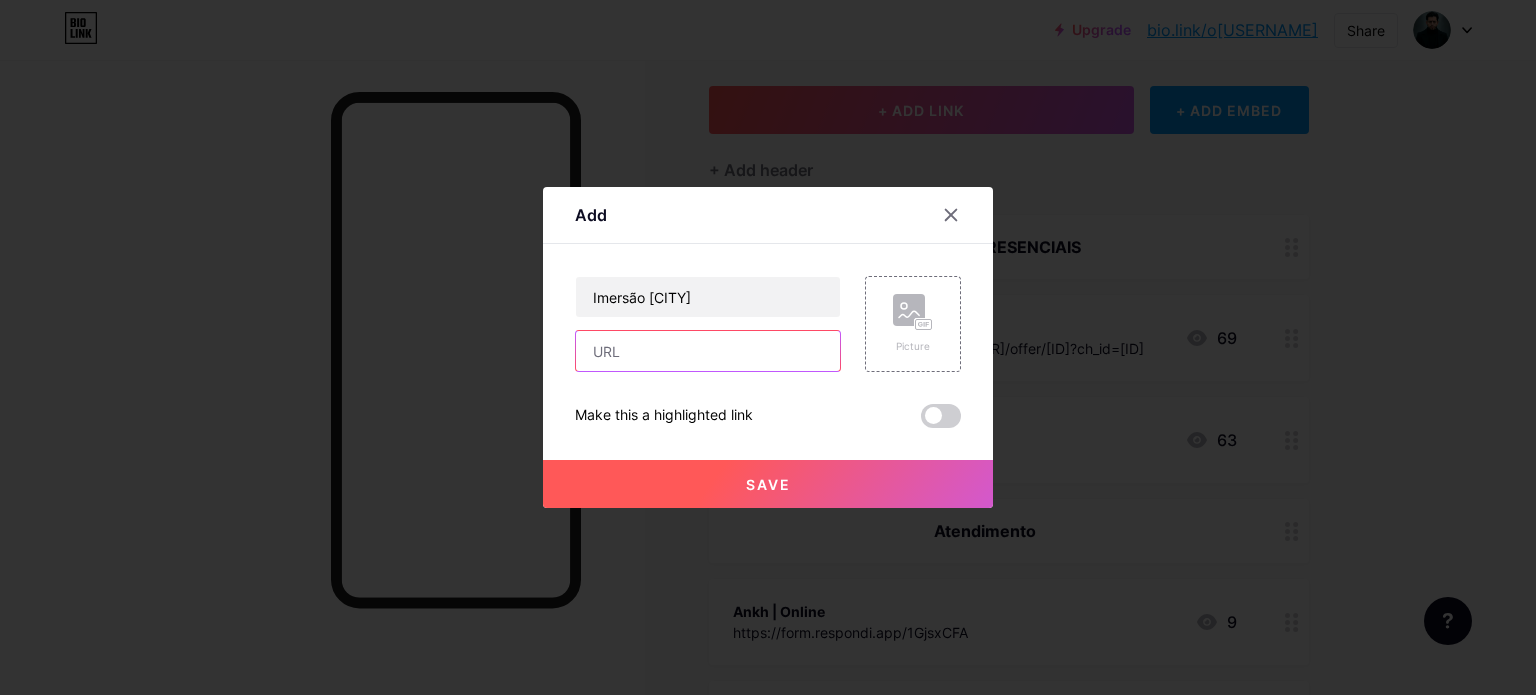 click at bounding box center [708, 351] 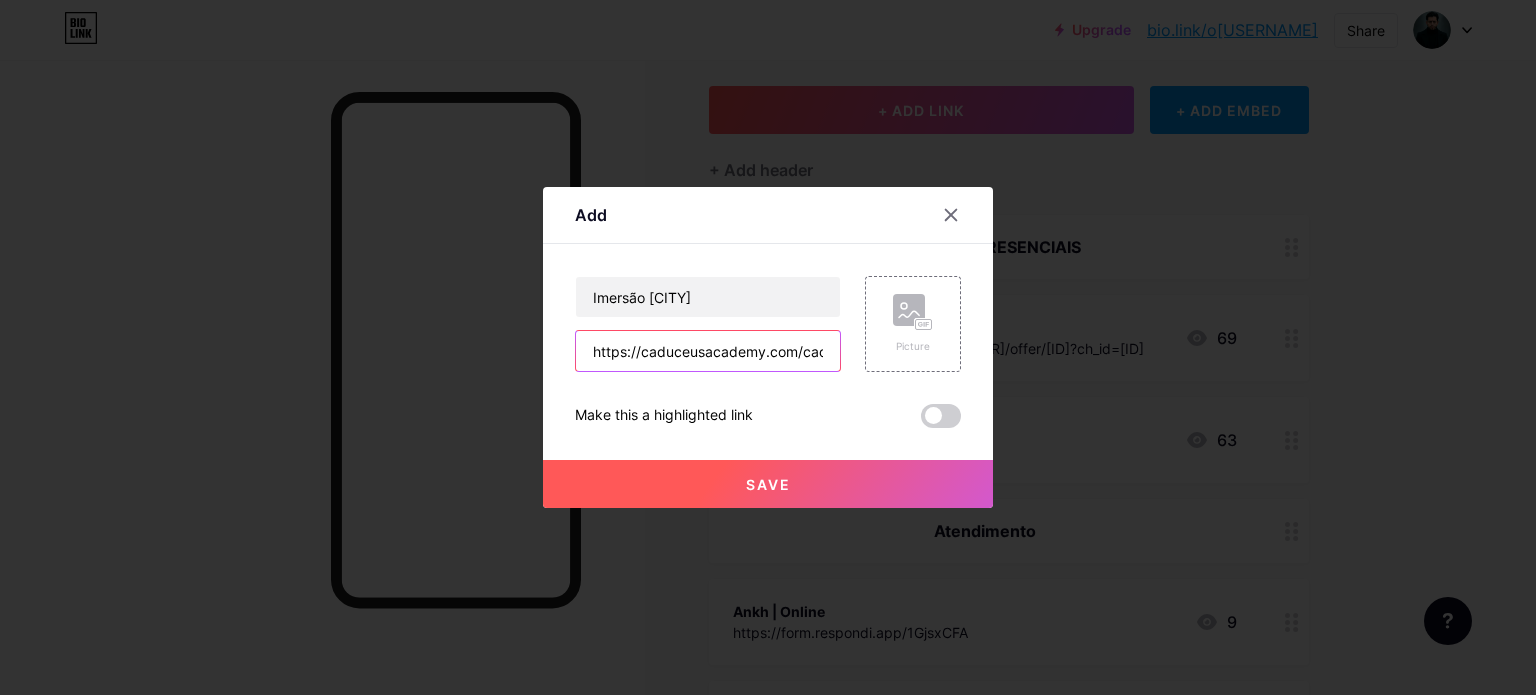 scroll, scrollTop: 0, scrollLeft: 126, axis: horizontal 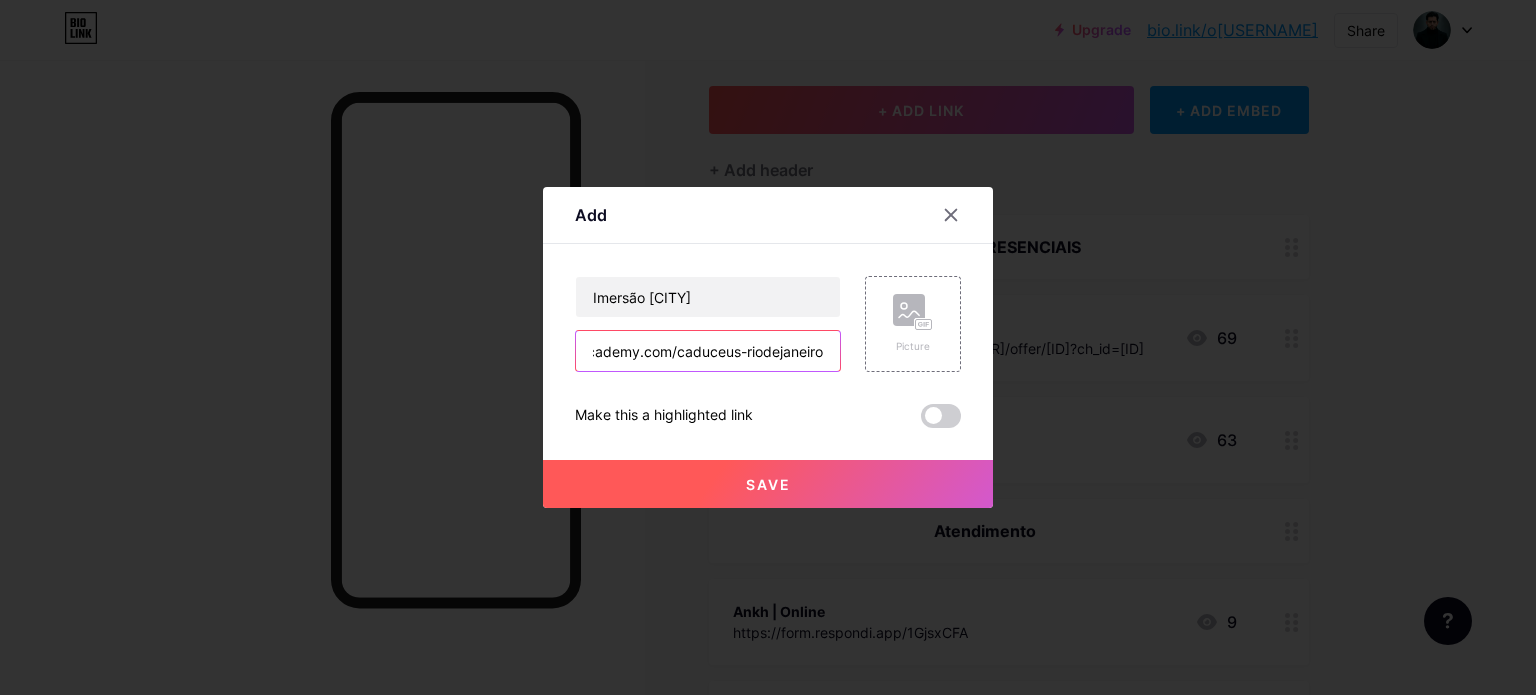 type on "https://caduceusacademy.com/caduceus-riodejaneiro" 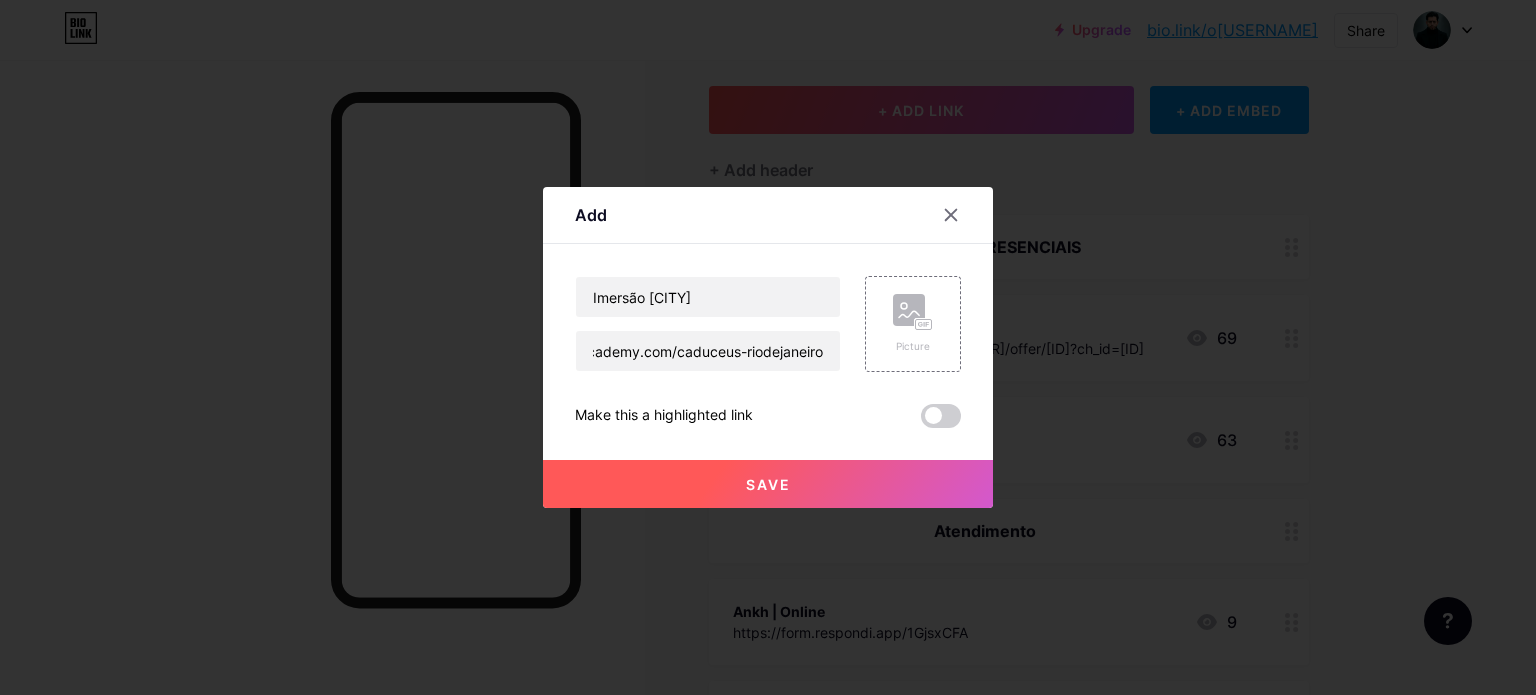 click on "Save" at bounding box center (768, 484) 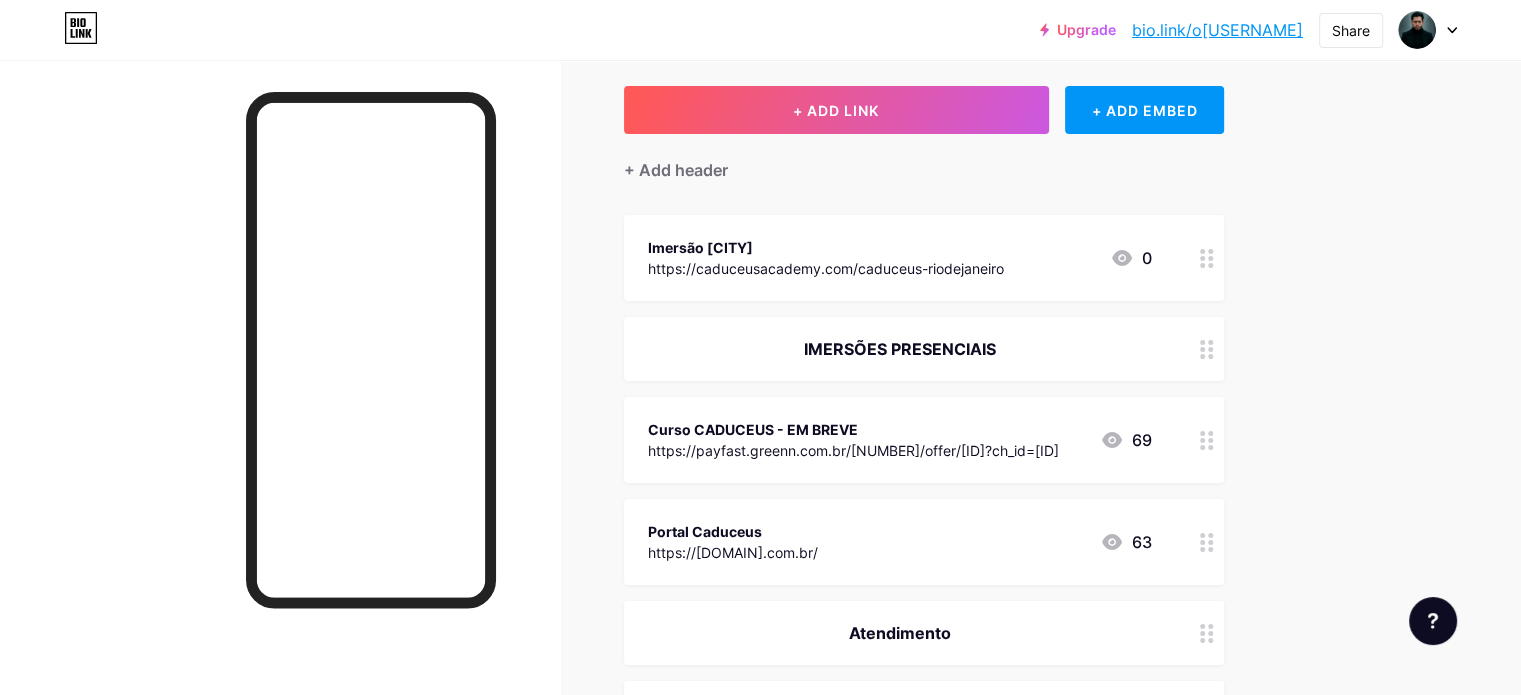 type 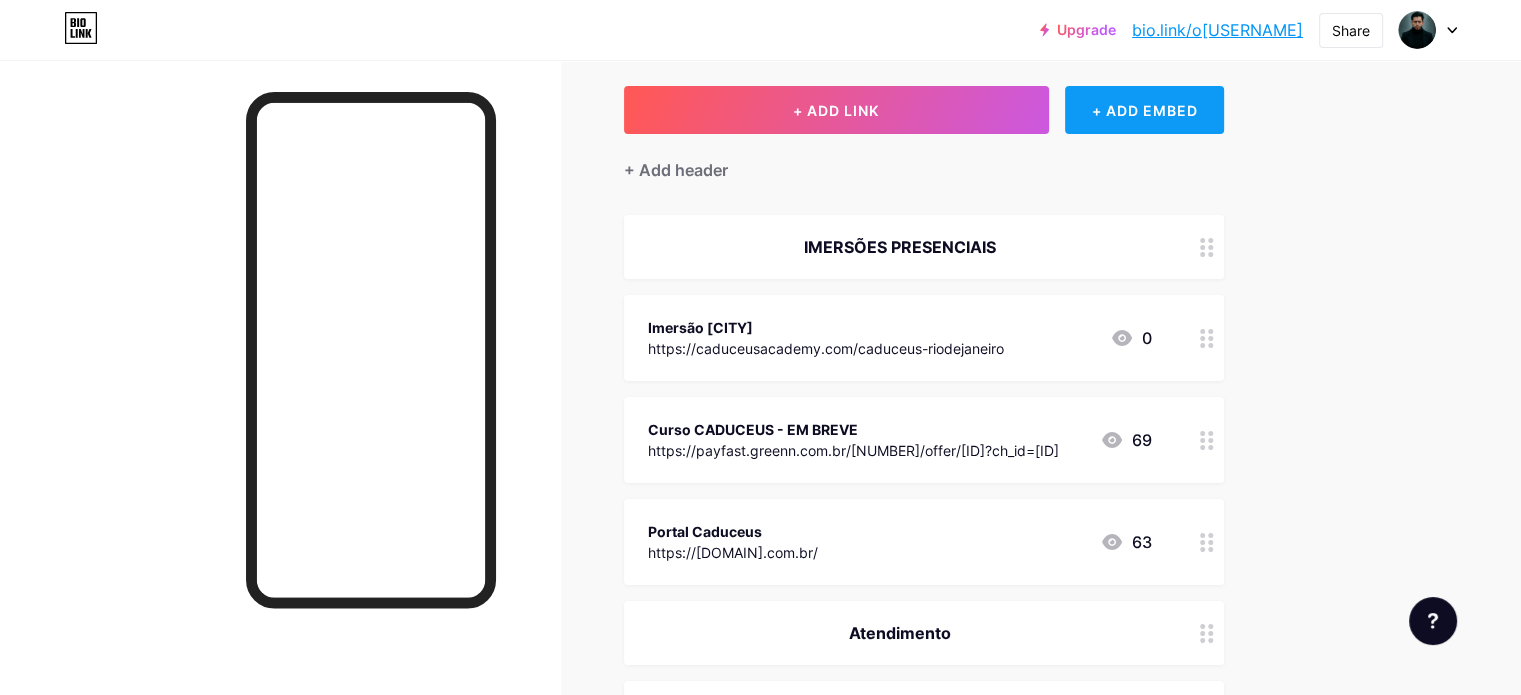 click on "+ ADD EMBED" at bounding box center [1144, 110] 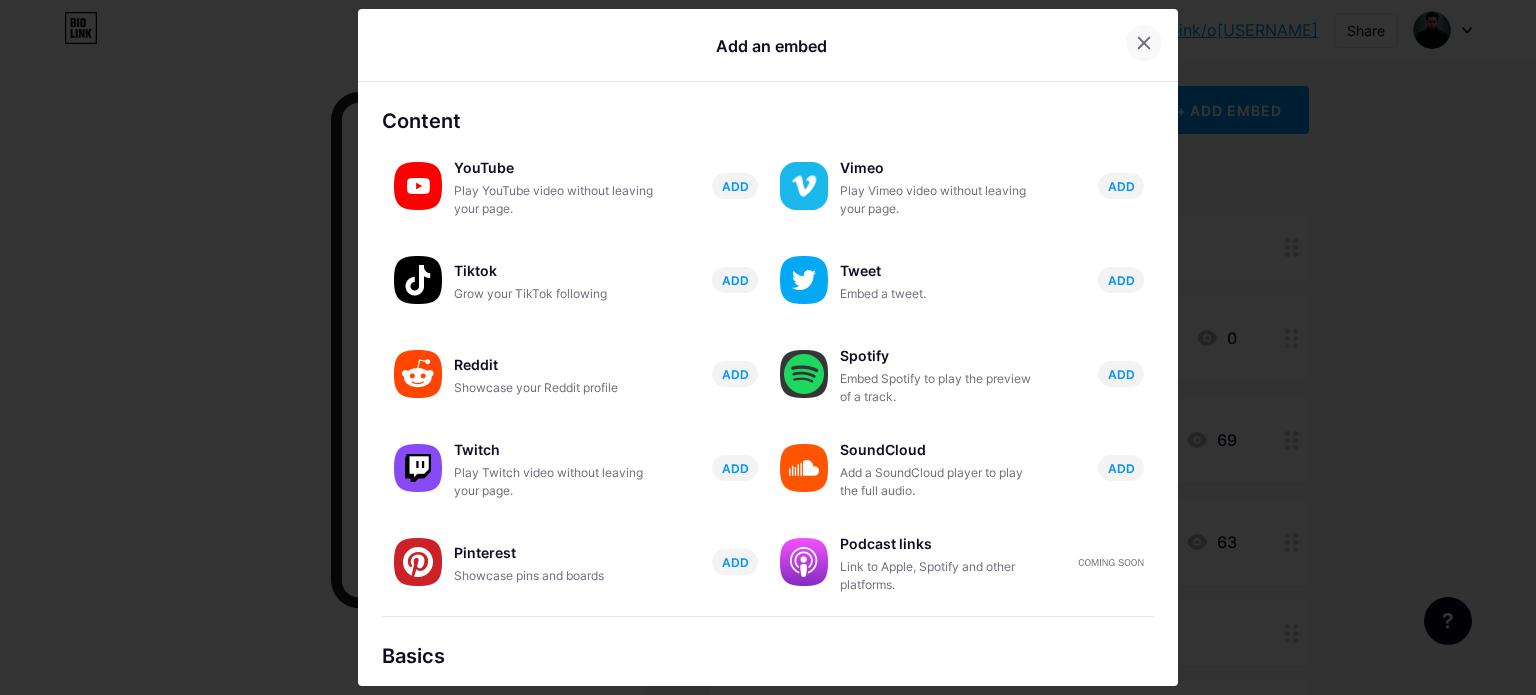 click at bounding box center (1144, 43) 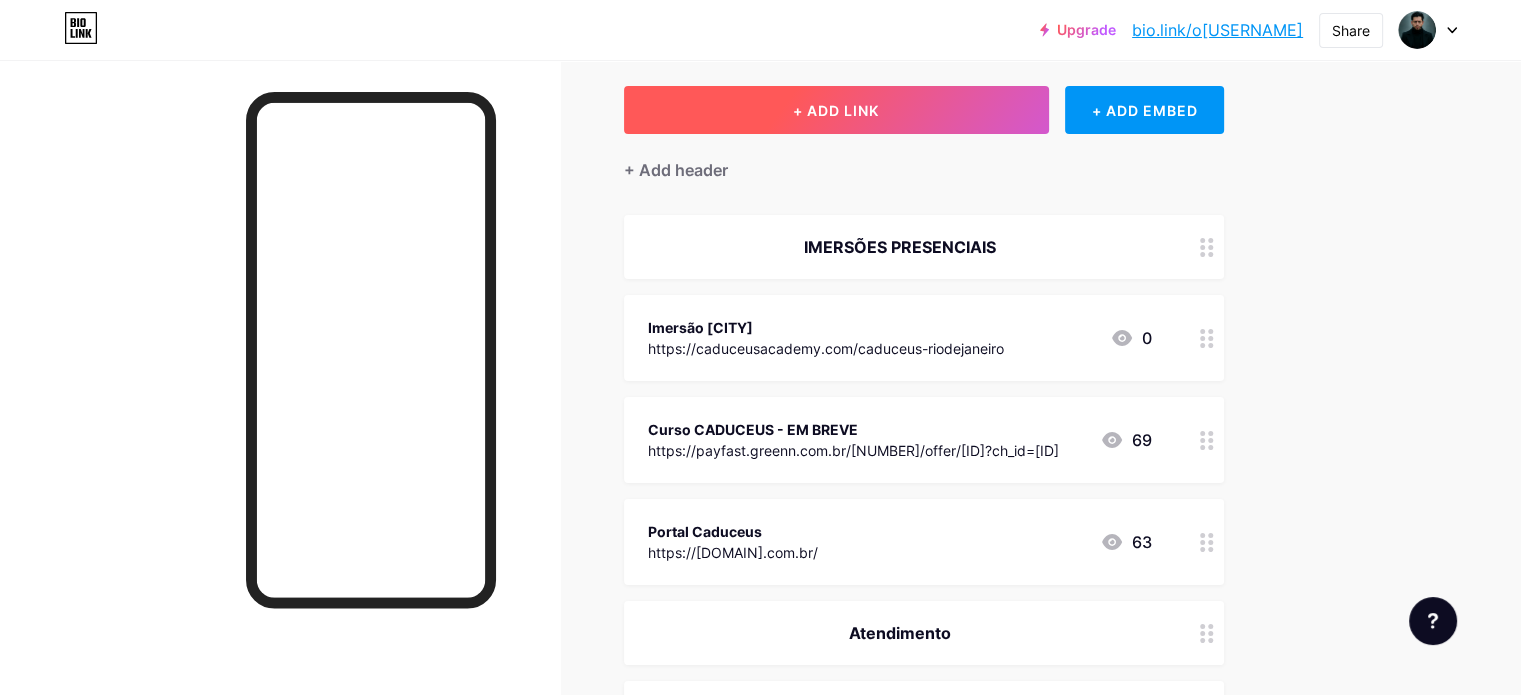 click on "+ ADD LINK" at bounding box center [836, 110] 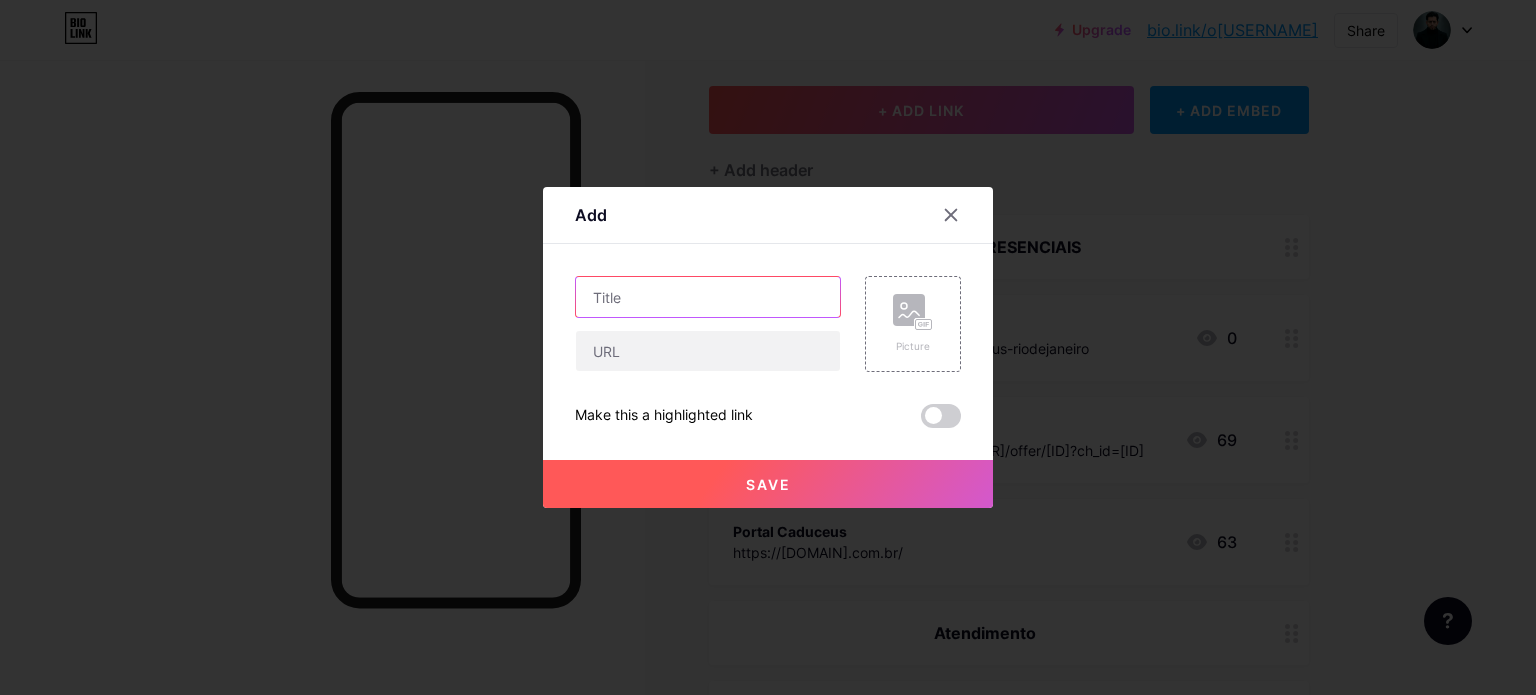 click at bounding box center [708, 297] 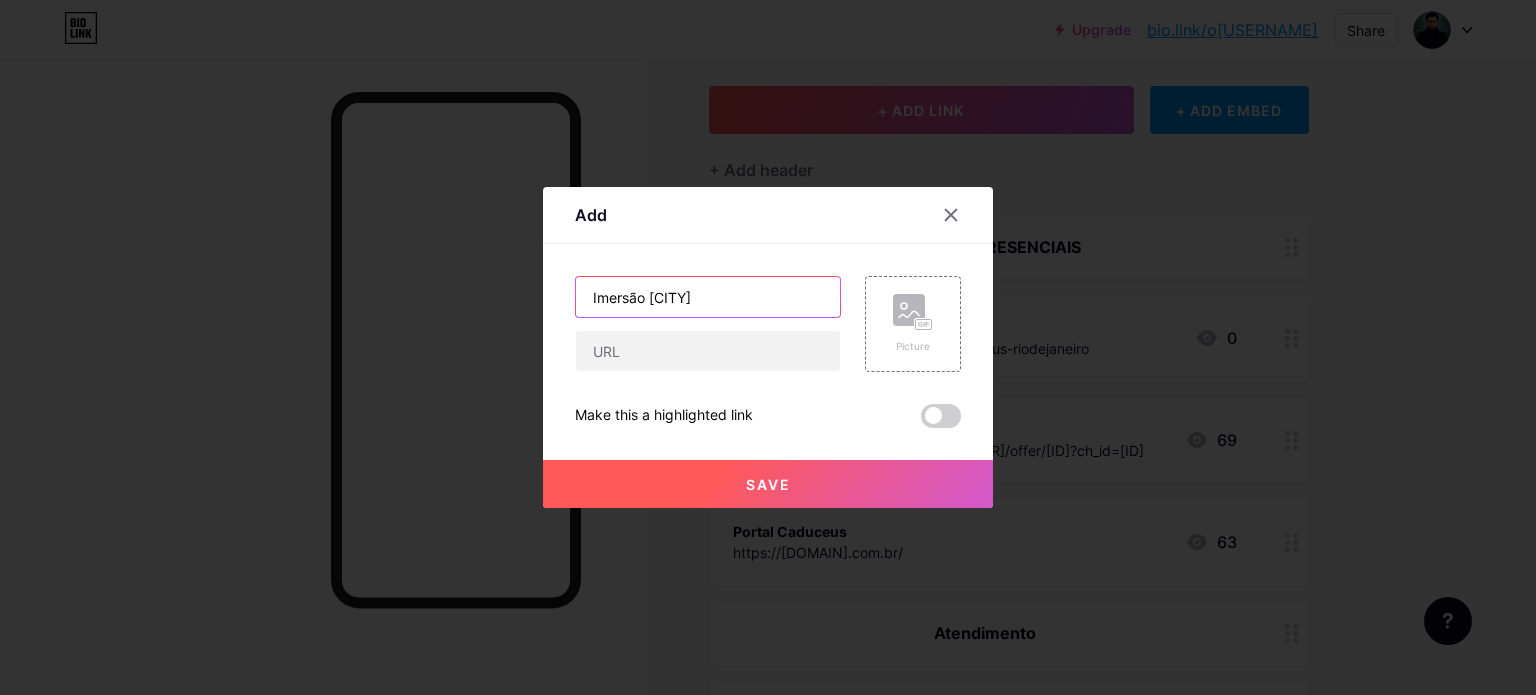 type on "Imersão [CITY]" 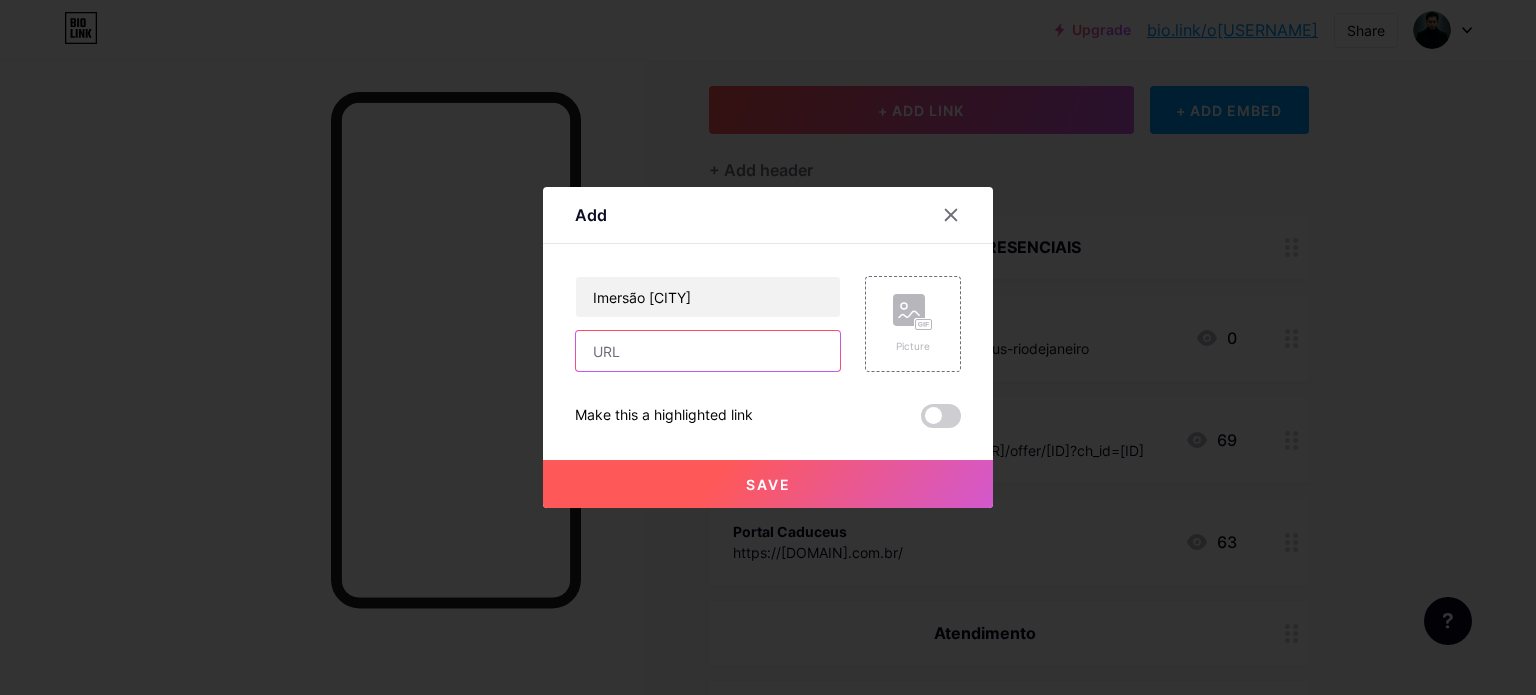 paste on "https://caduceusacademy.com/imersao-floripa" 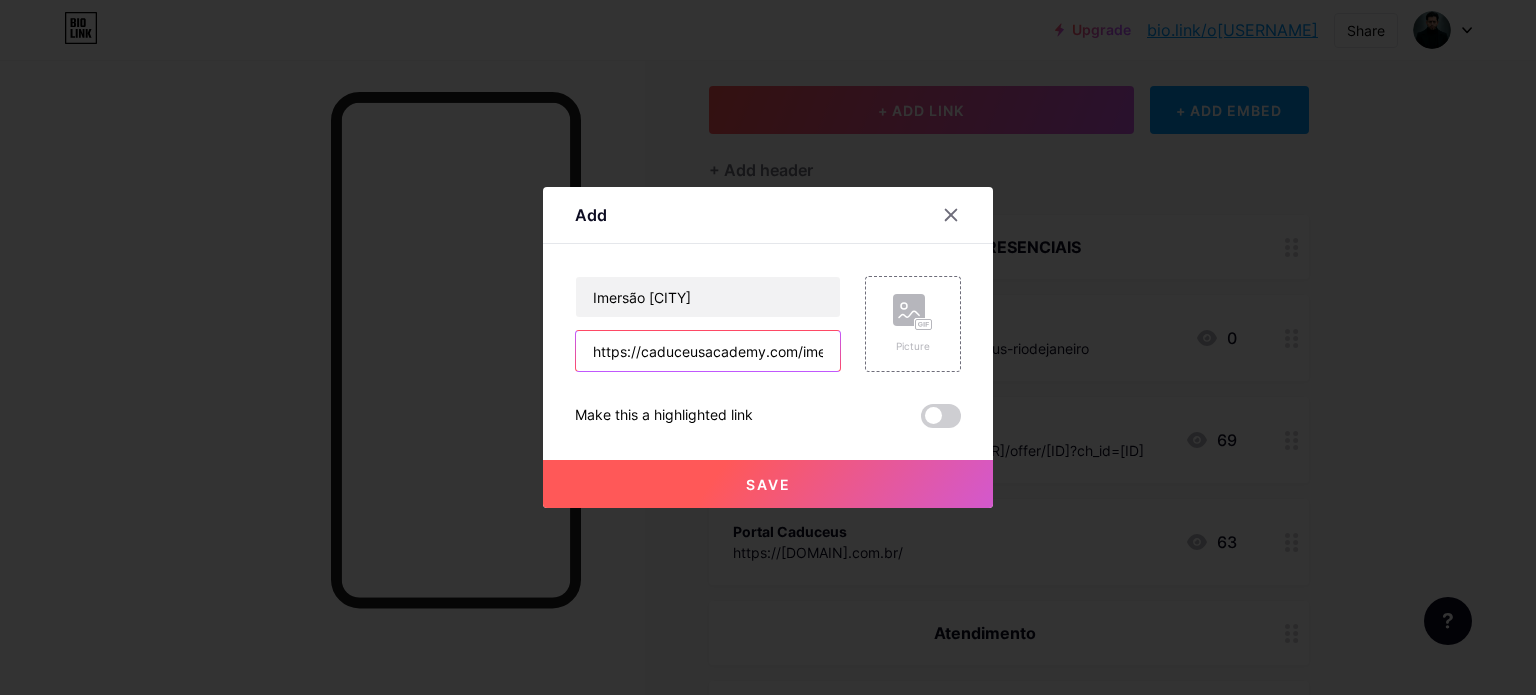scroll, scrollTop: 0, scrollLeft: 78, axis: horizontal 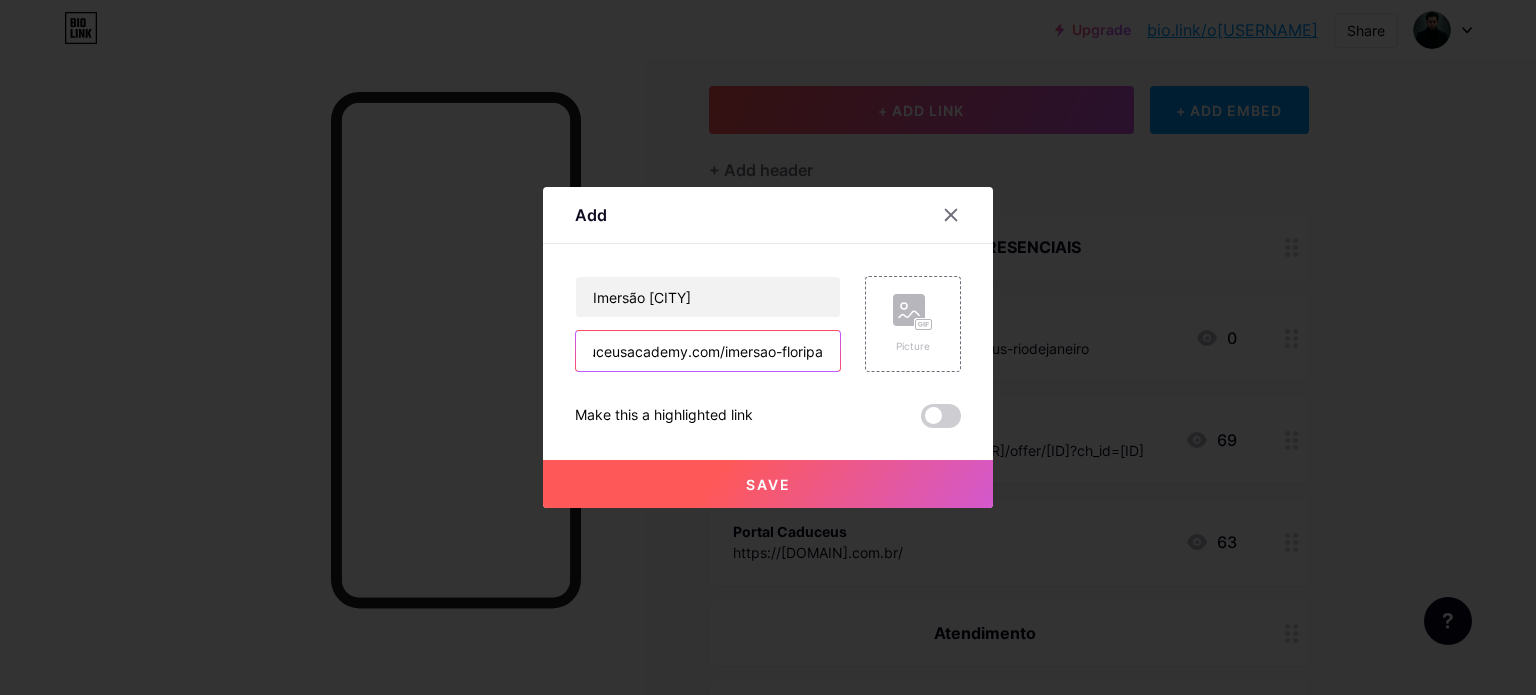 type on "https://caduceusacademy.com/imersao-floripa" 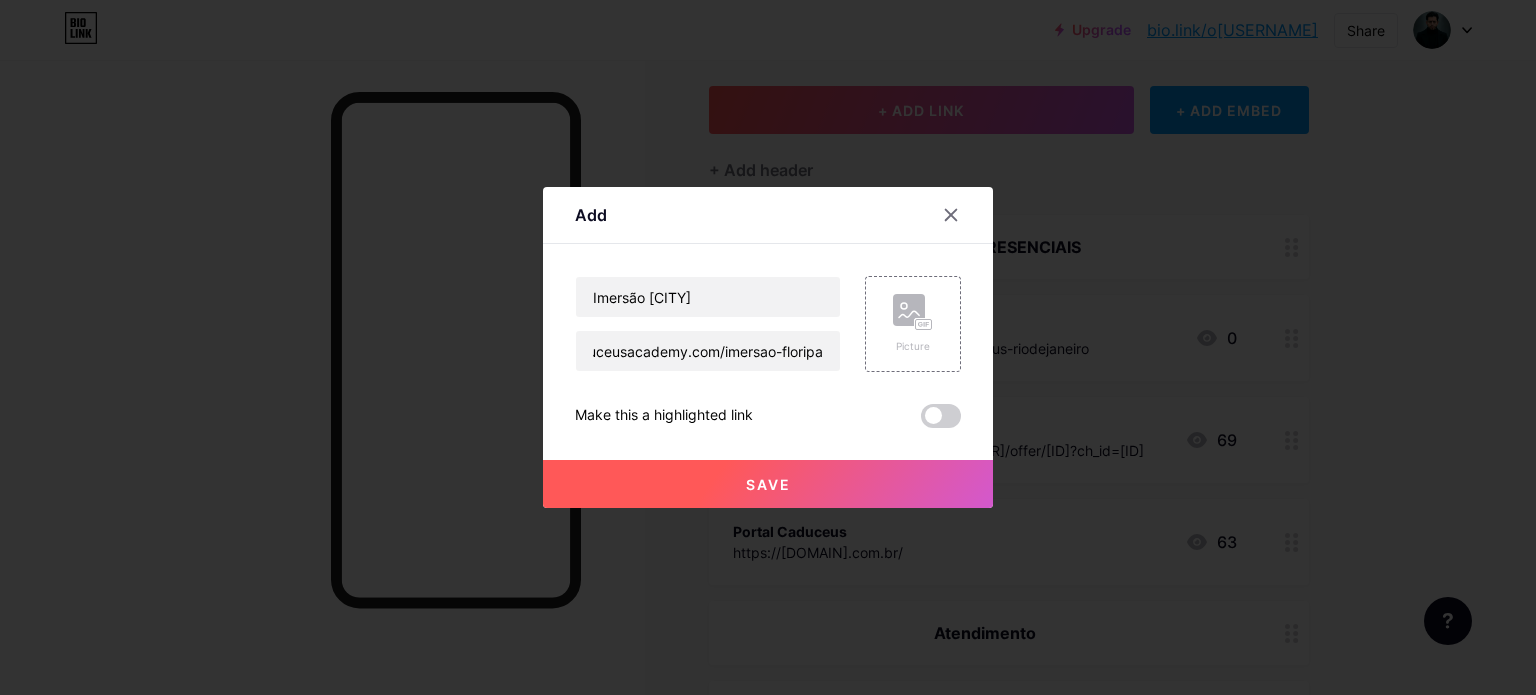 click on "Save" at bounding box center [768, 484] 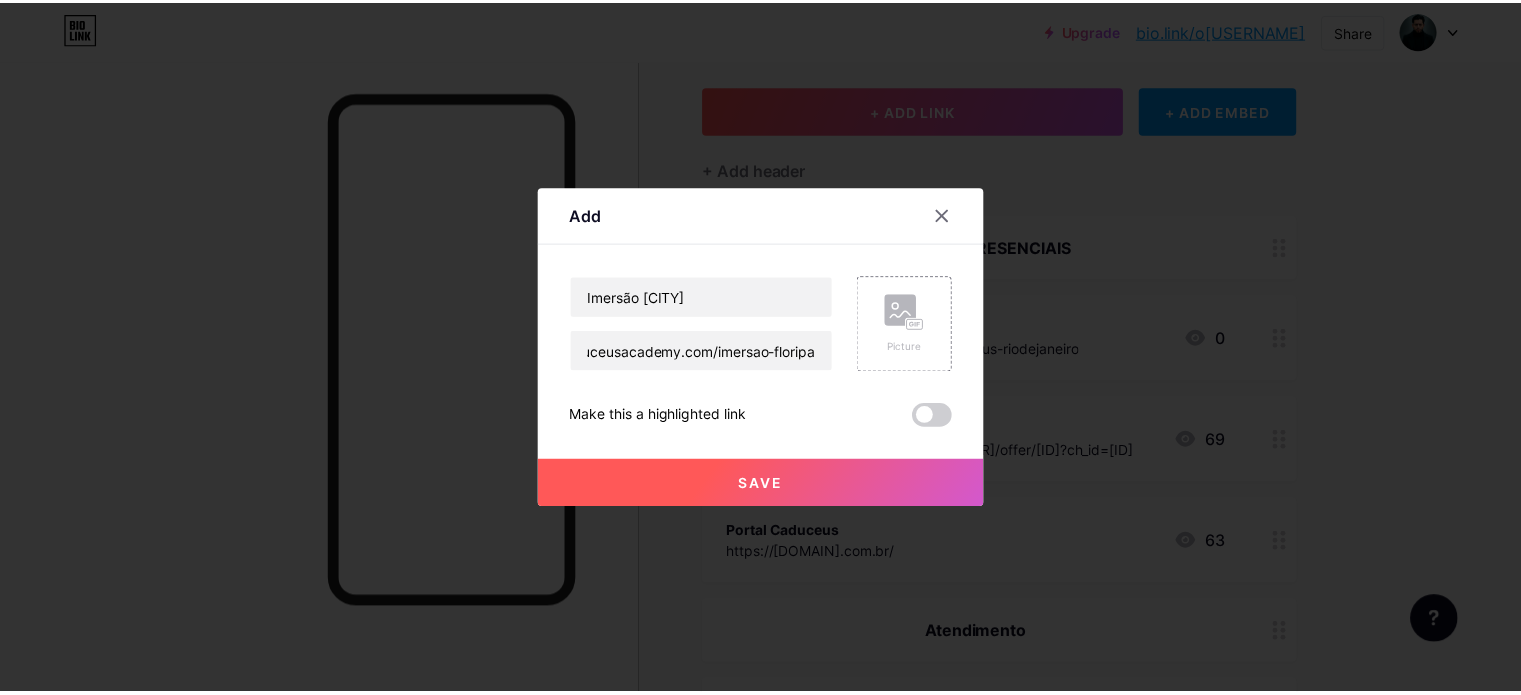 scroll, scrollTop: 0, scrollLeft: 0, axis: both 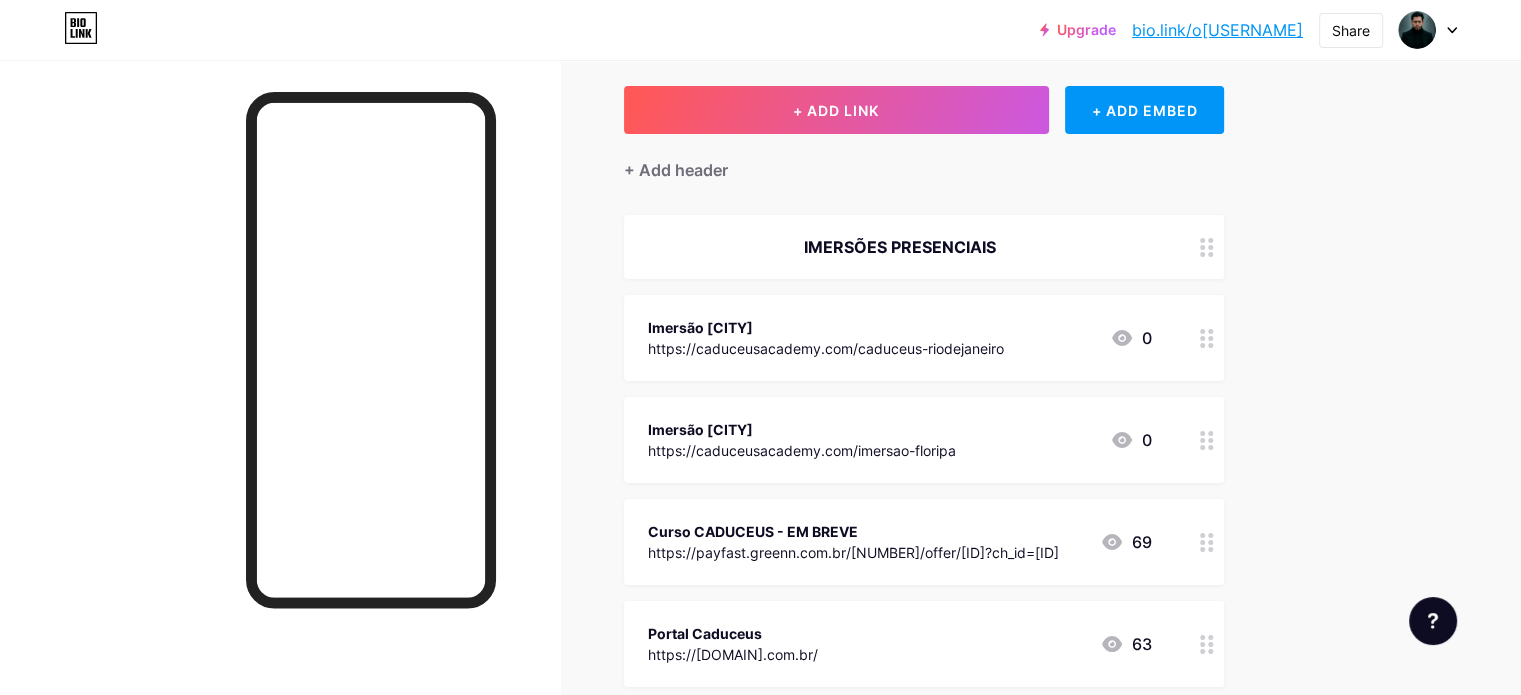 click on "Imersão [CITY]" at bounding box center [826, 327] 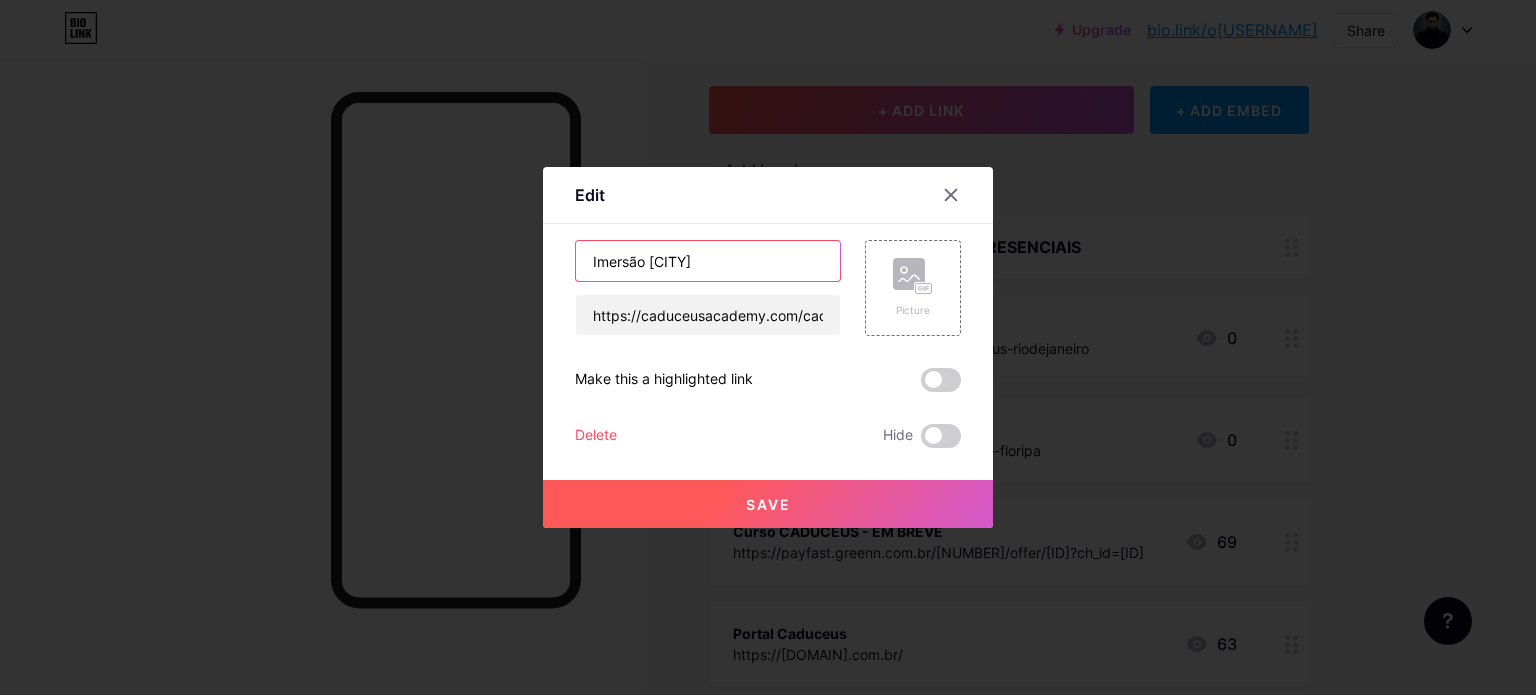 click on "Imersão [CITY]" at bounding box center (708, 261) 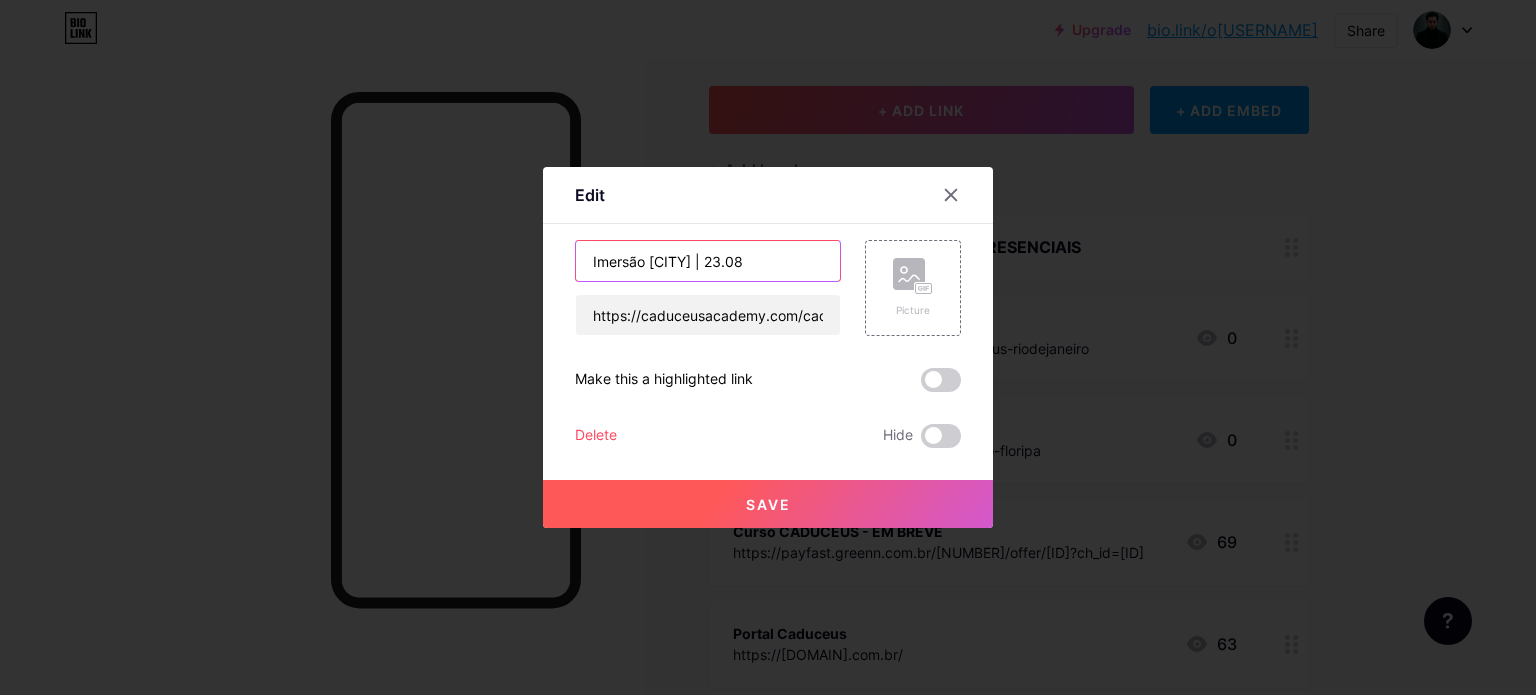 type on "Imersão [CITY] | 23.08" 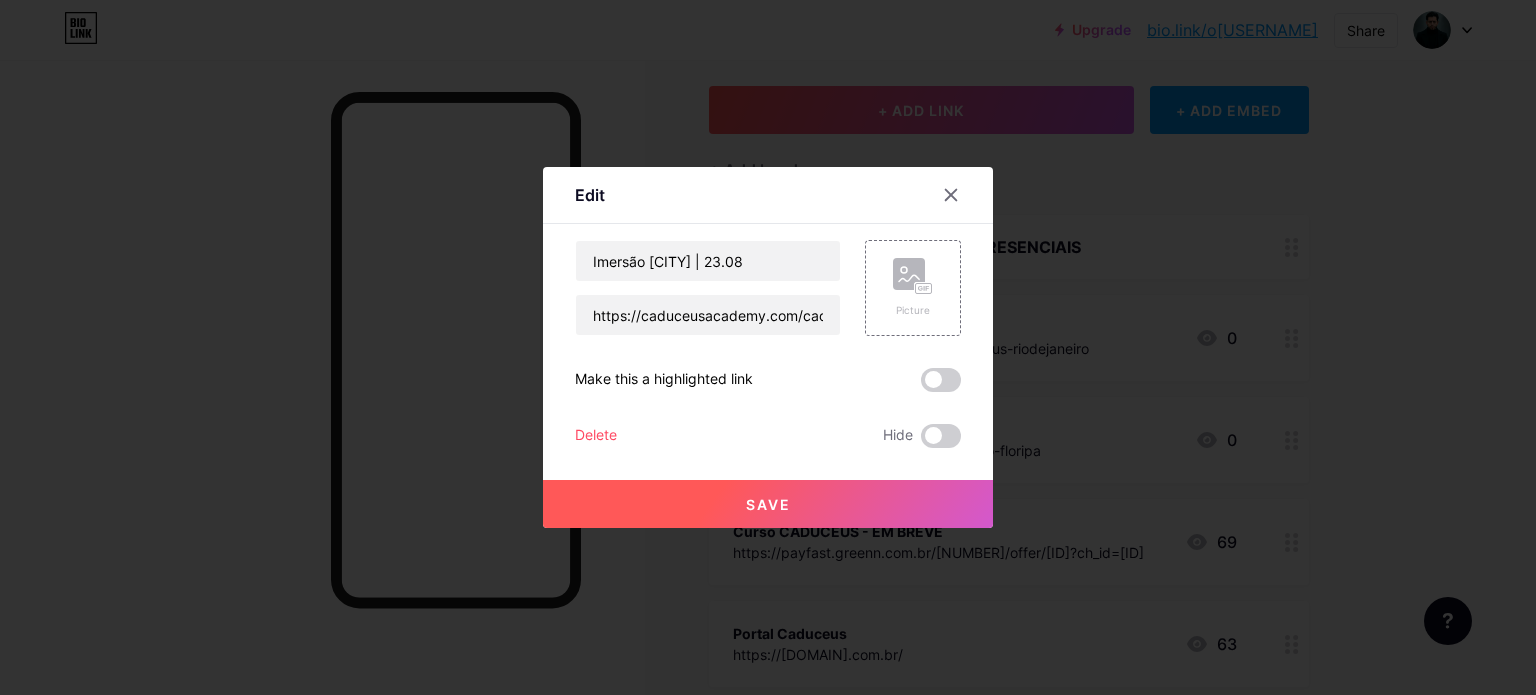 click on "Save" at bounding box center [768, 504] 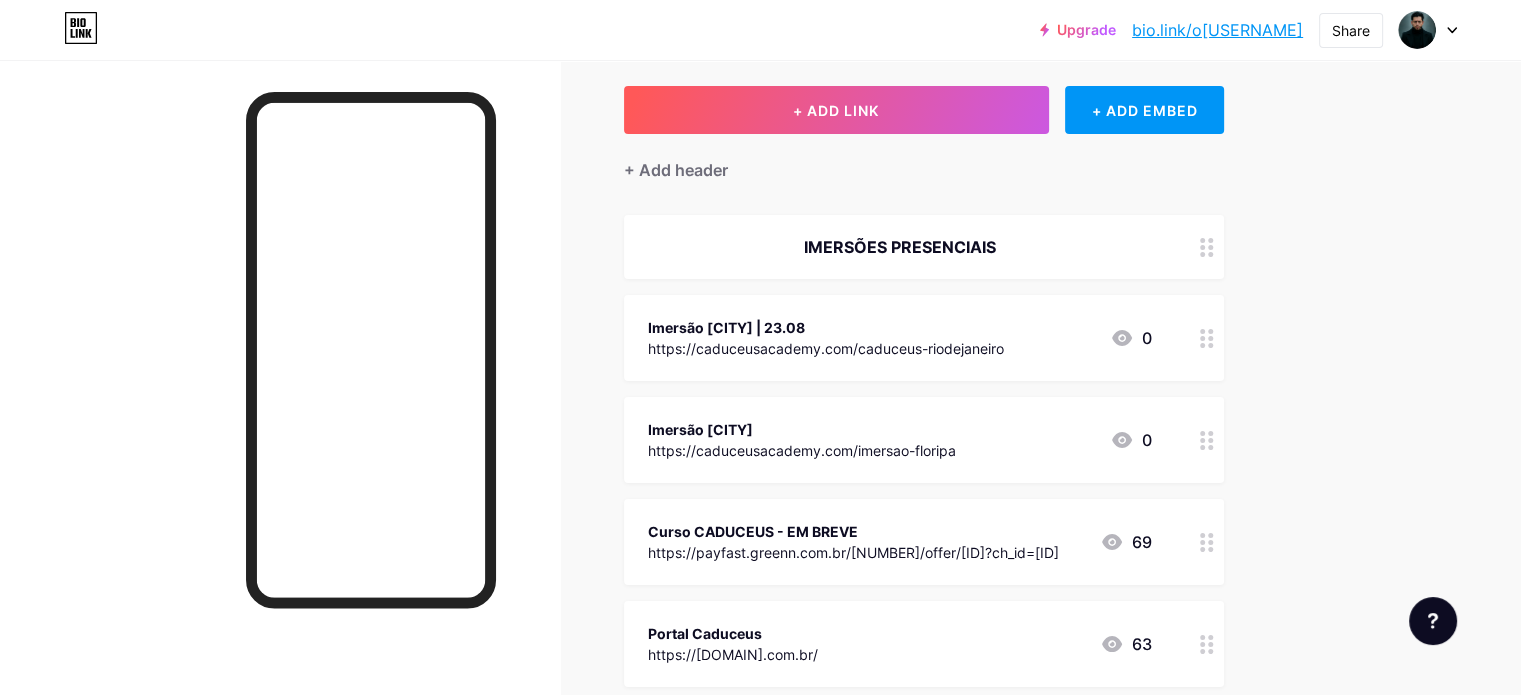 click on "Imersão [CITY]
https://caduceusacademy.com/imersao-floripa
0" at bounding box center (924, 440) 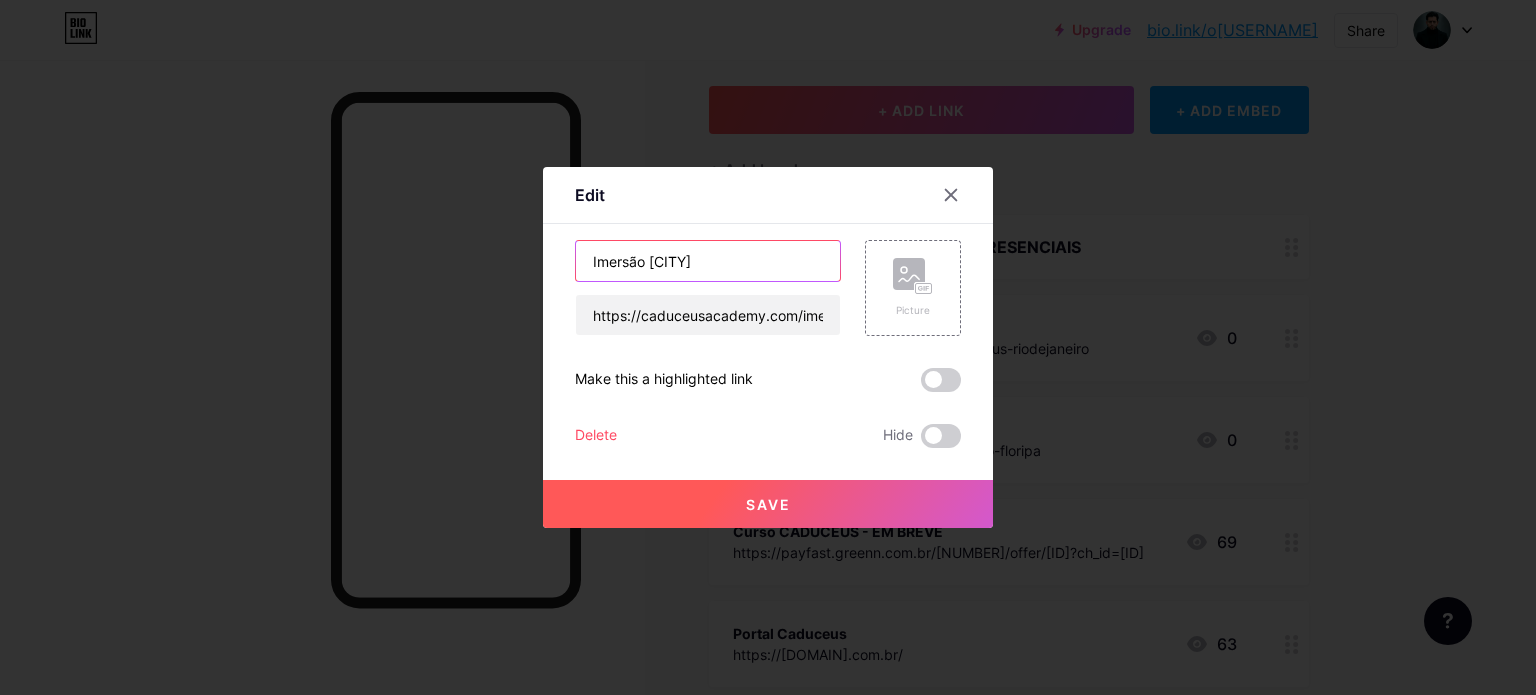 click on "Imersão [CITY]" at bounding box center (708, 261) 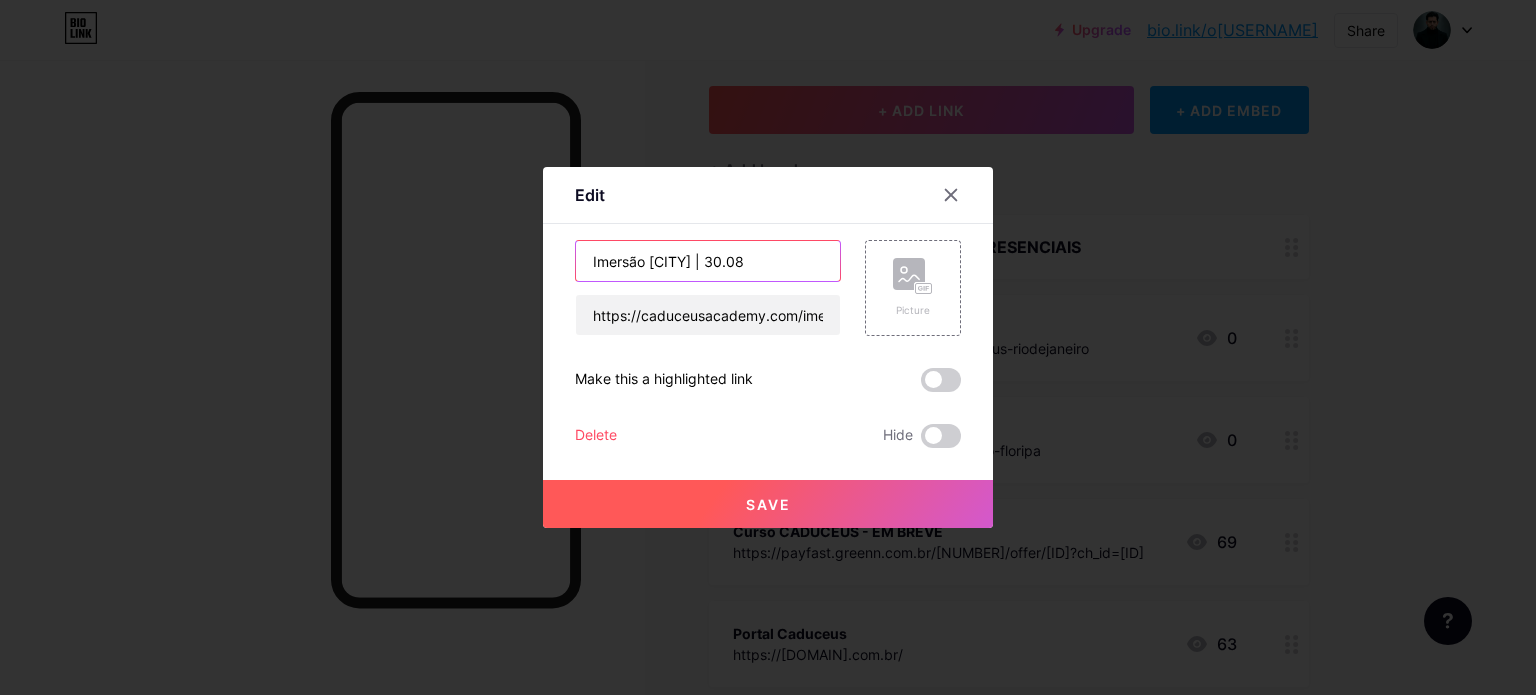 type on "Imersão [CITY] | 30.08" 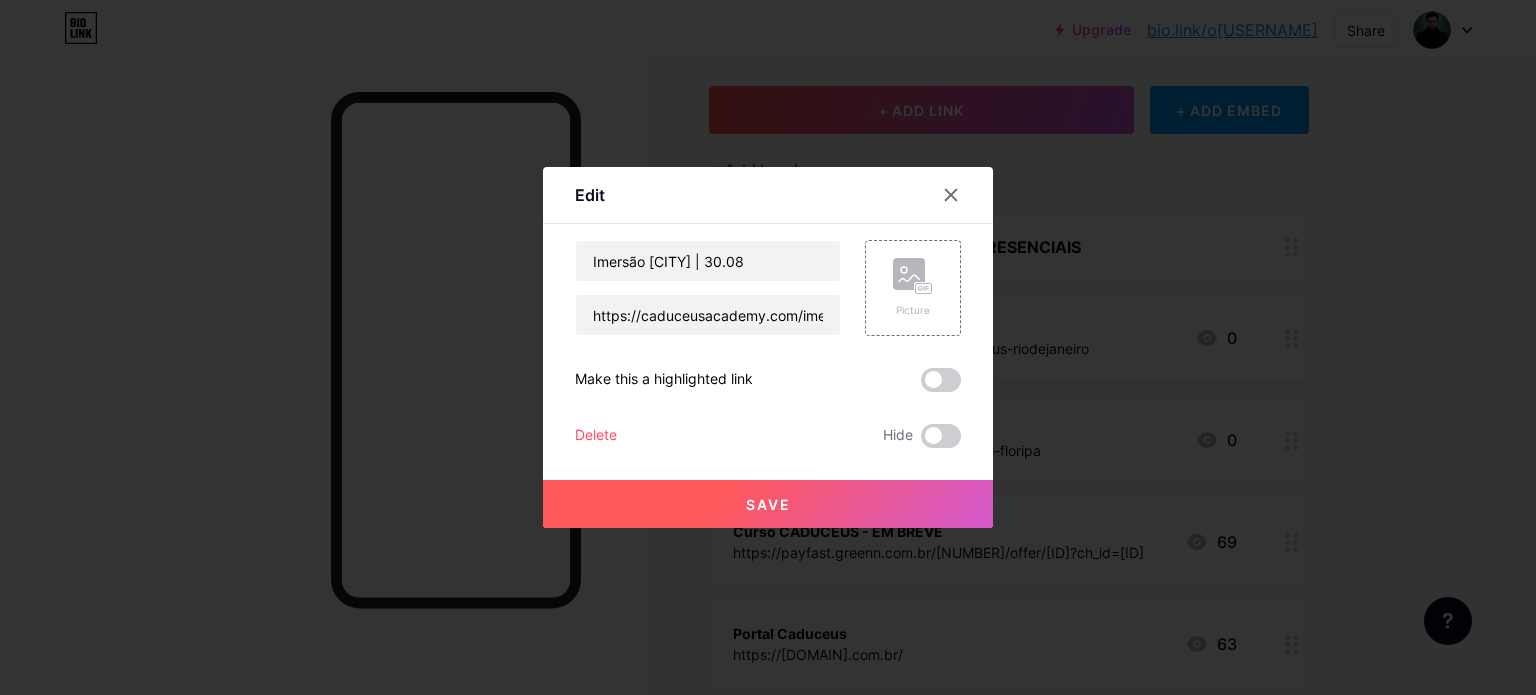 click on "Save" at bounding box center [768, 504] 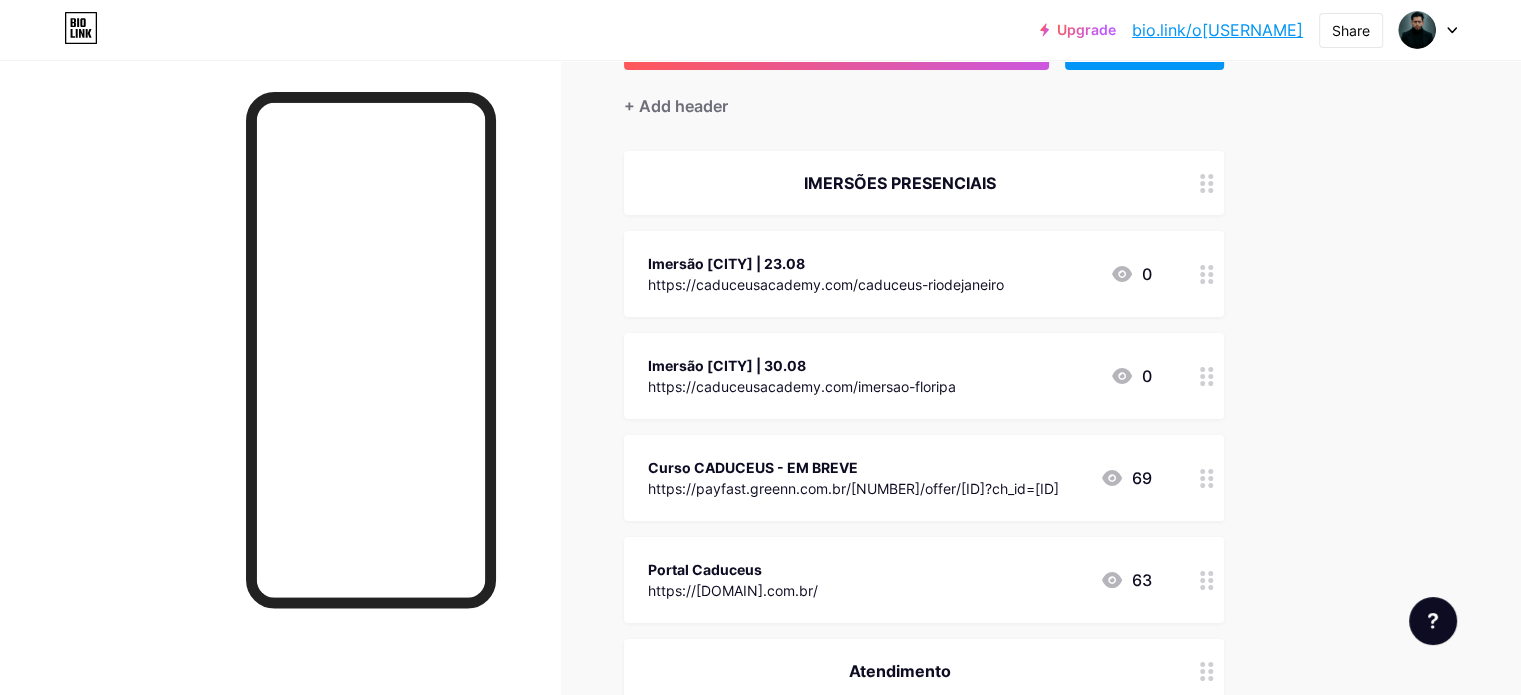 scroll, scrollTop: 300, scrollLeft: 0, axis: vertical 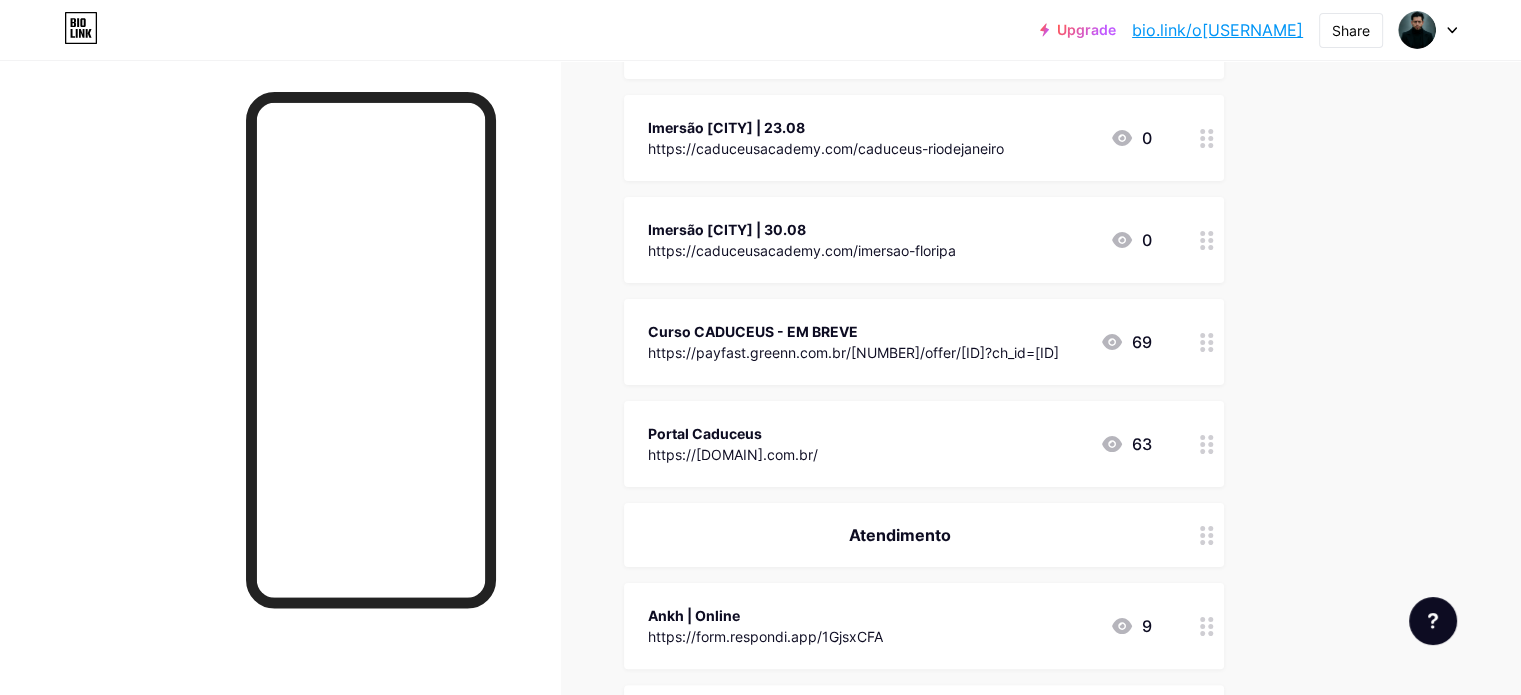 click 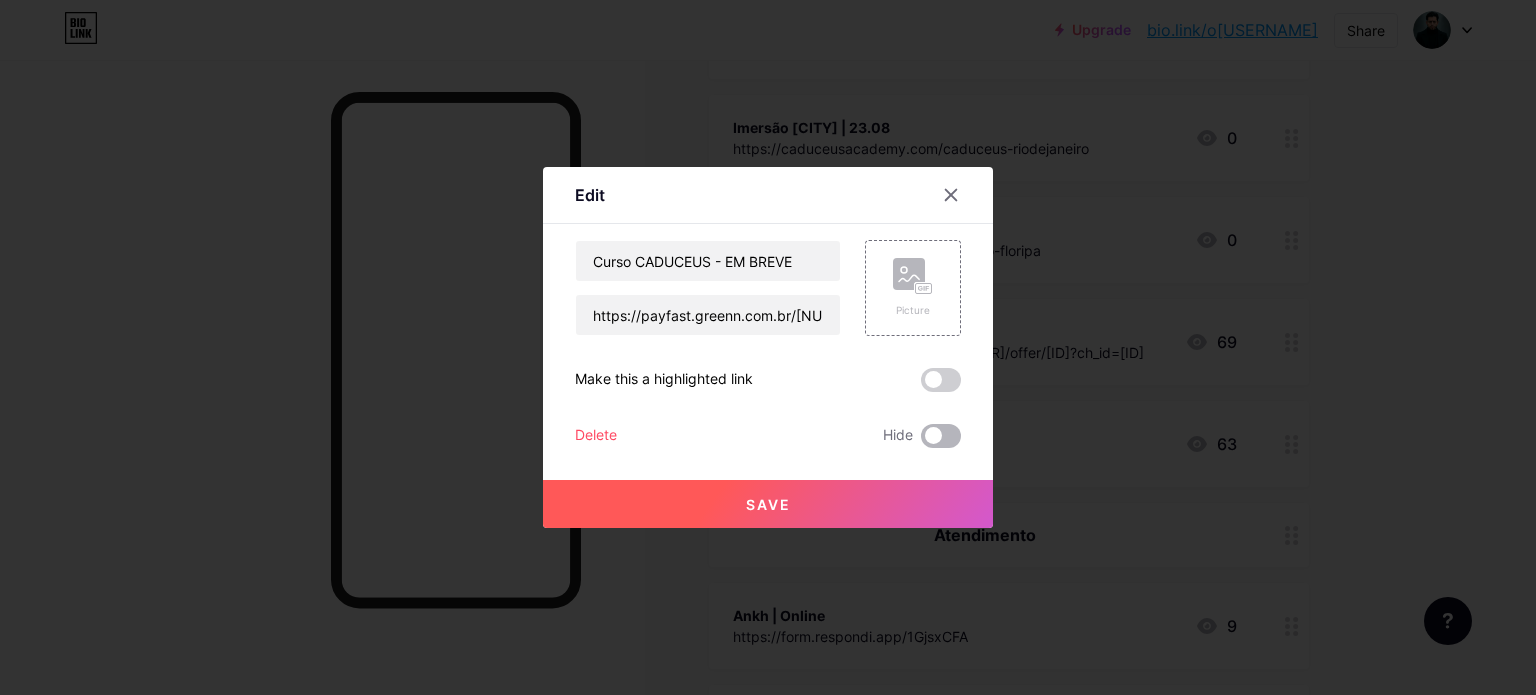 click at bounding box center (941, 436) 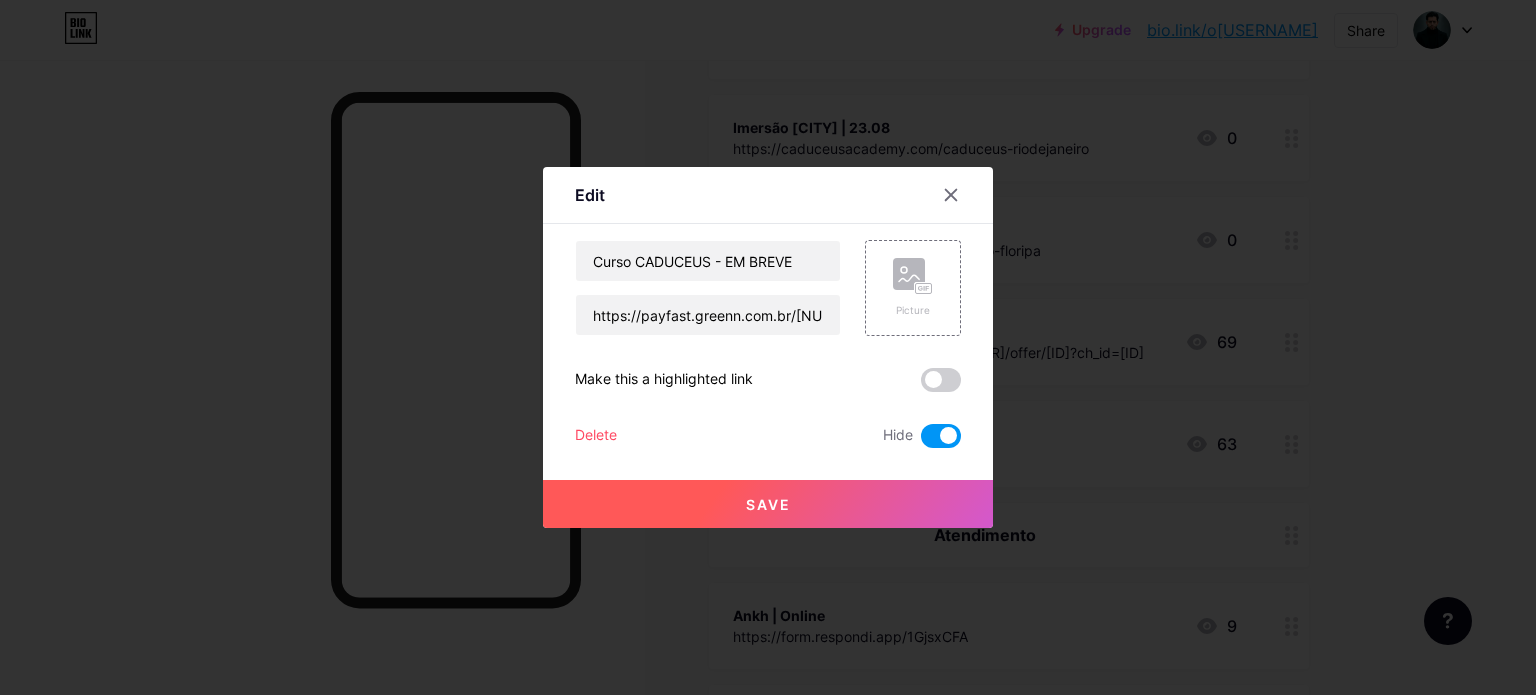 click on "Save" at bounding box center (768, 504) 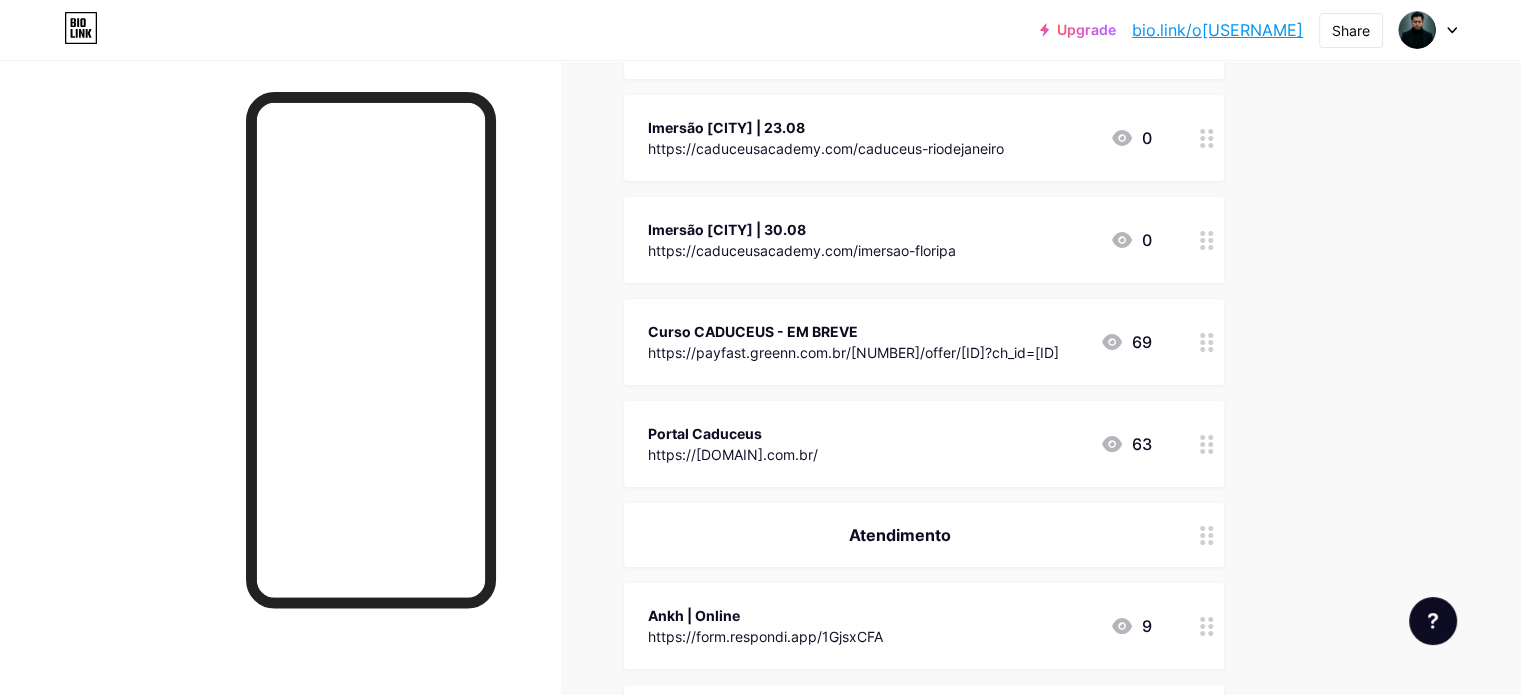 click 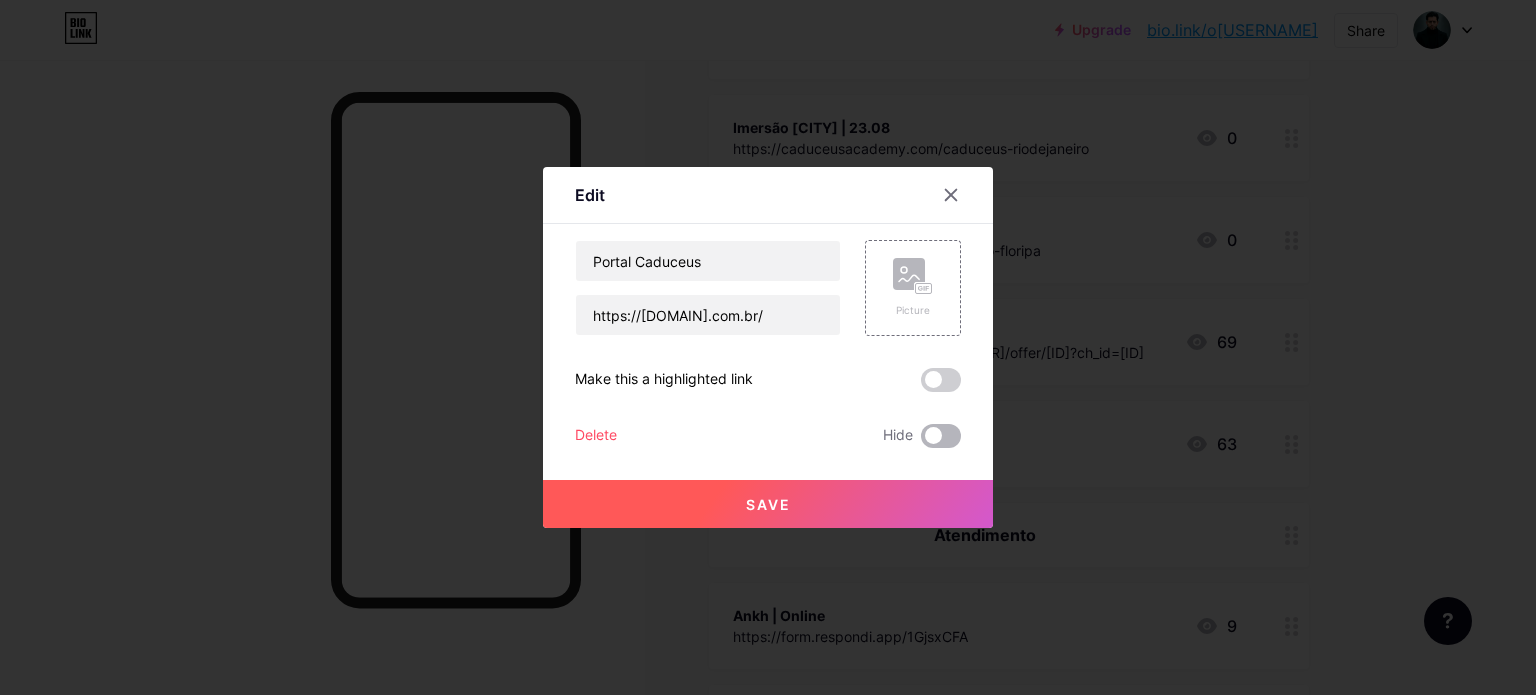 click at bounding box center [941, 436] 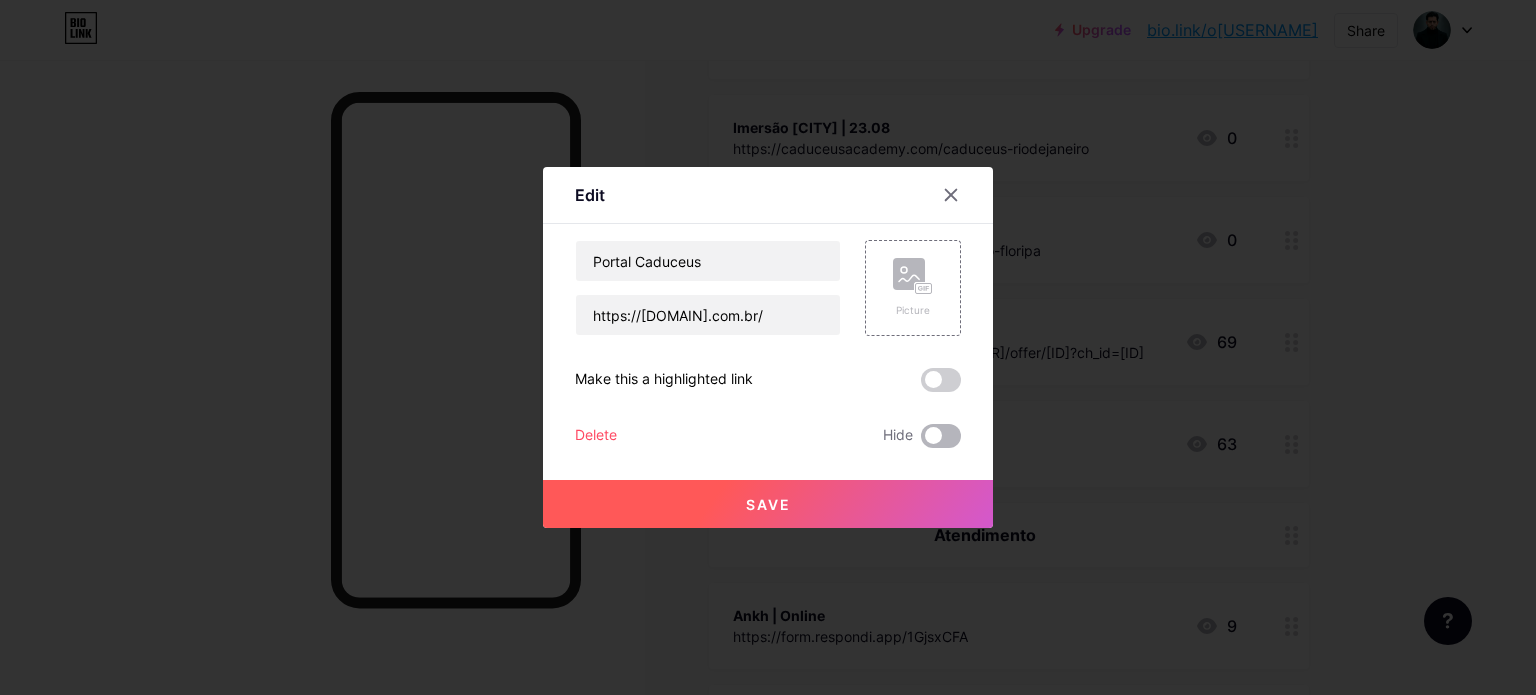 click at bounding box center [921, 441] 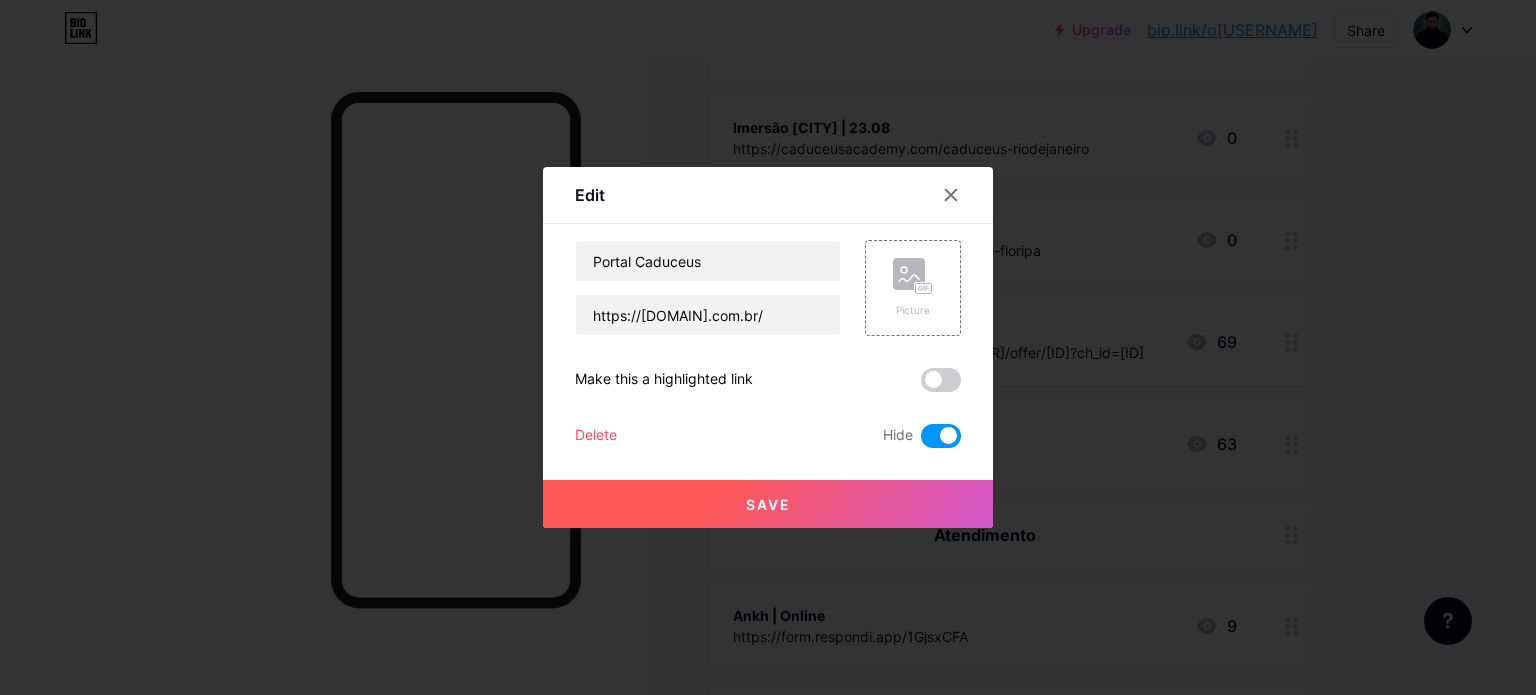 click on "Save" at bounding box center (768, 488) 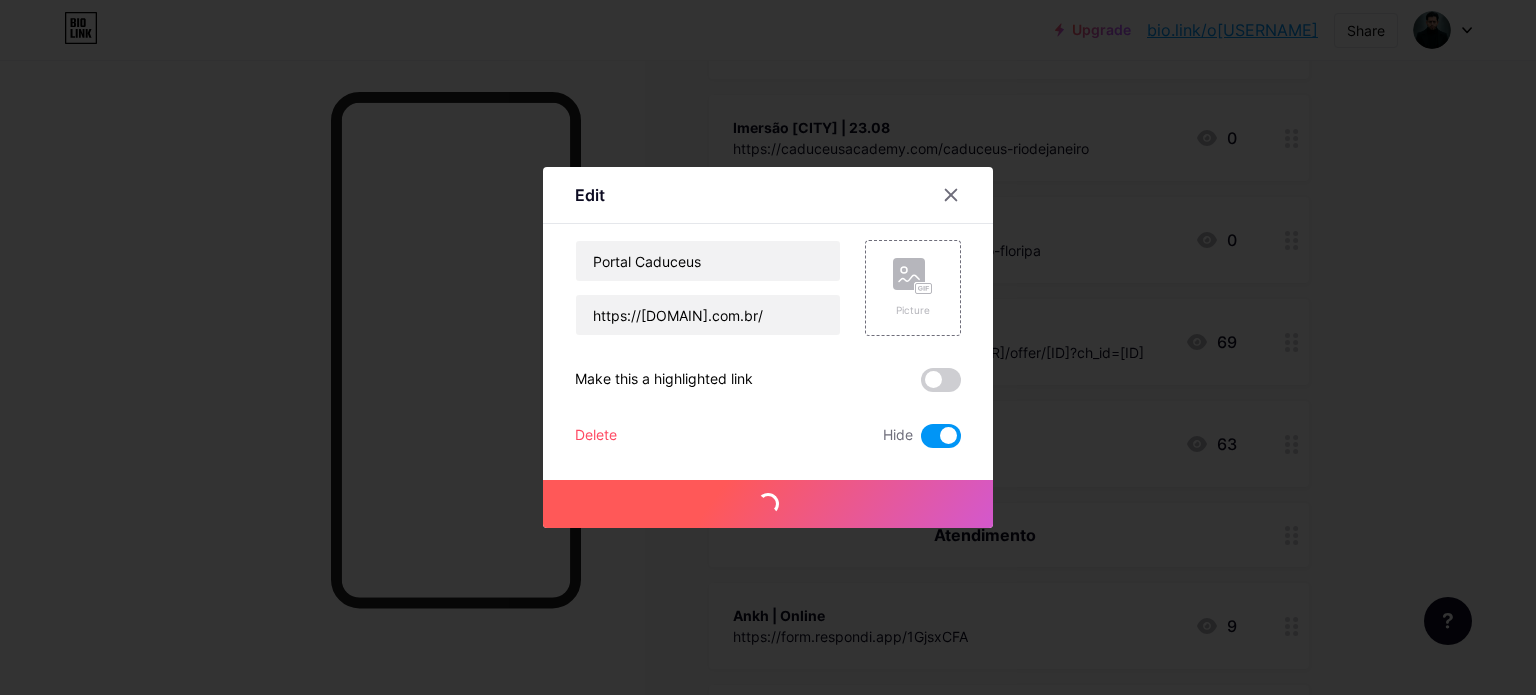 click on "Save" at bounding box center [768, 504] 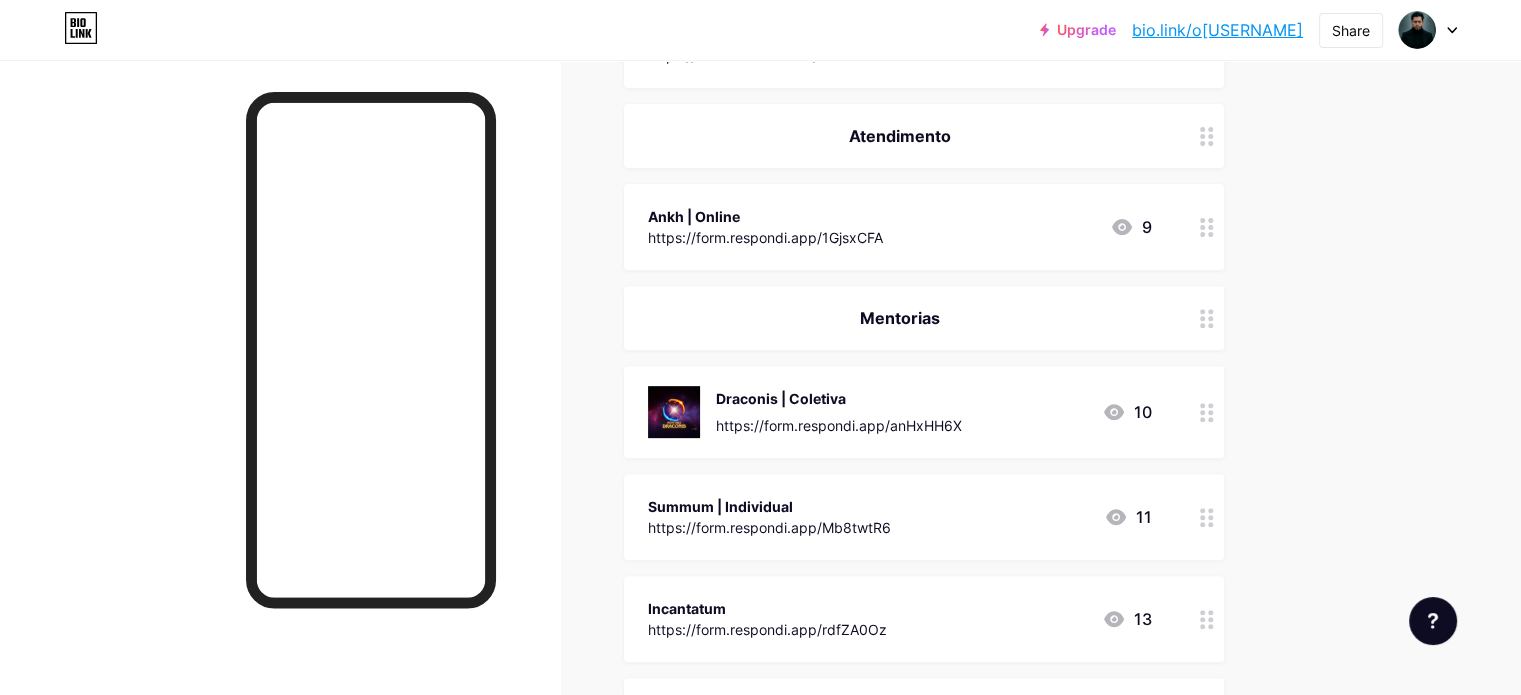 scroll, scrollTop: 700, scrollLeft: 0, axis: vertical 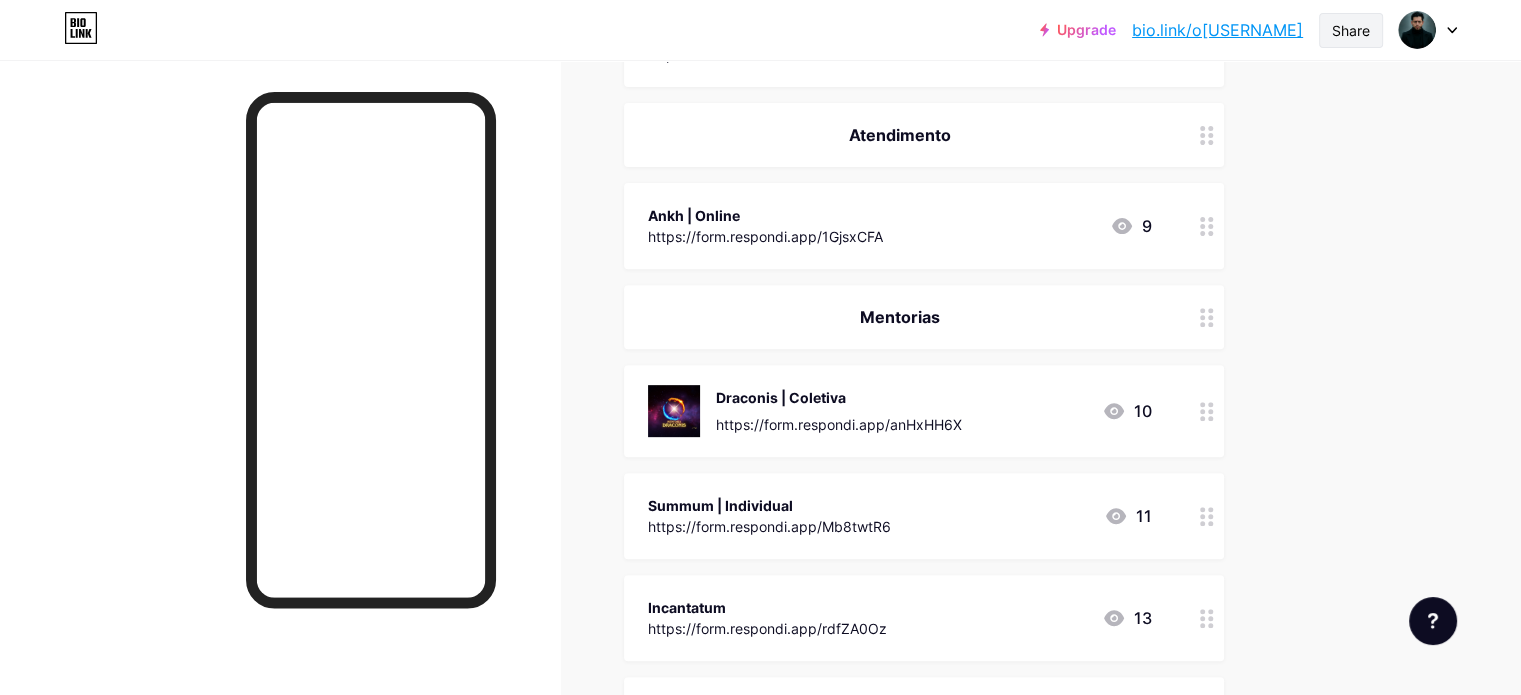 click on "Share" at bounding box center (1351, 30) 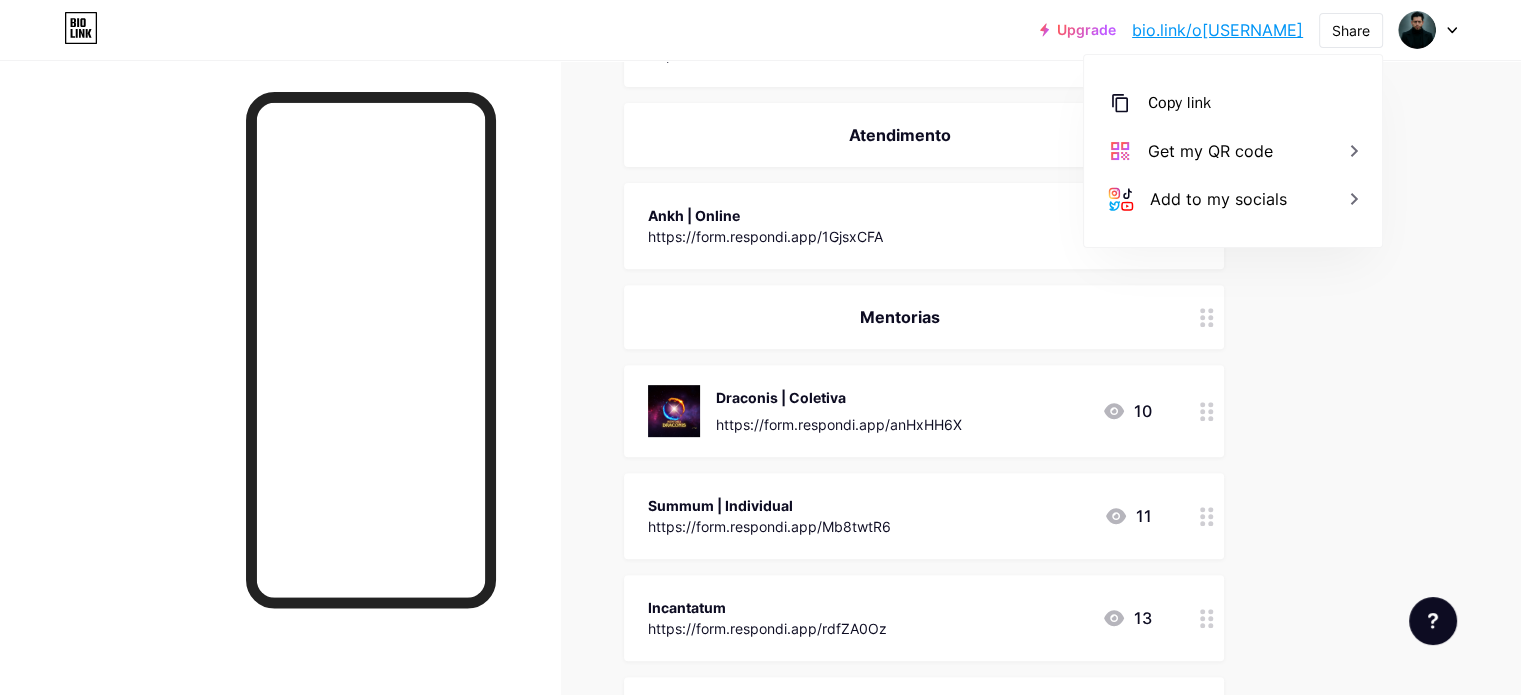 click on "Links
Posts
Design
Subscribers
NEW
Stats
Settings       + ADD LINK     + ADD EMBED
+ Add header
IMERSÕES PRESENCIAIS
Imersão [CITY] | 23.08
https://caduceusacademy.com/caduceus-riodejaneiro
0
Imersão [CITY] | 30.08
https://caduceusacademy.com/imersao-floripa
0
Curso CADUCEUS - EM BREVE
https://payfast.greenn.com.br/[NUMBER]/offer/[ID]?ch_id=[ID]
69
Portal Caduceus
https://[DOMAIN].com.br/
63
Atendimento
Ankh | Online
https://form.respondi.app/[ID]
9" at bounding box center [654, 238] 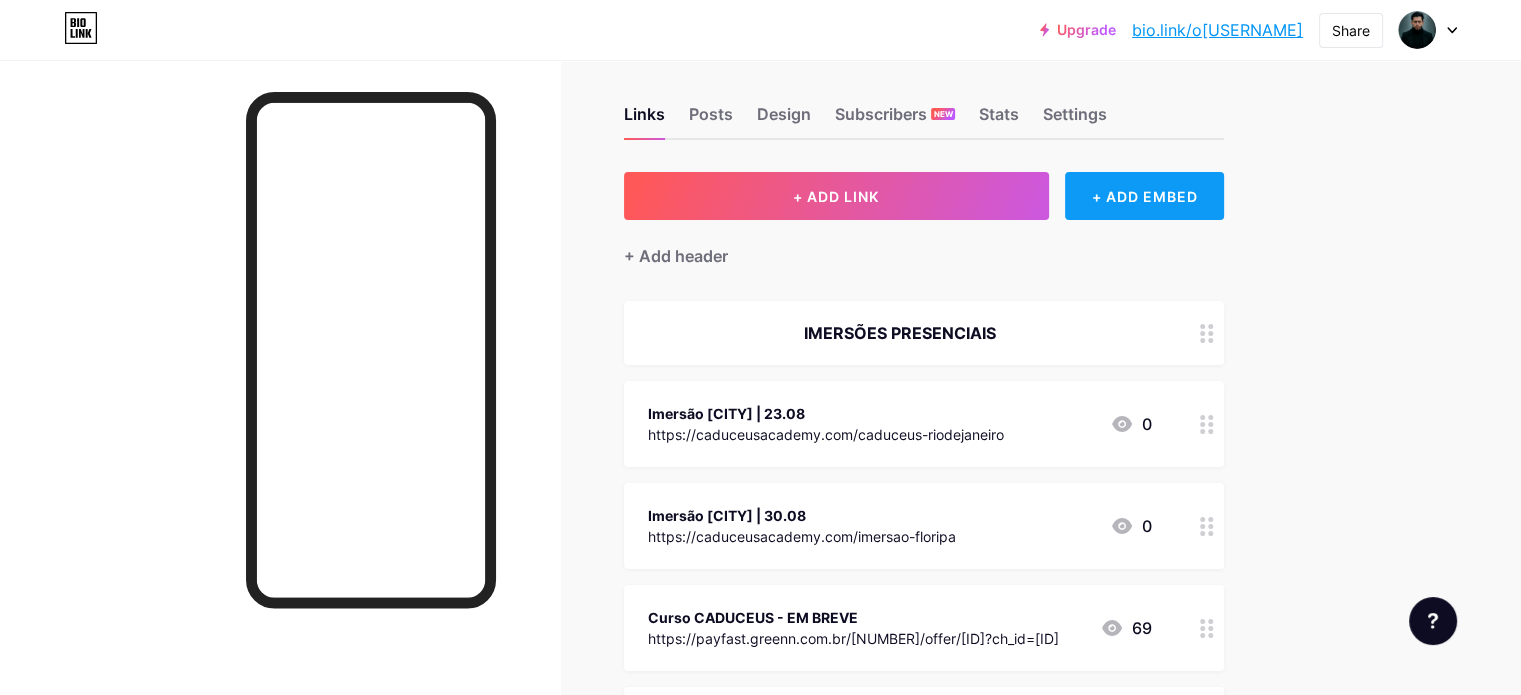 scroll, scrollTop: 0, scrollLeft: 0, axis: both 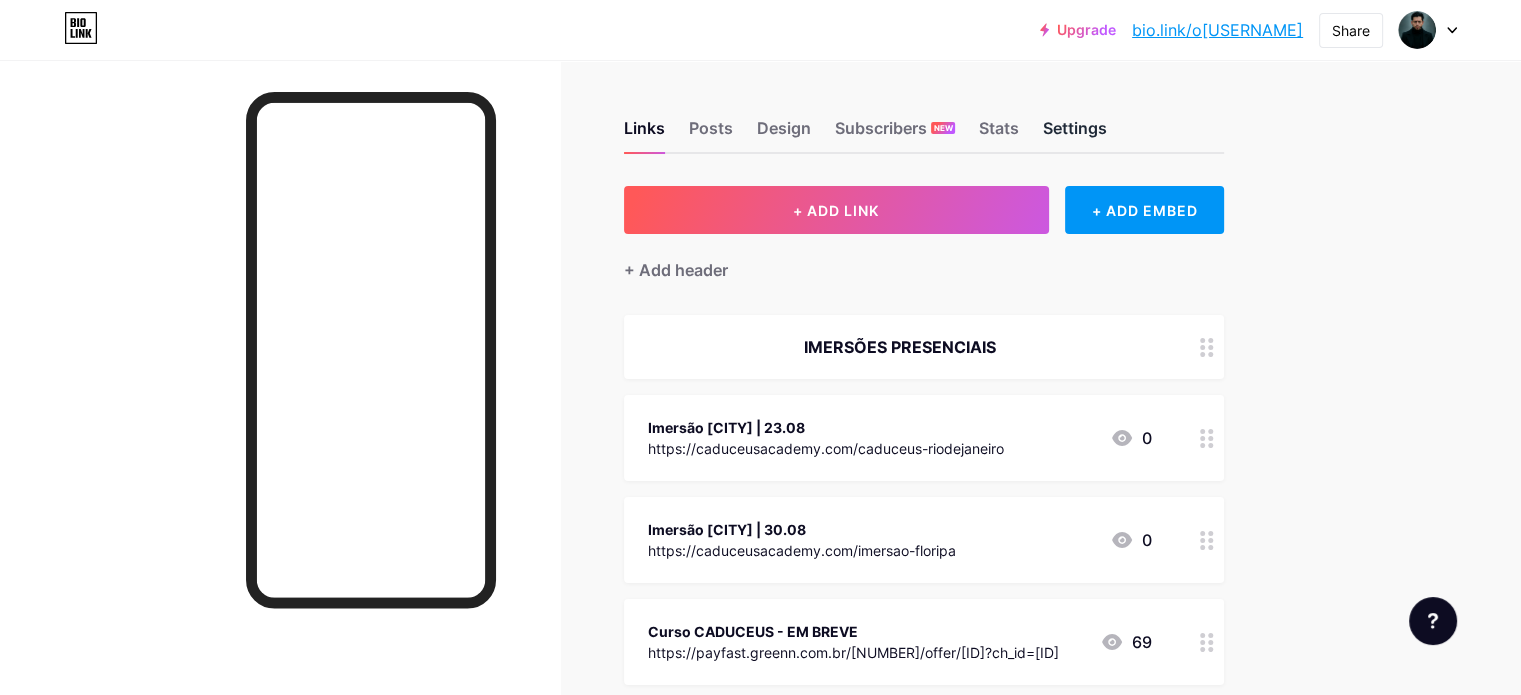 click on "Settings" at bounding box center [1075, 134] 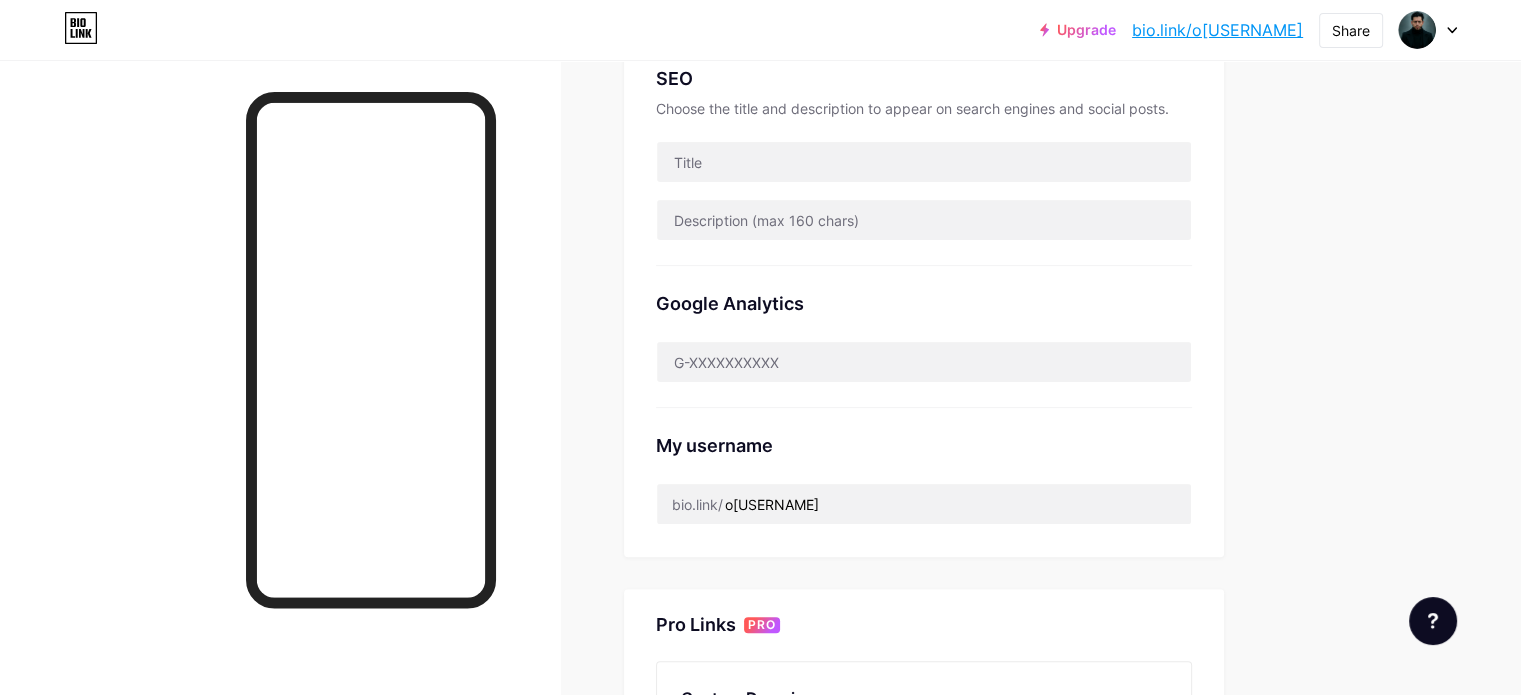 scroll, scrollTop: 500, scrollLeft: 0, axis: vertical 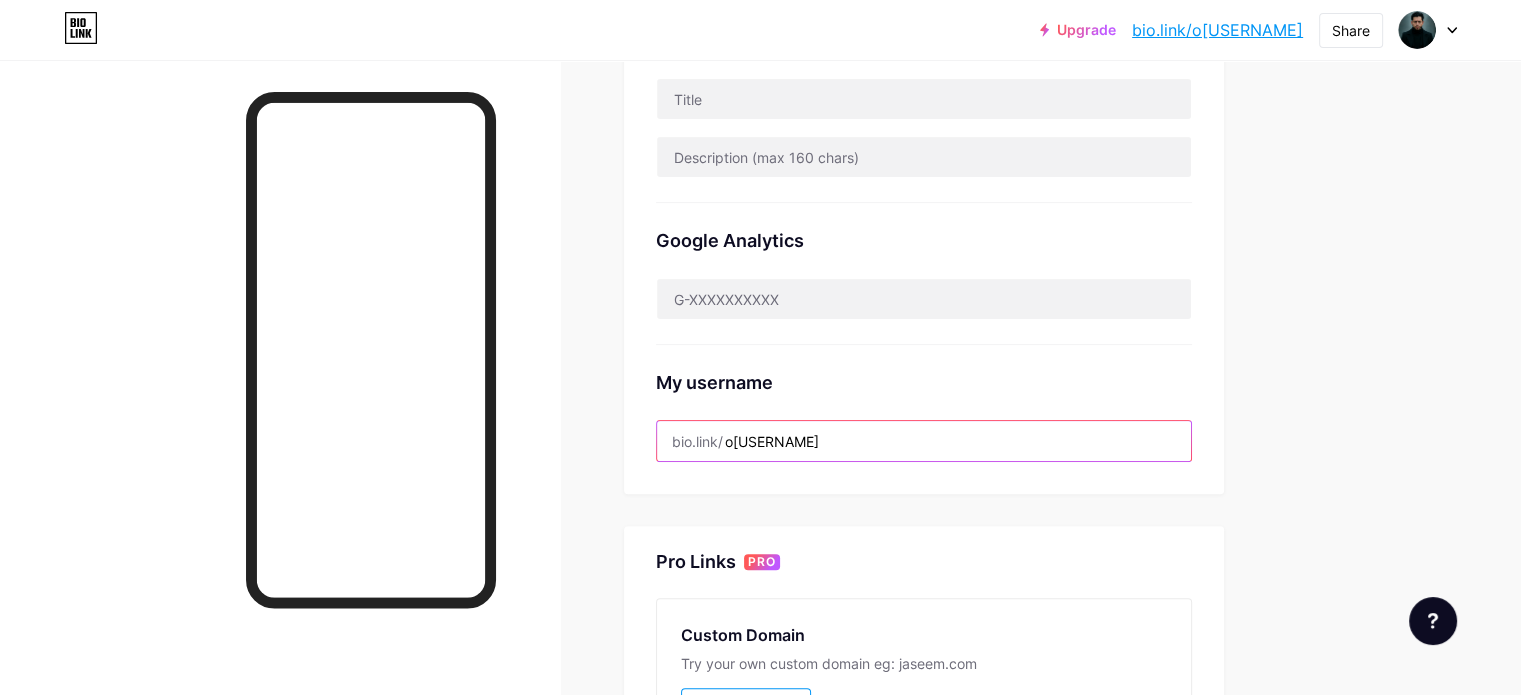 click on "o[USERNAME]" at bounding box center [924, 441] 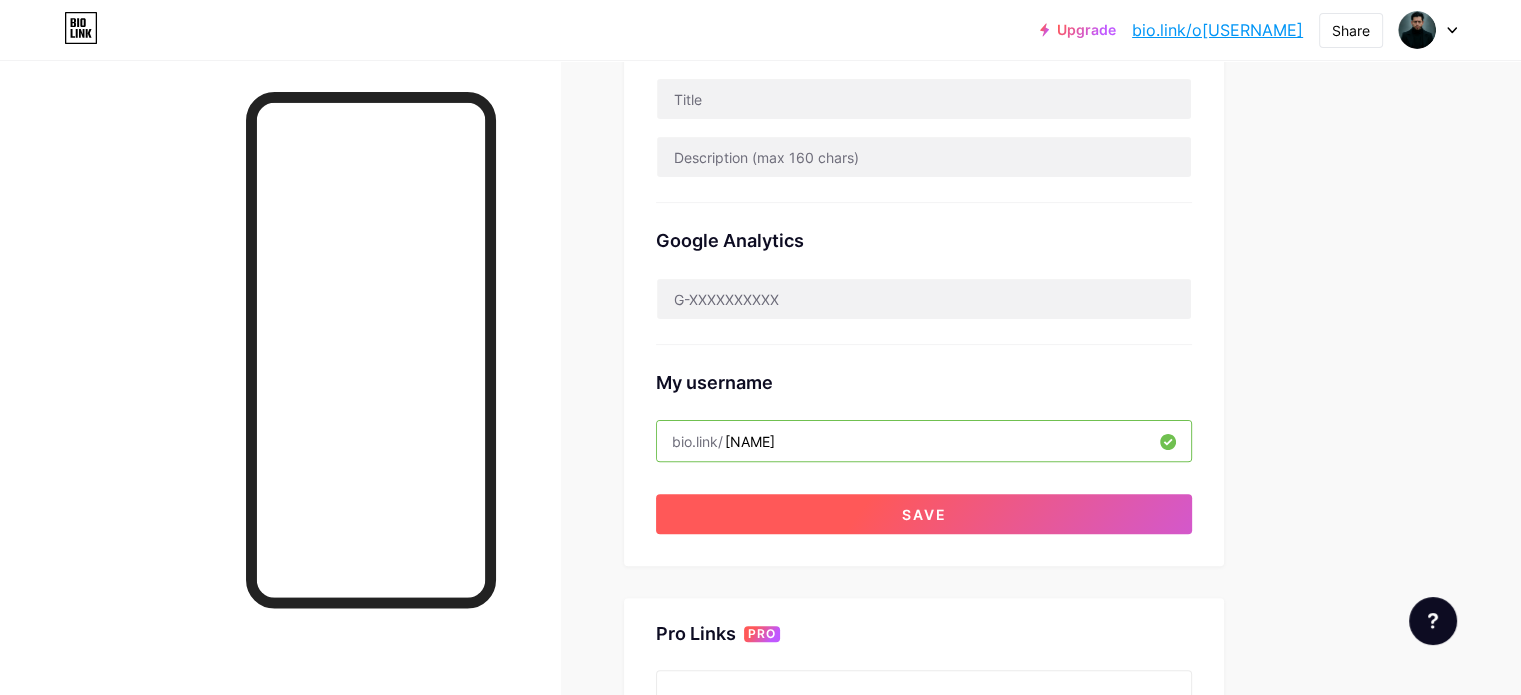 type on "[NAME]" 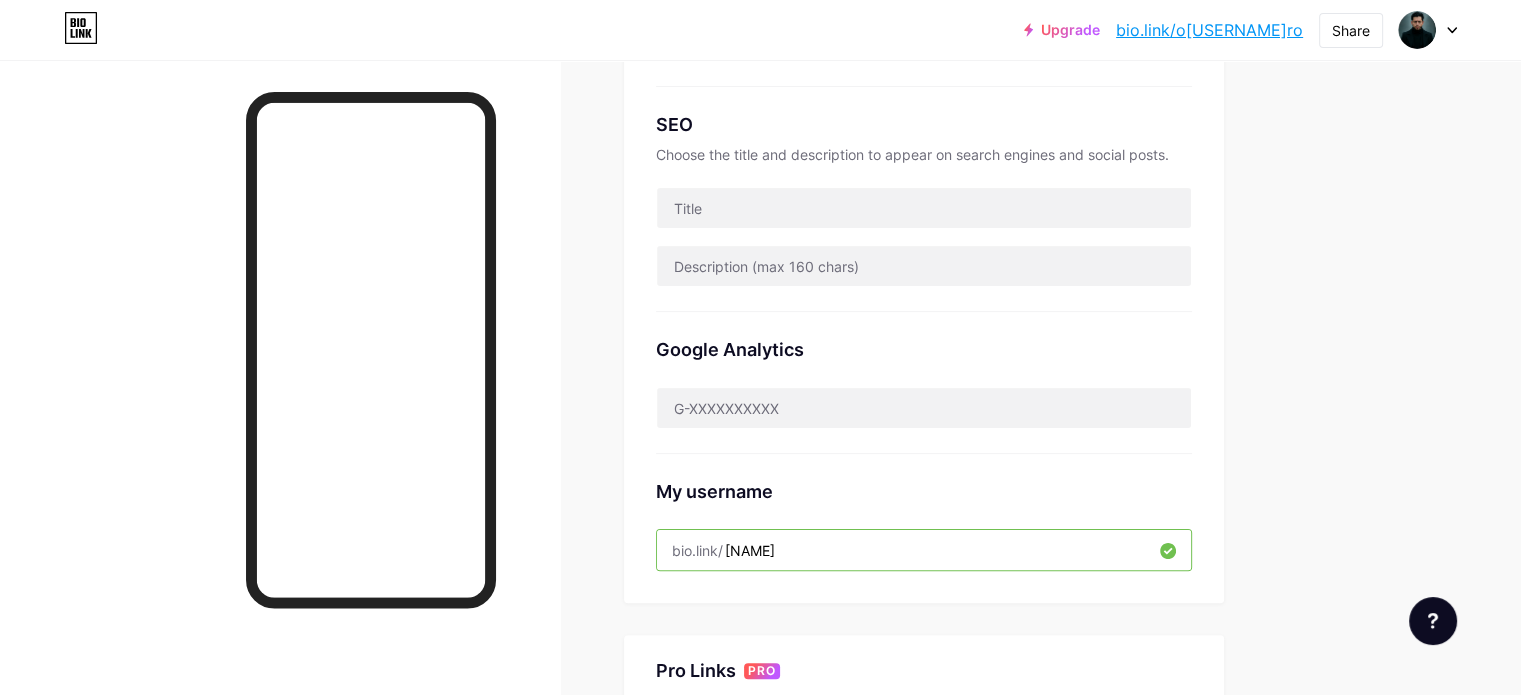 scroll, scrollTop: 400, scrollLeft: 0, axis: vertical 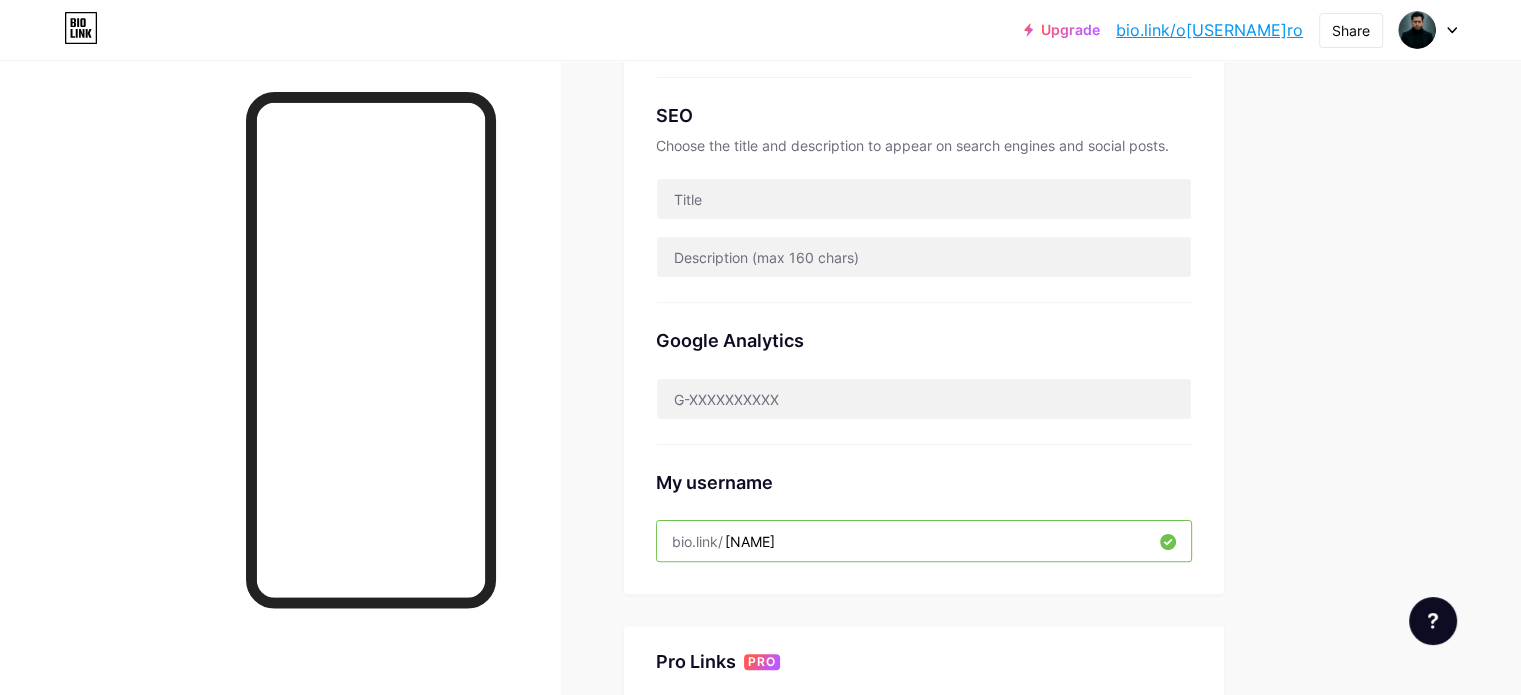 click on "[NAME]" at bounding box center (924, 541) 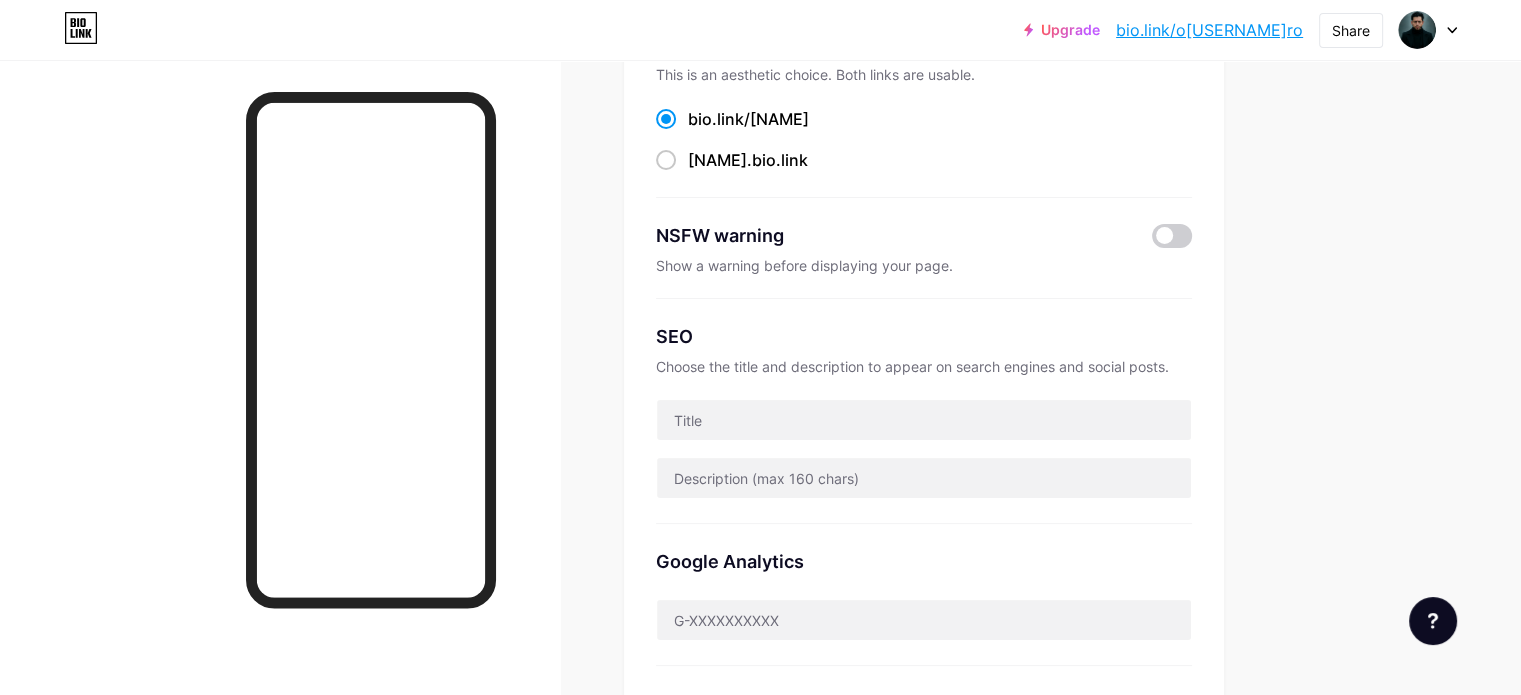 scroll, scrollTop: 0, scrollLeft: 0, axis: both 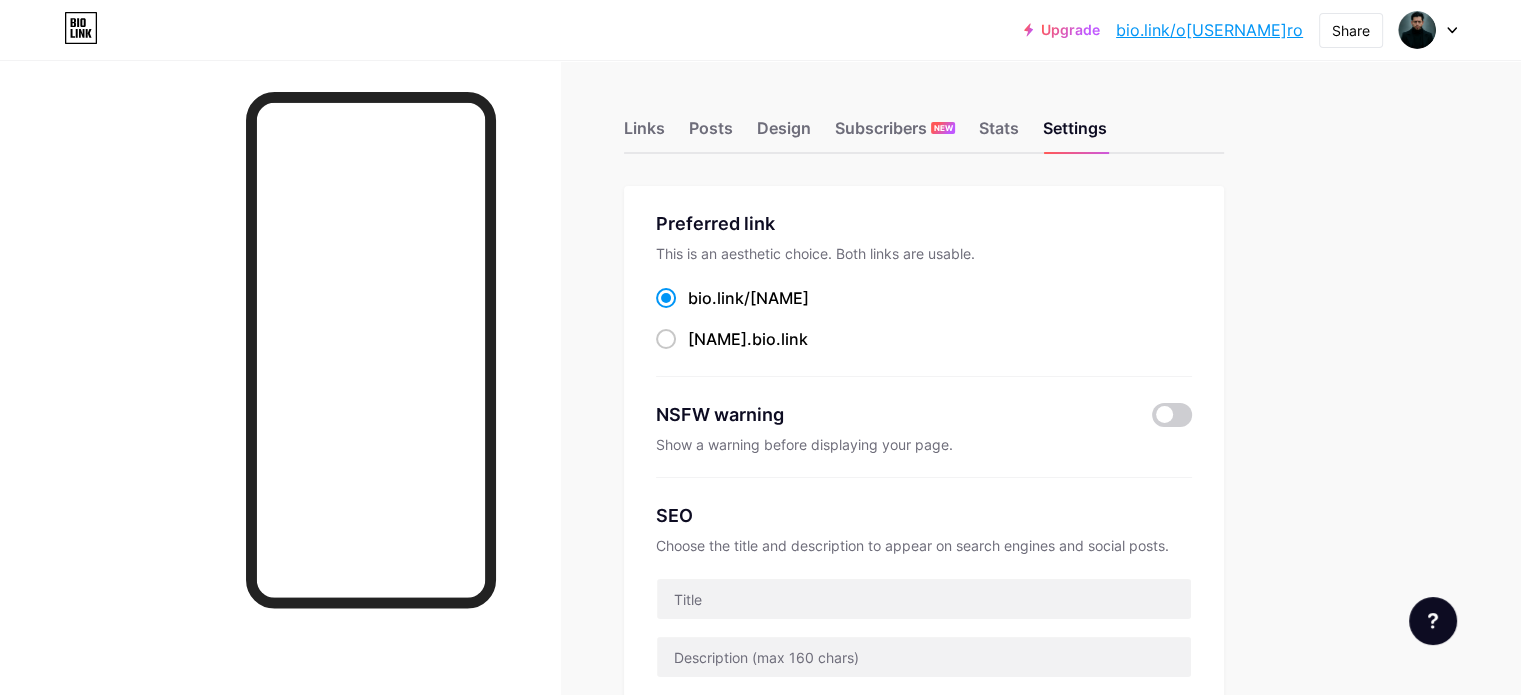 drag, startPoint x: 938, startPoint y: 295, endPoint x: 776, endPoint y: 298, distance: 162.02777 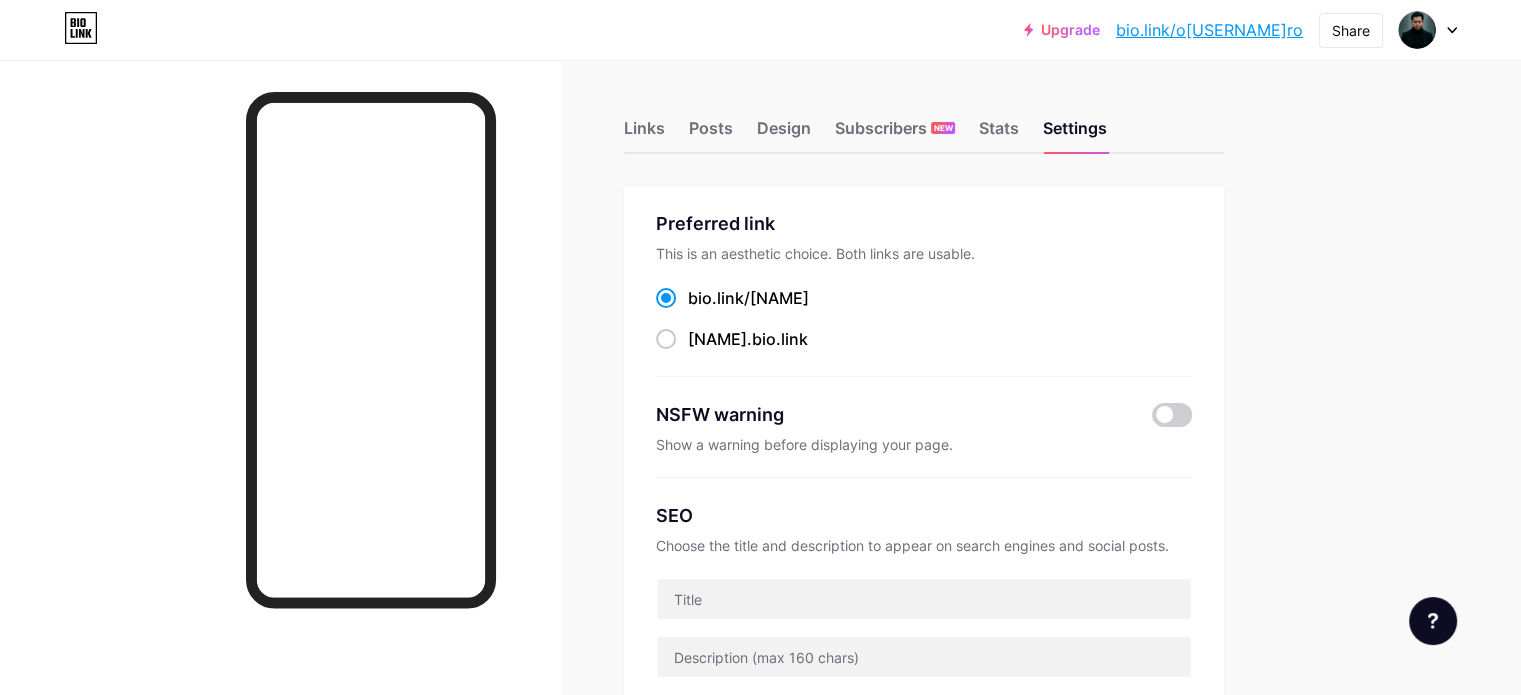 click on "bio.link/ o[USERNAME]ro" at bounding box center (924, 298) 